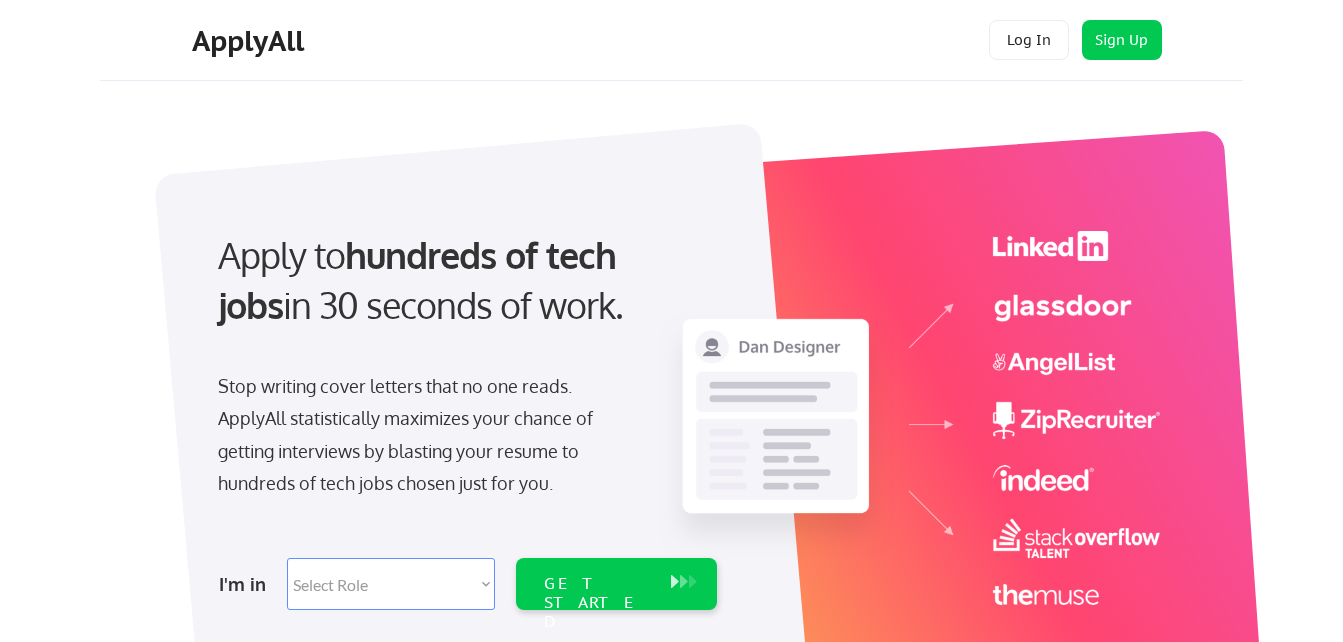 scroll, scrollTop: 0, scrollLeft: 0, axis: both 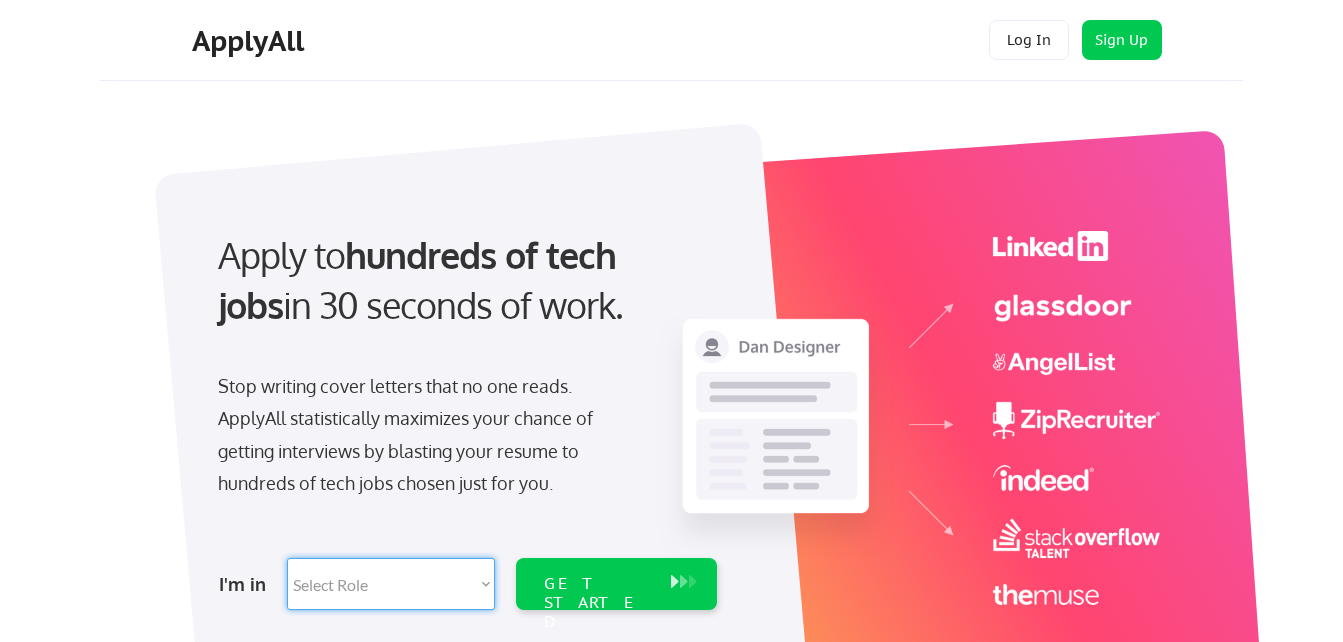 click on "Select Role Software Engineering Product Management Customer Success Sales UI/UX/Product Design Technical Project/Program Mgmt Marketing & Growth Data HR/Recruiting IT/Cybersecurity Tech Finance/Ops/Strategy Customer Support" at bounding box center (391, 584) 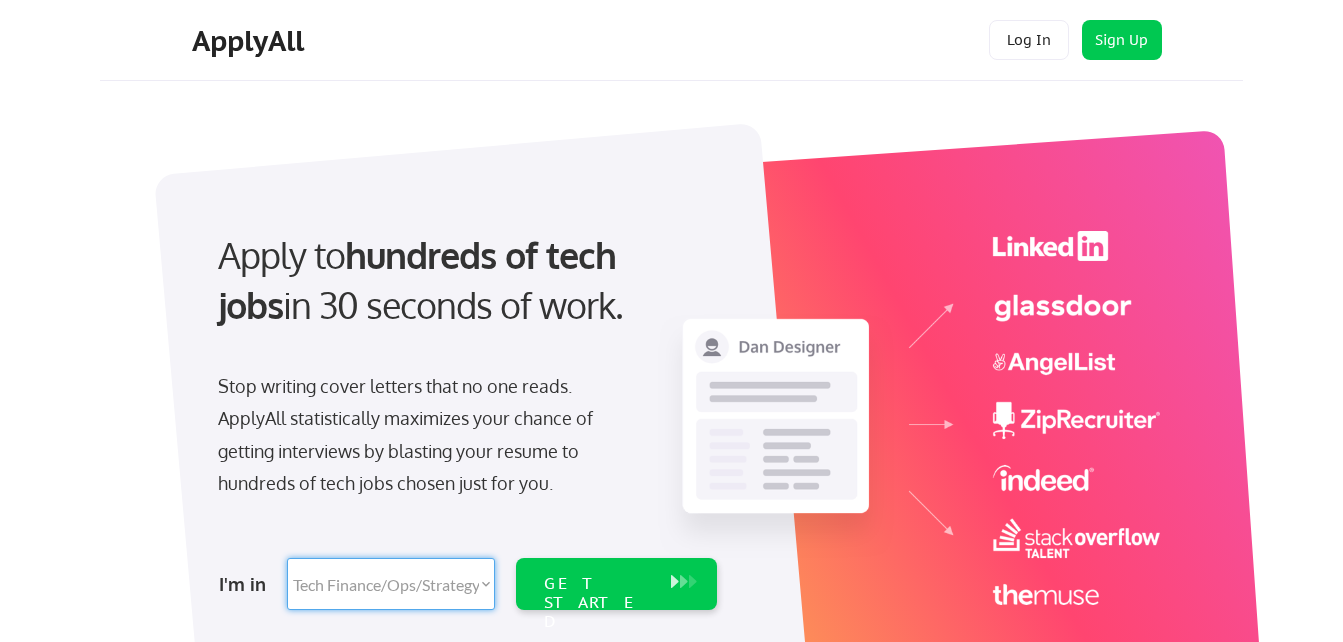 click on "Select Role Software Engineering Product Management Customer Success Sales UI/UX/Product Design Technical Project/Program Mgmt Marketing & Growth Data HR/Recruiting IT/Cybersecurity Tech Finance/Ops/Strategy Customer Support" at bounding box center [391, 584] 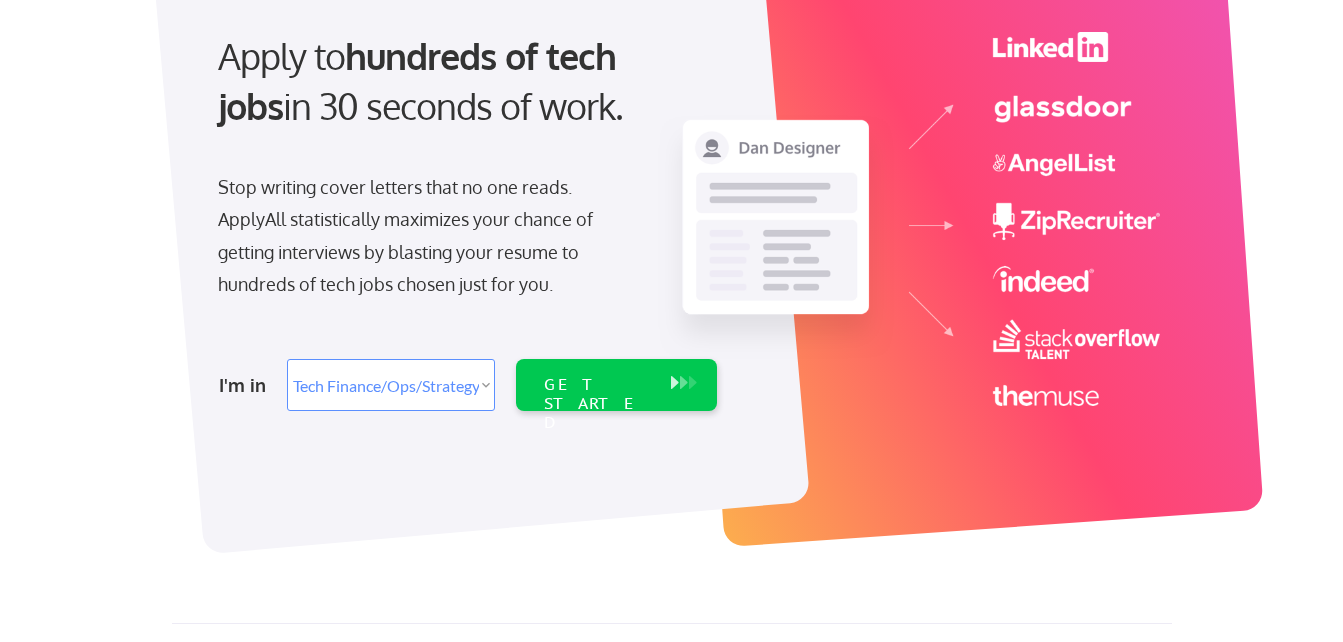 scroll, scrollTop: 200, scrollLeft: 0, axis: vertical 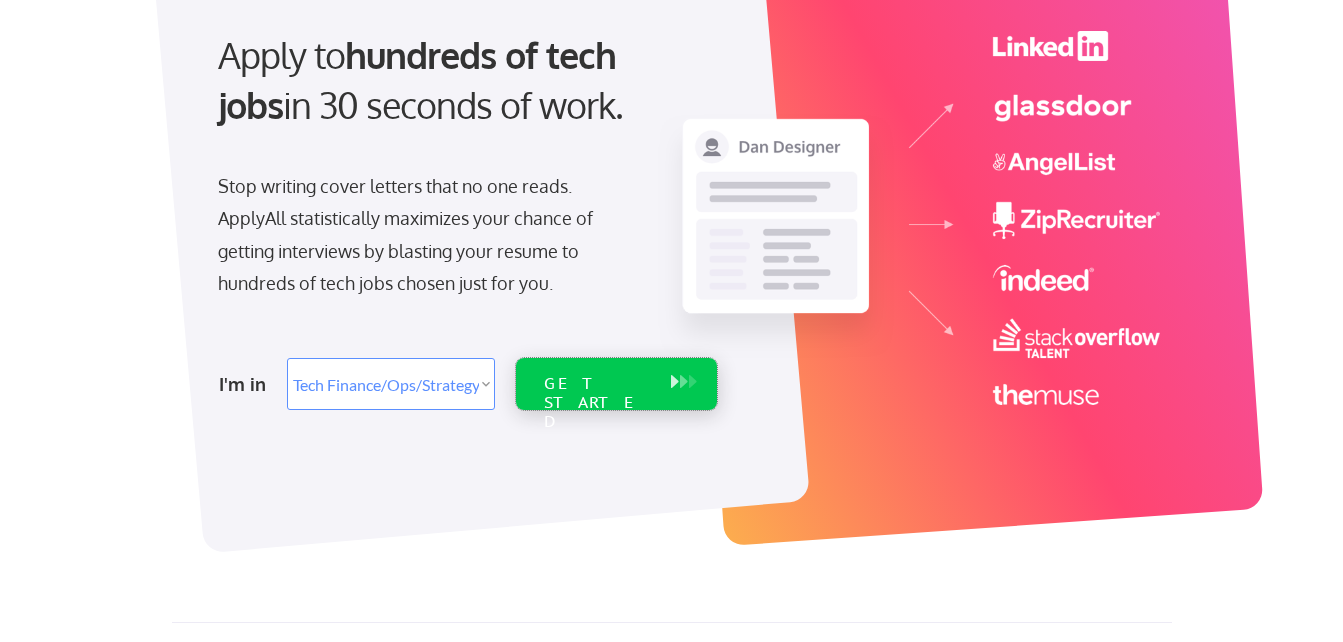 click on "GET STARTED" at bounding box center (597, 403) 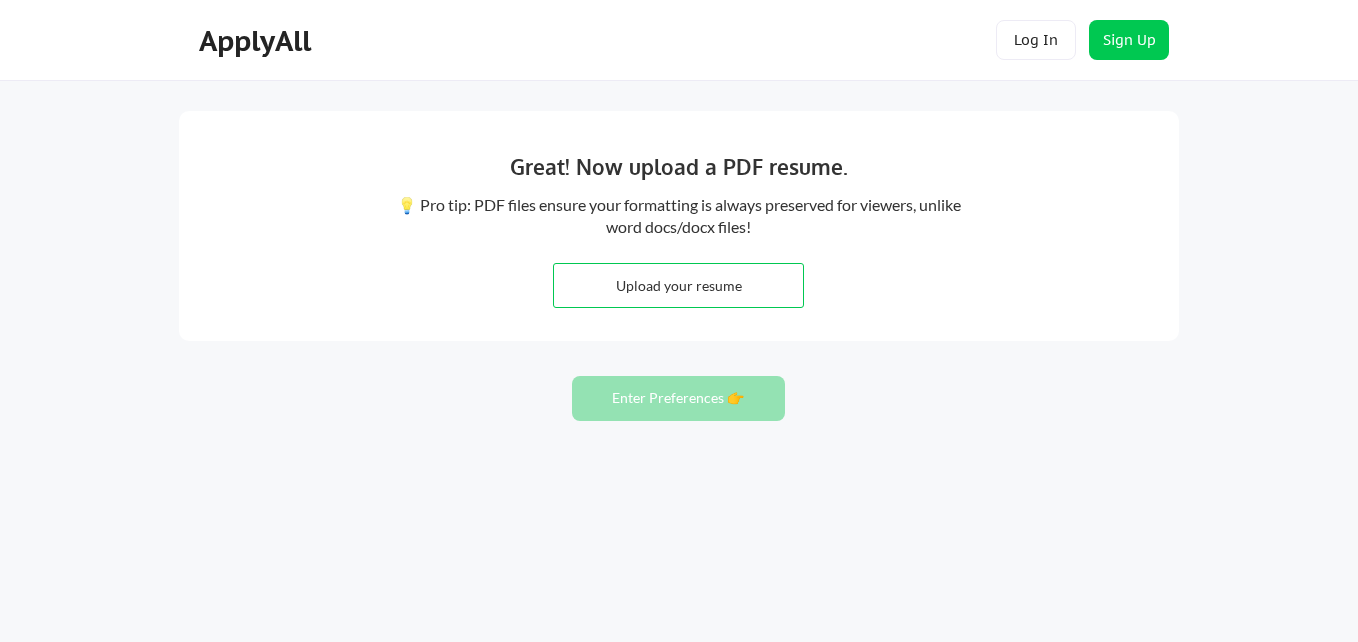 scroll, scrollTop: 0, scrollLeft: 0, axis: both 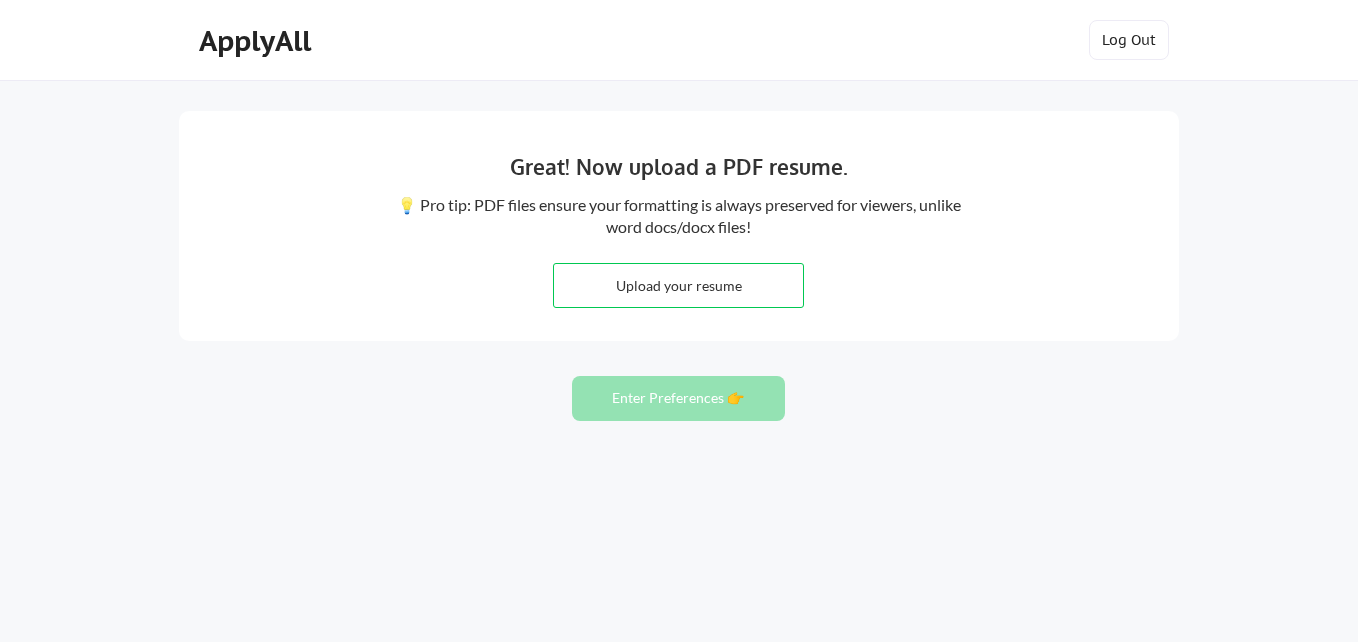 click at bounding box center [678, 285] 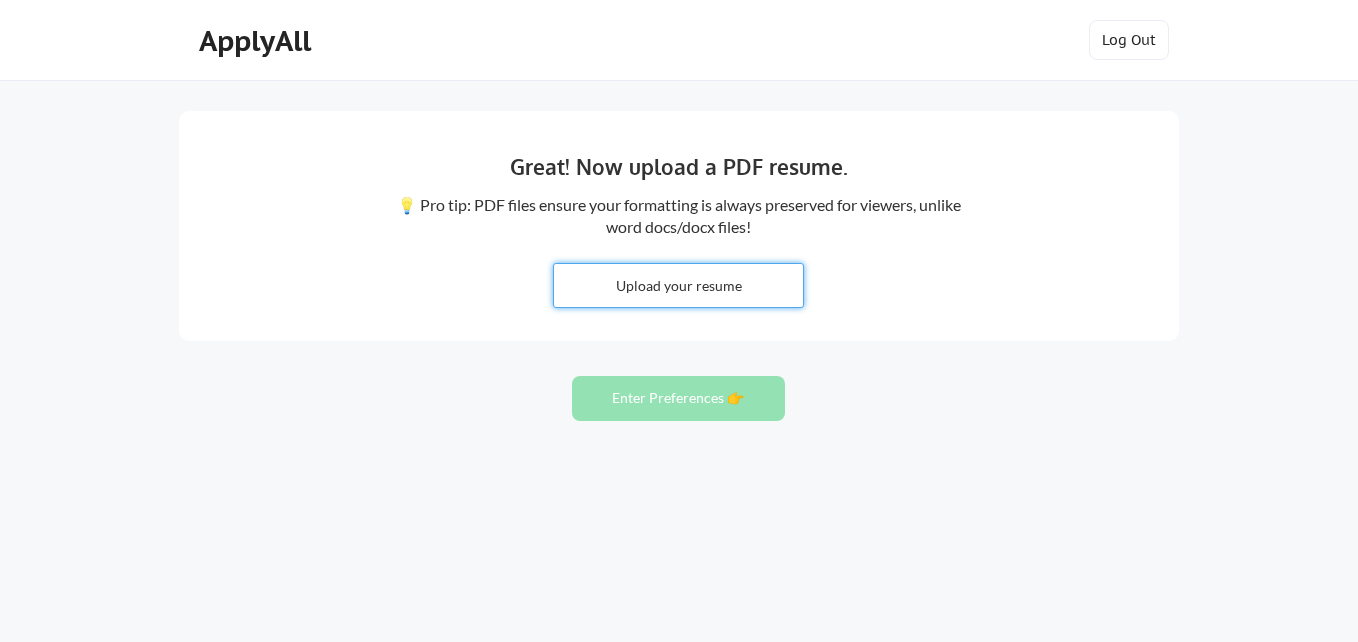 type 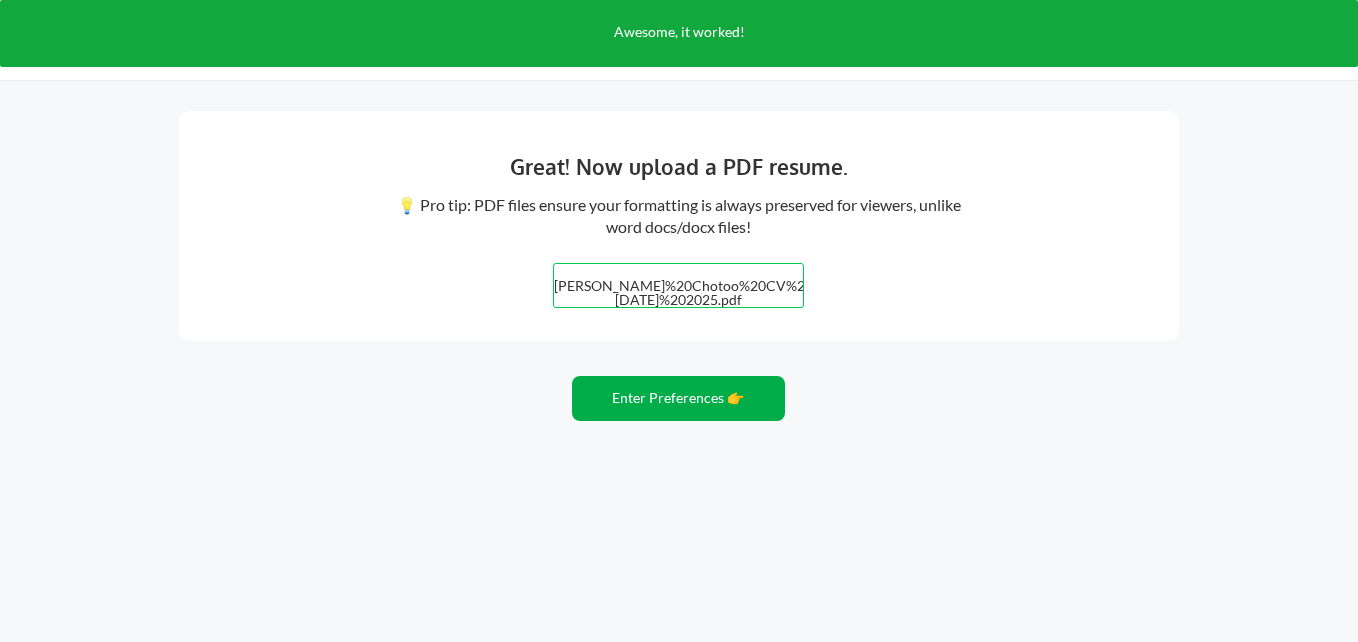 click on "Enter Preferences  👉" at bounding box center (678, 398) 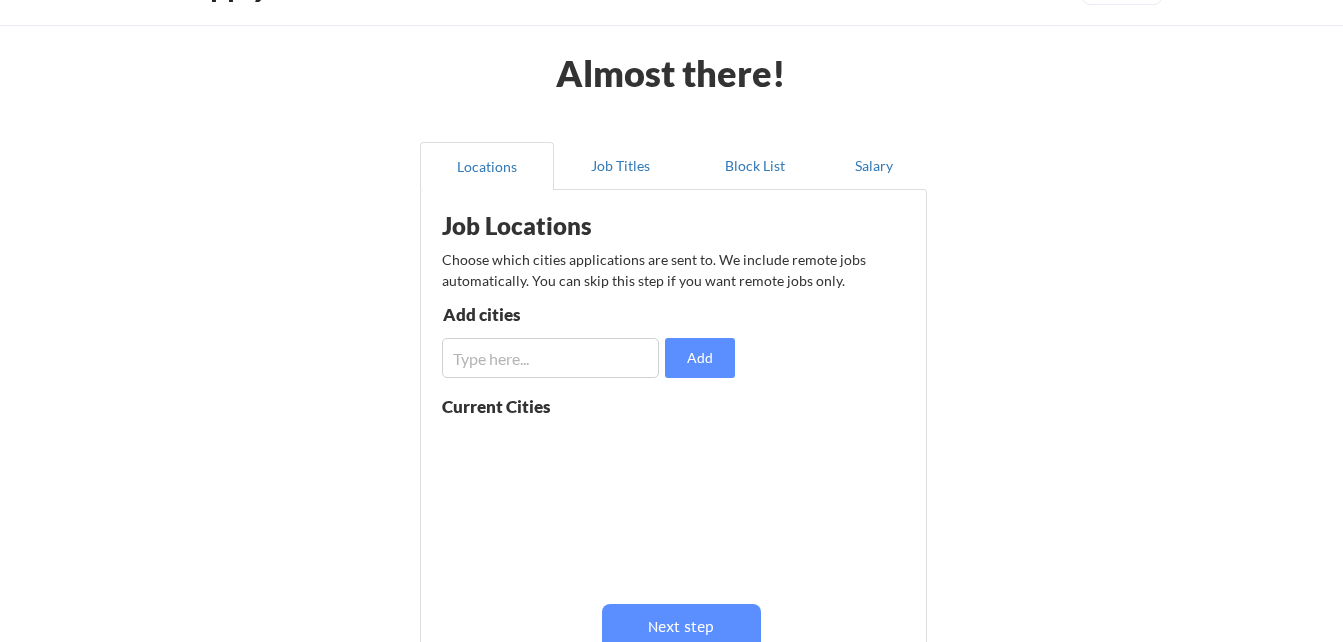 scroll, scrollTop: 100, scrollLeft: 0, axis: vertical 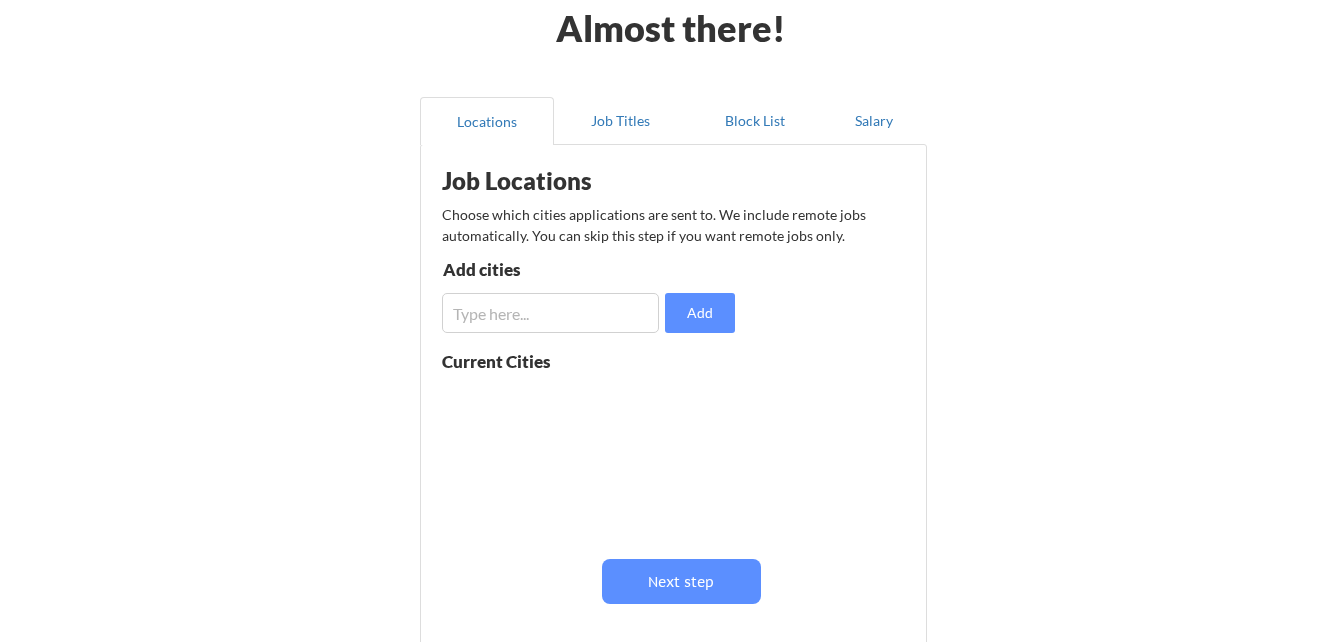 click at bounding box center (550, 313) 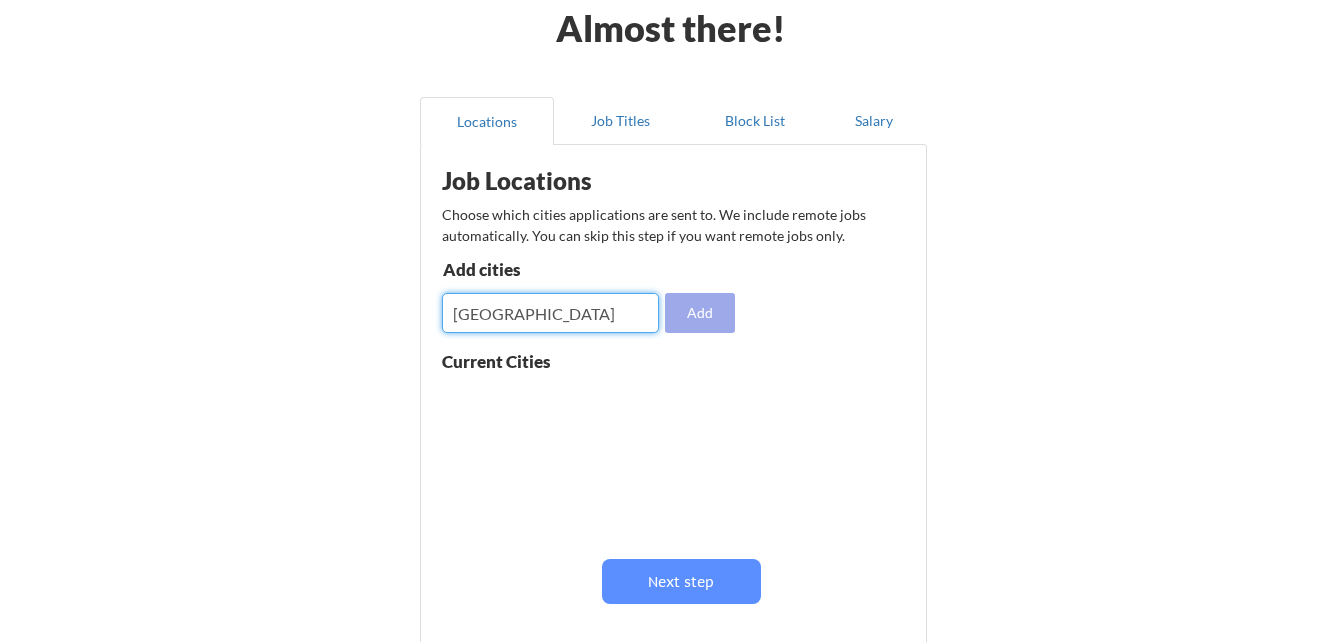 click on "Add" at bounding box center [700, 313] 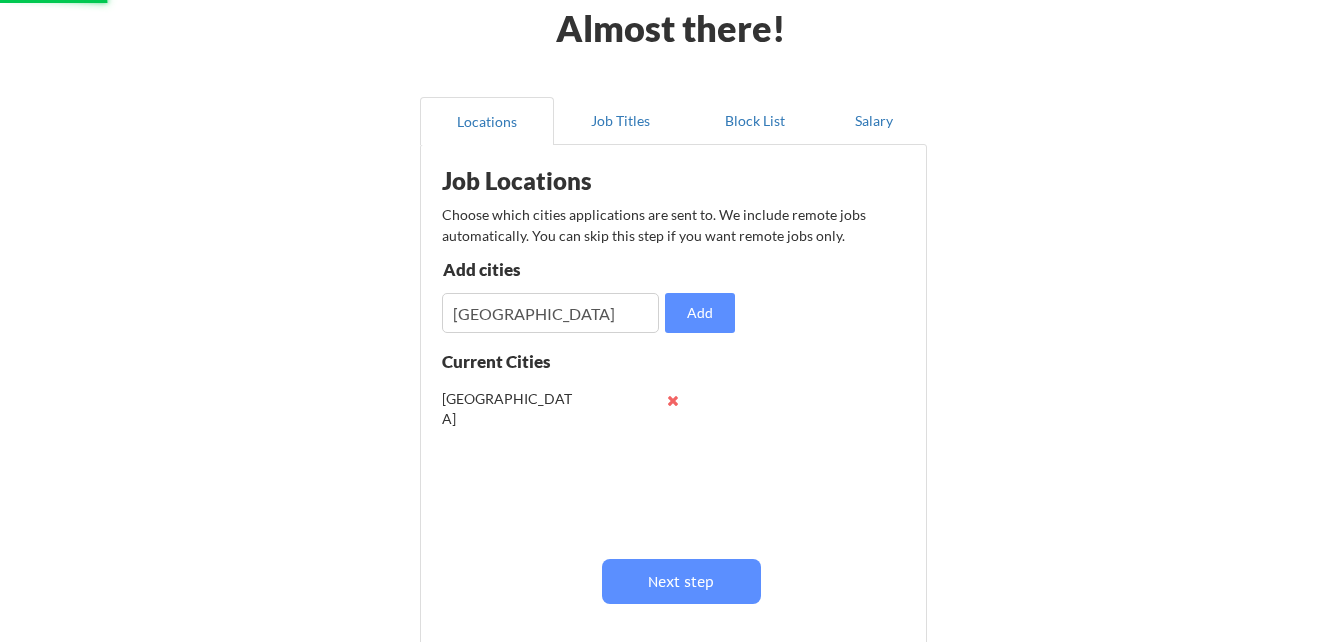 click at bounding box center (550, 313) 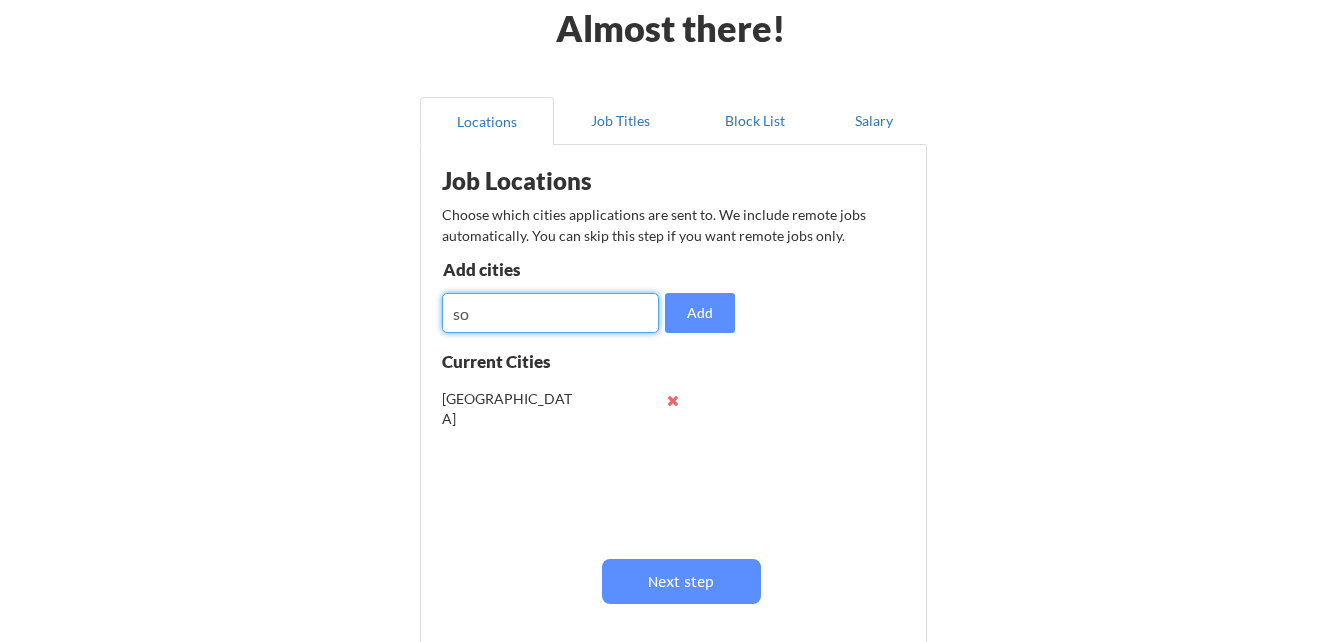type on "s" 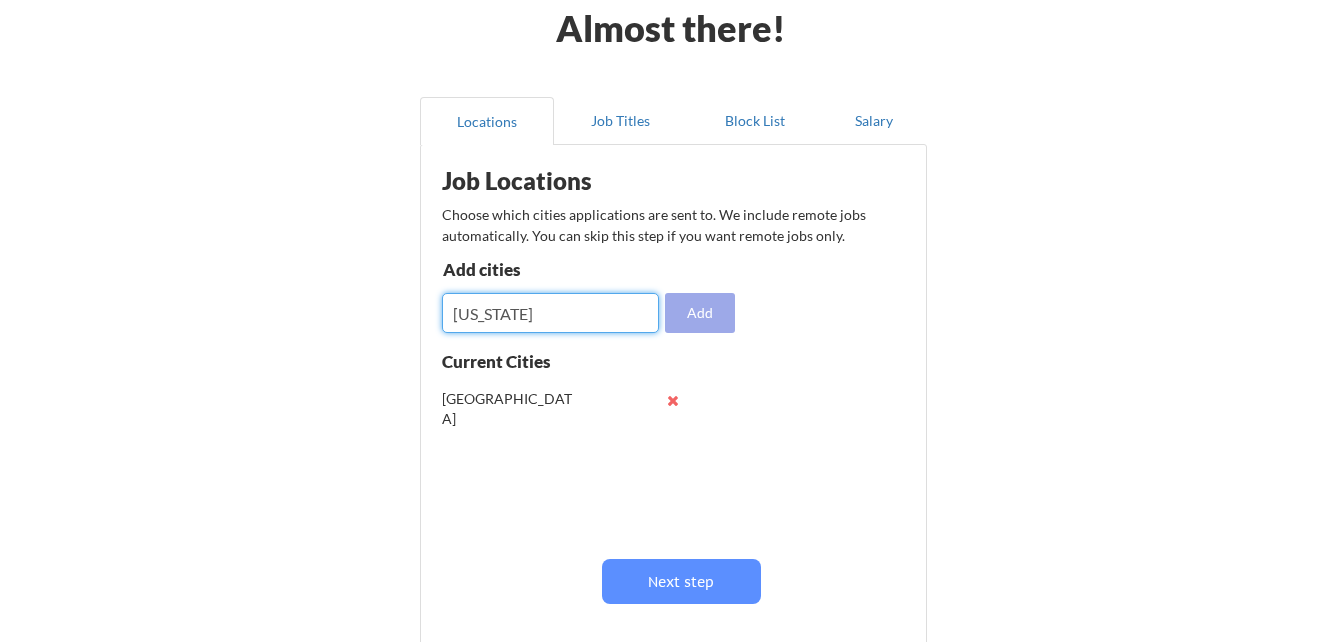 type on "new york" 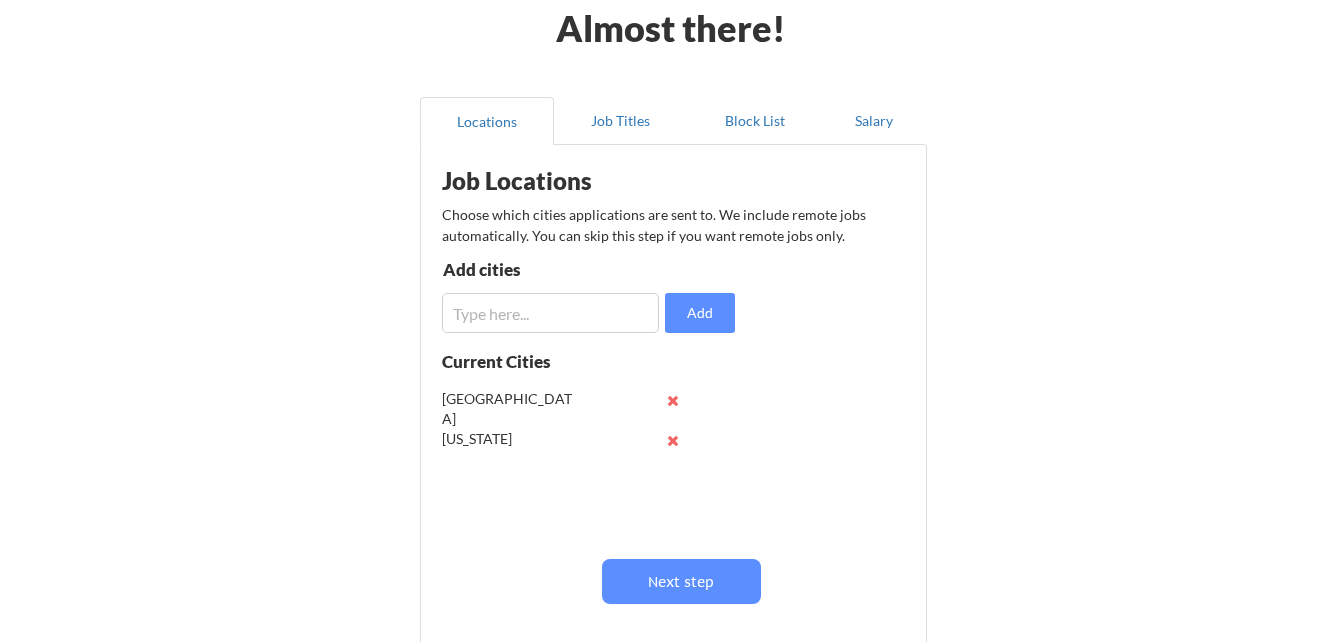 click at bounding box center [550, 313] 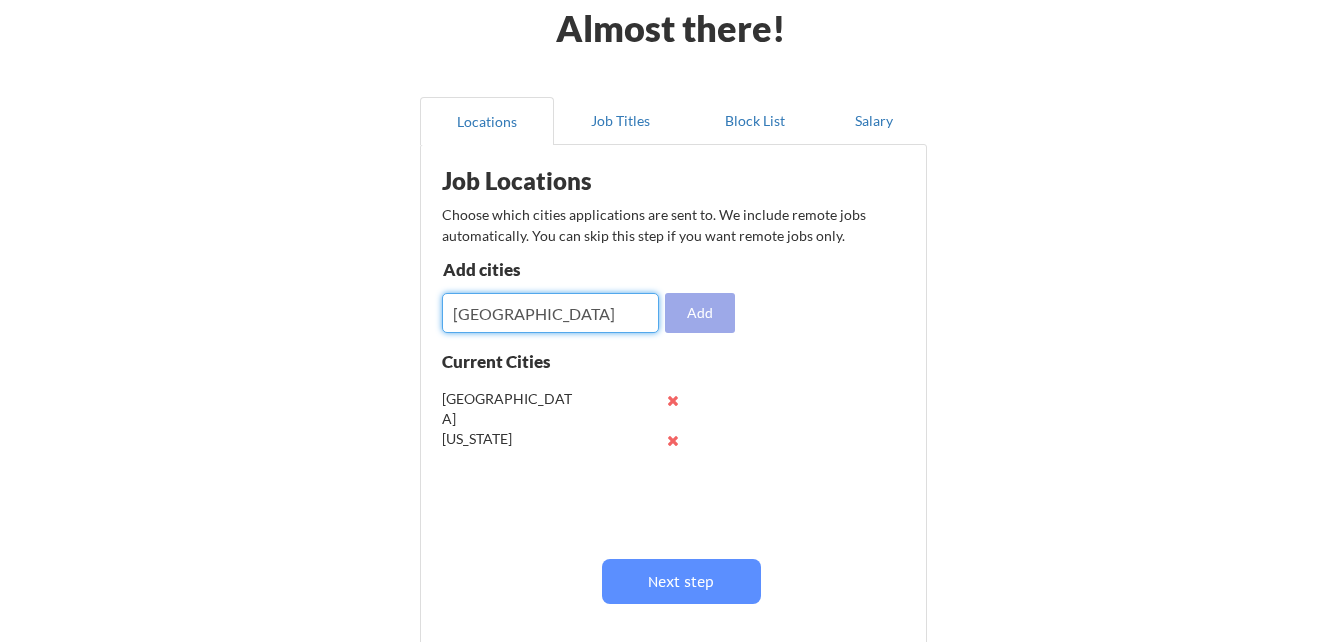 type on "australia" 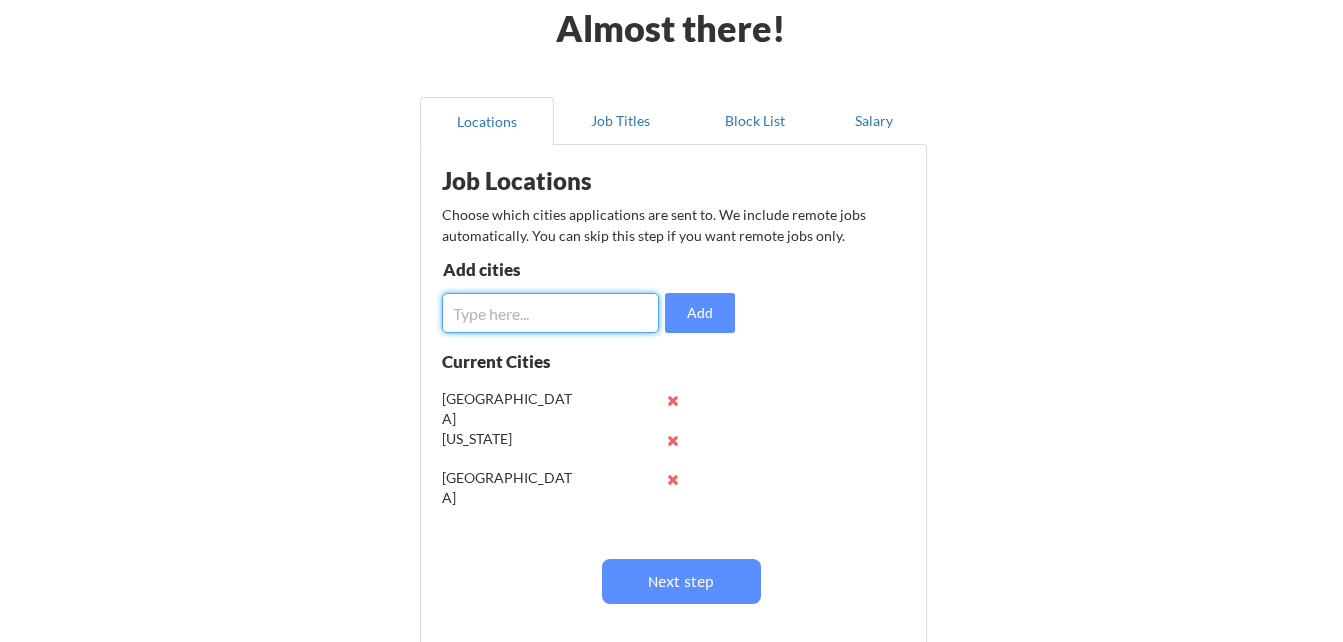 click at bounding box center (550, 313) 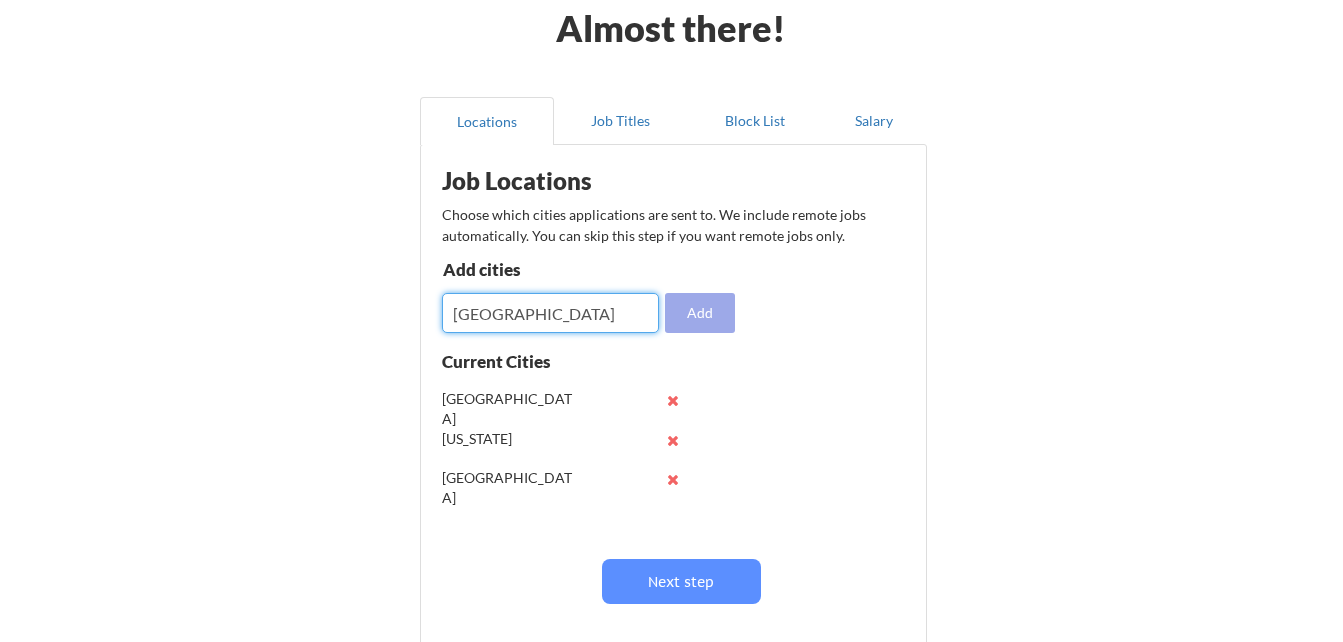type on "[GEOGRAPHIC_DATA]" 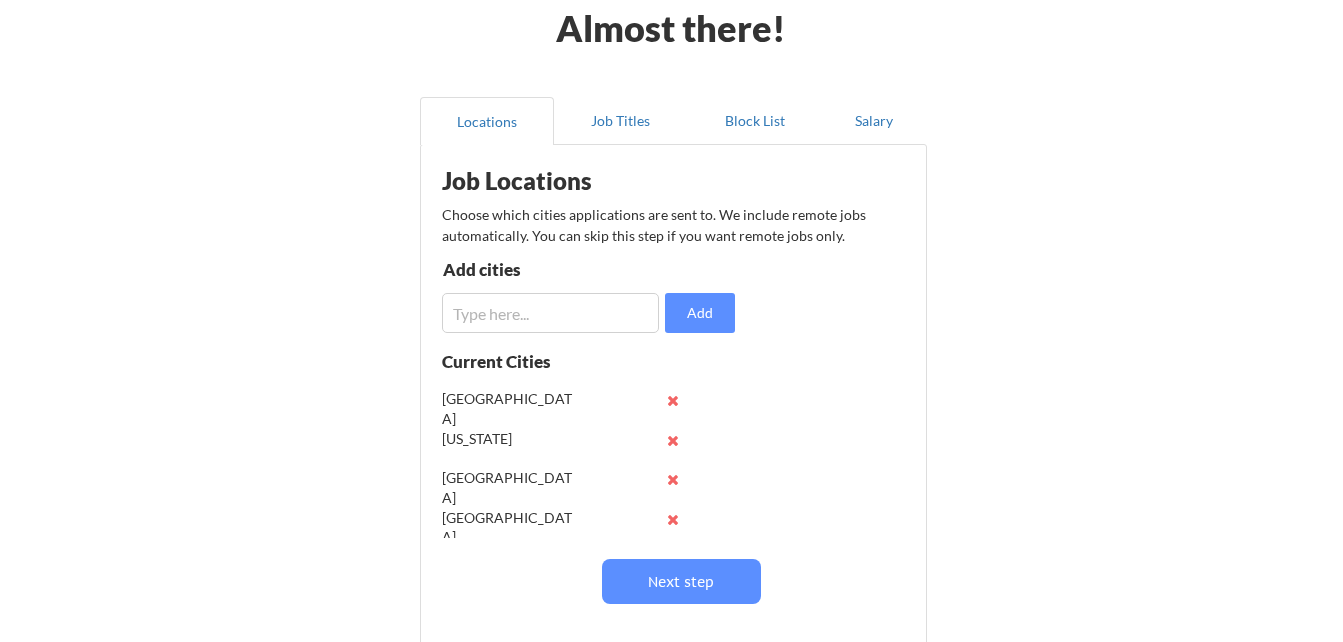click at bounding box center [550, 313] 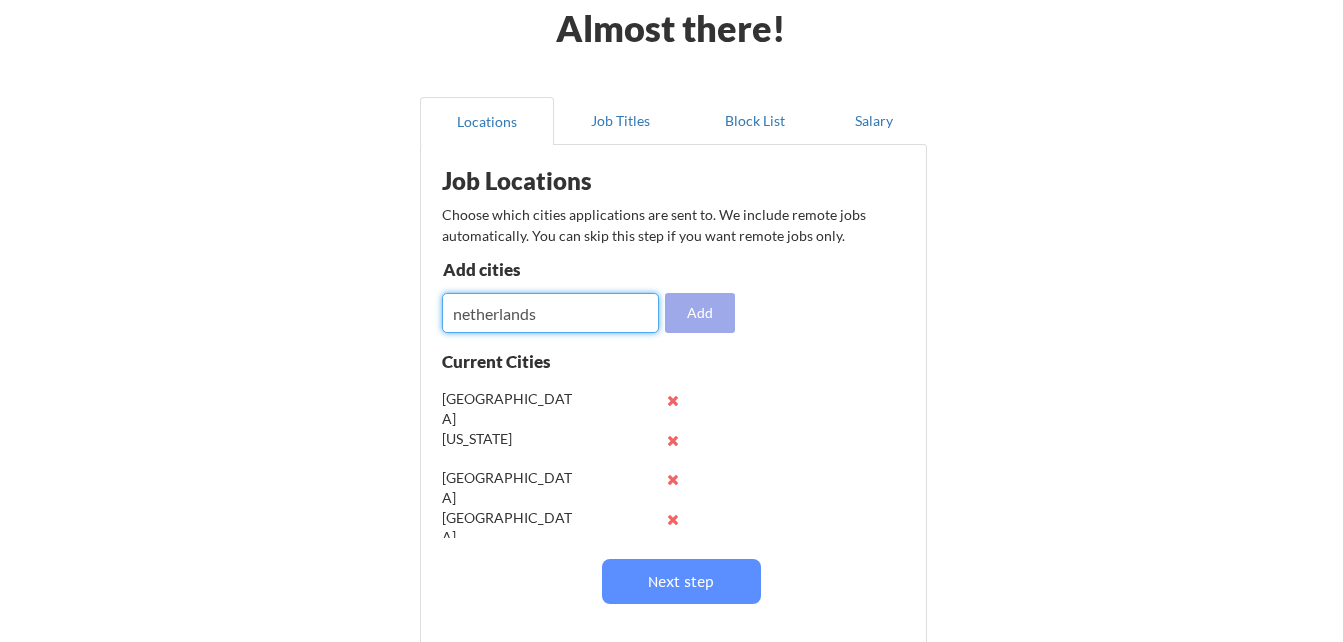 type on "netherlands" 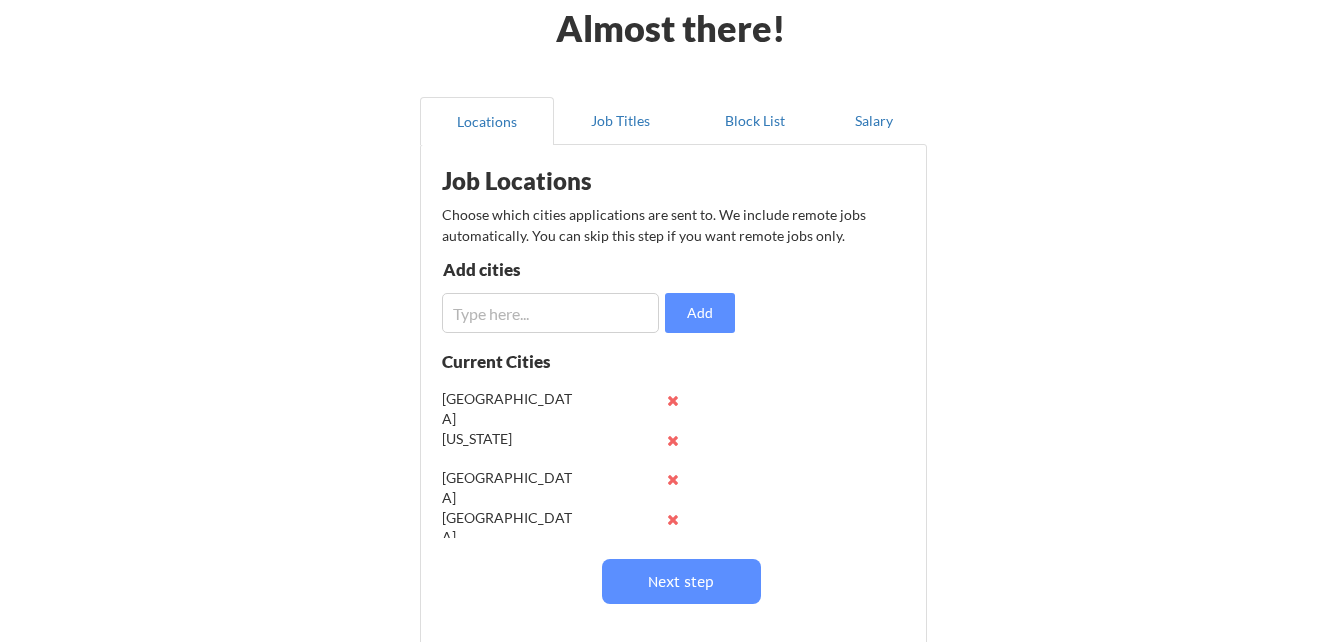 click at bounding box center [550, 313] 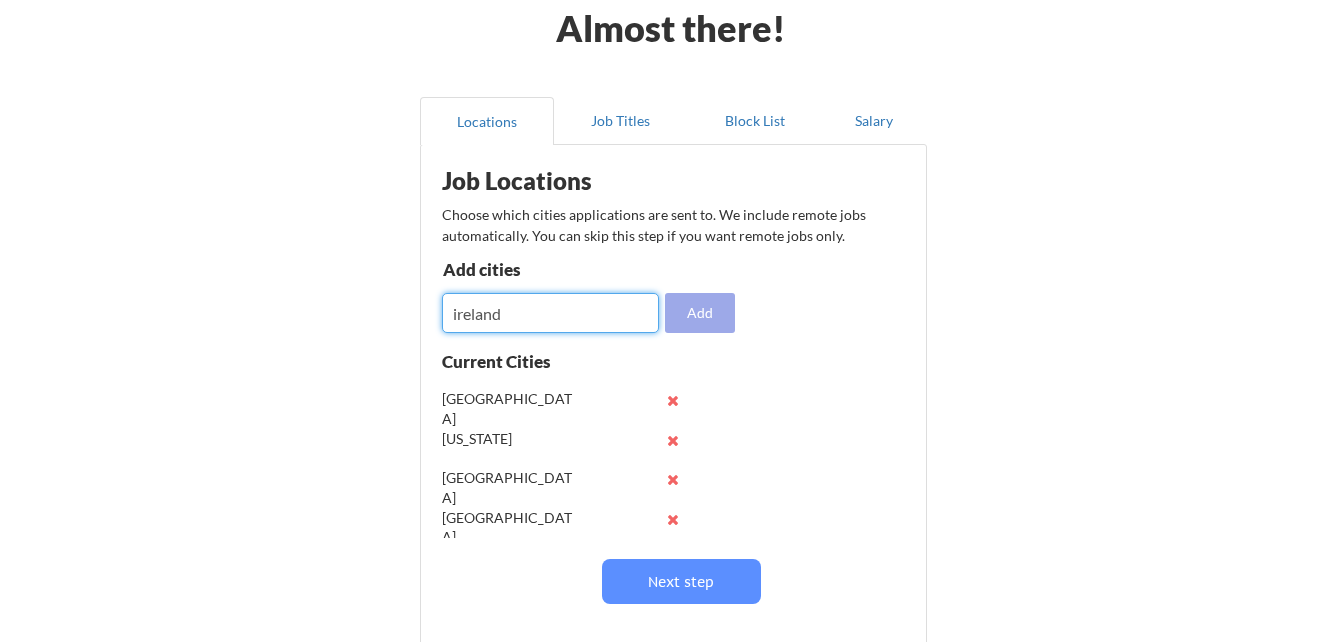 type on "ireland" 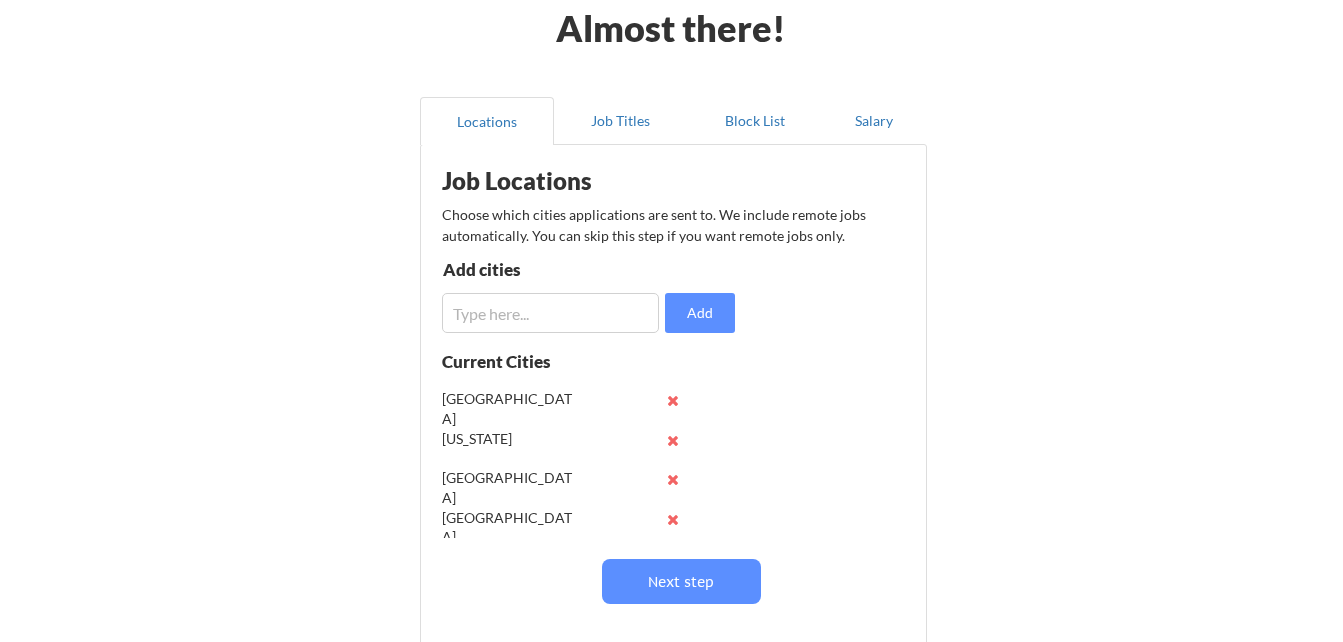 scroll, scrollTop: 200, scrollLeft: 0, axis: vertical 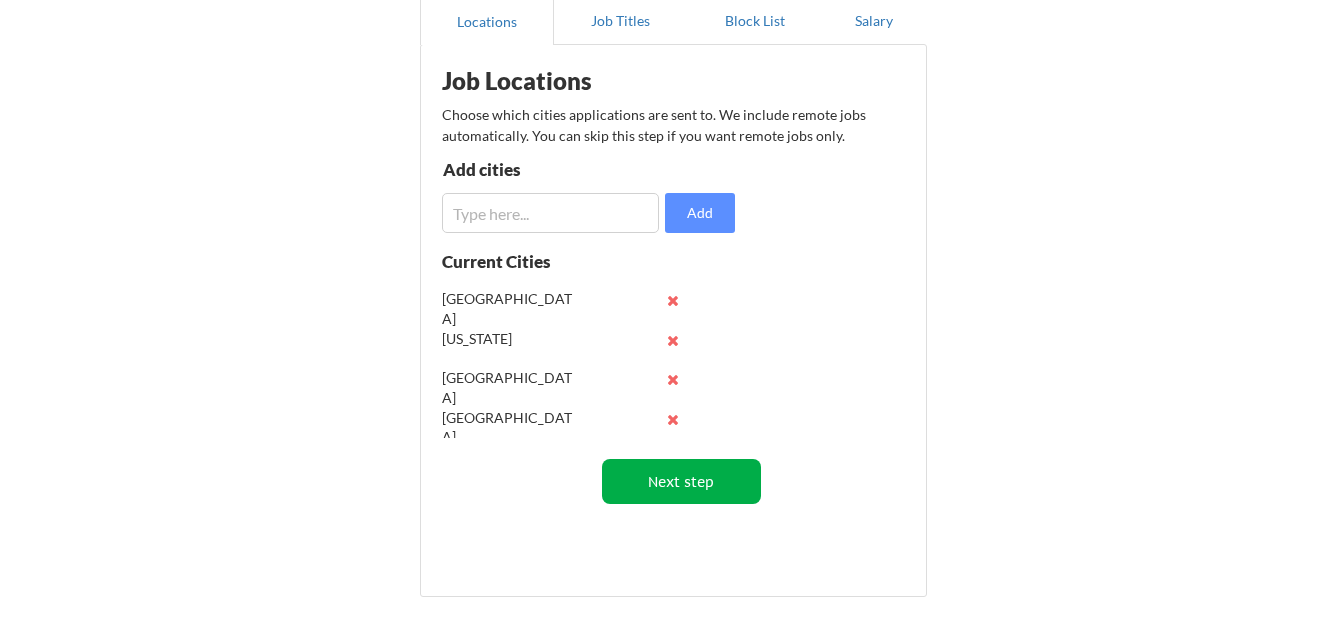 click on "Next step" at bounding box center (681, 481) 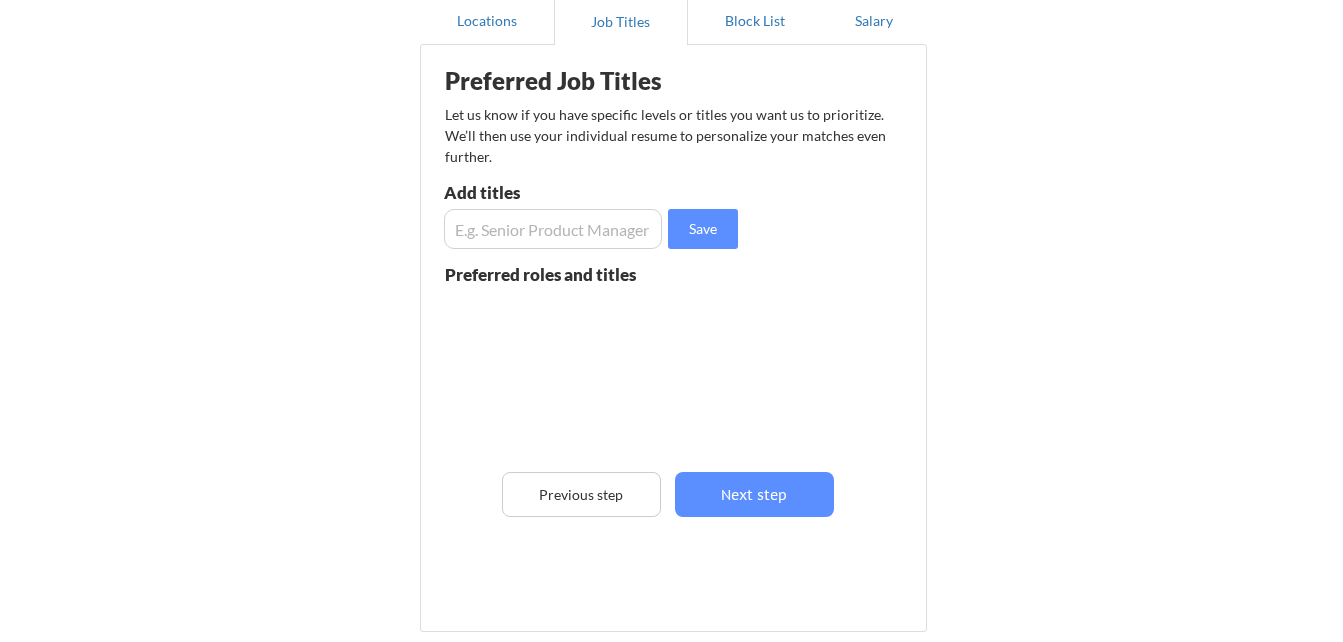 click at bounding box center (553, 229) 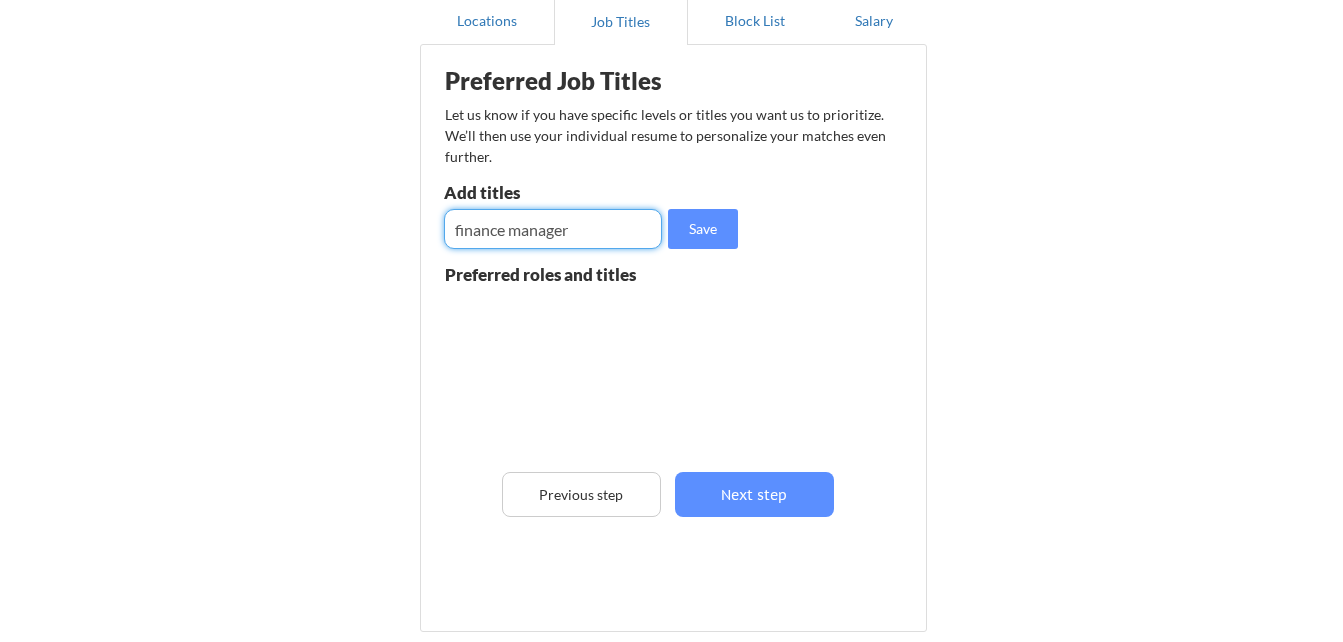 type on "finance manager" 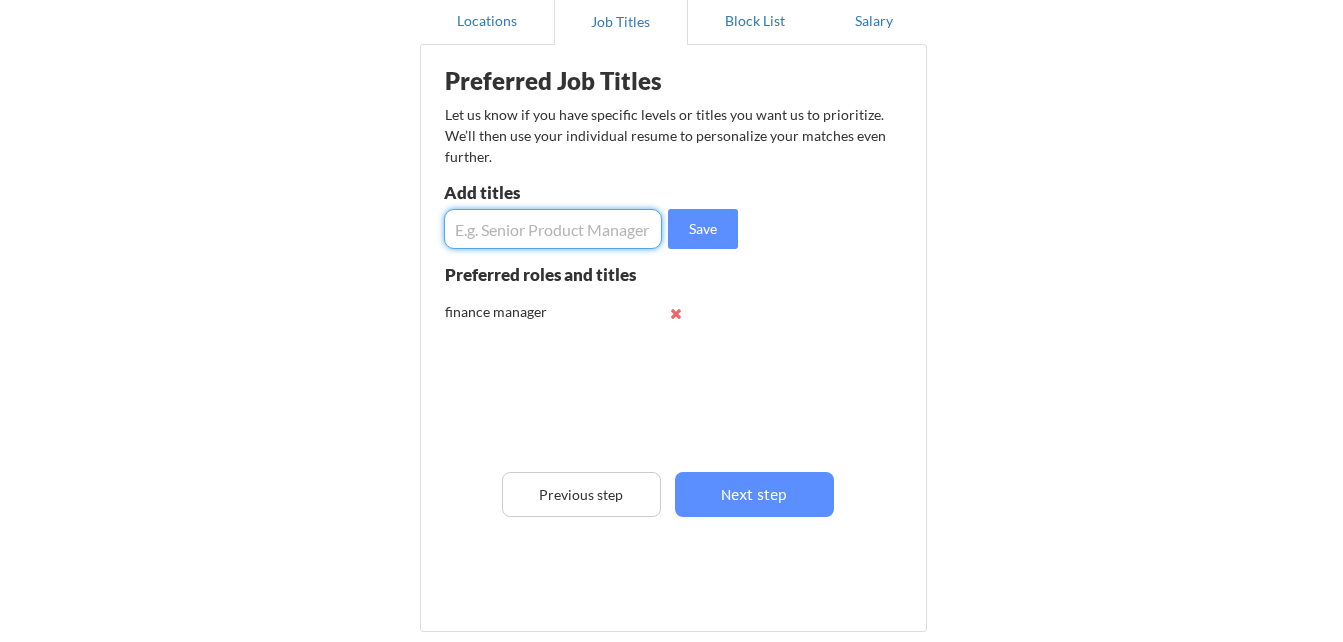click at bounding box center (553, 229) 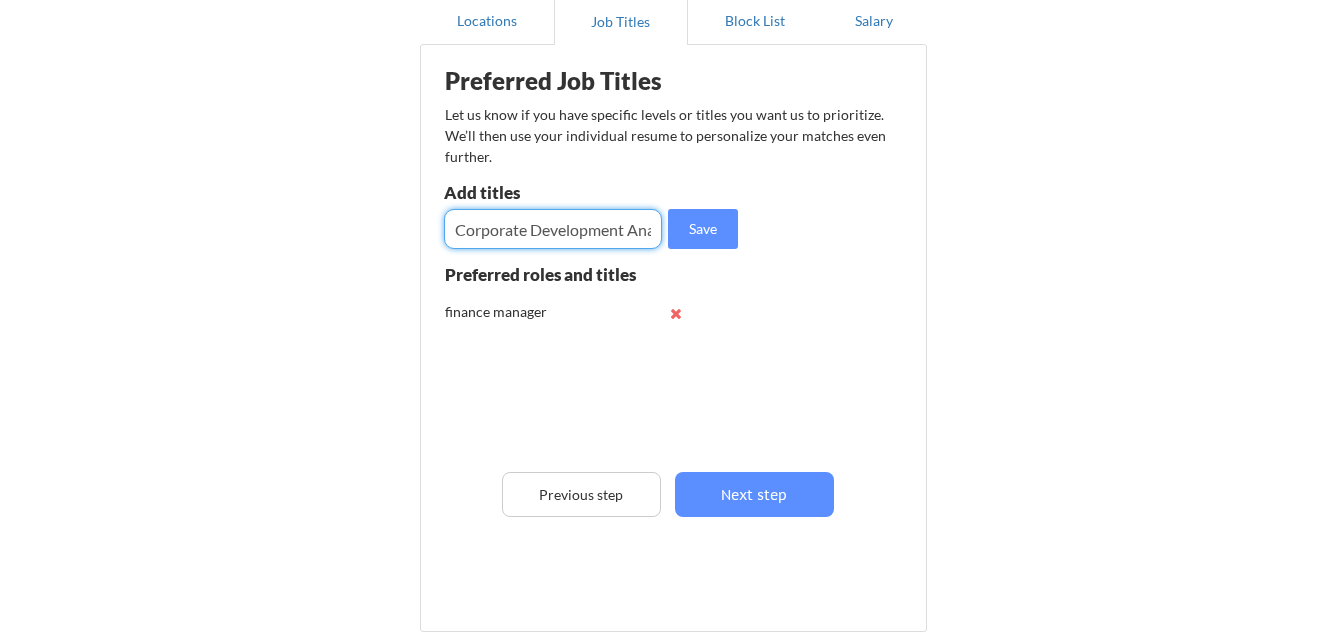 scroll, scrollTop: 0, scrollLeft: 111, axis: horizontal 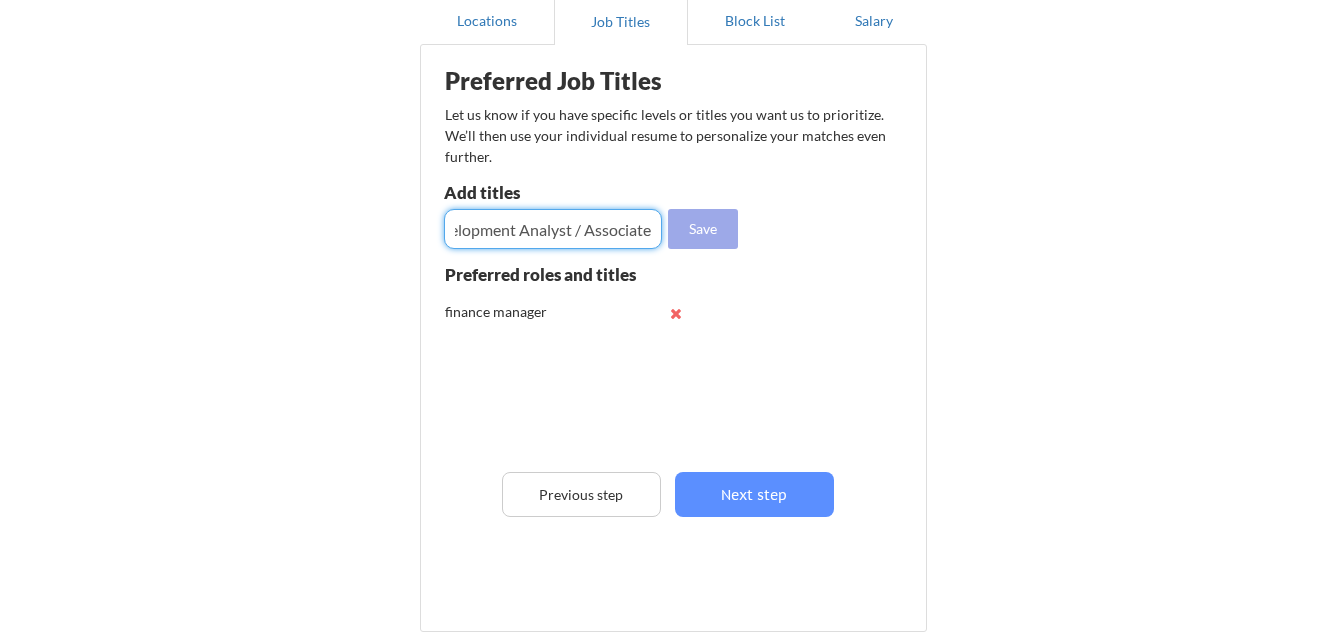 type on "Corporate Development Analyst / Associate" 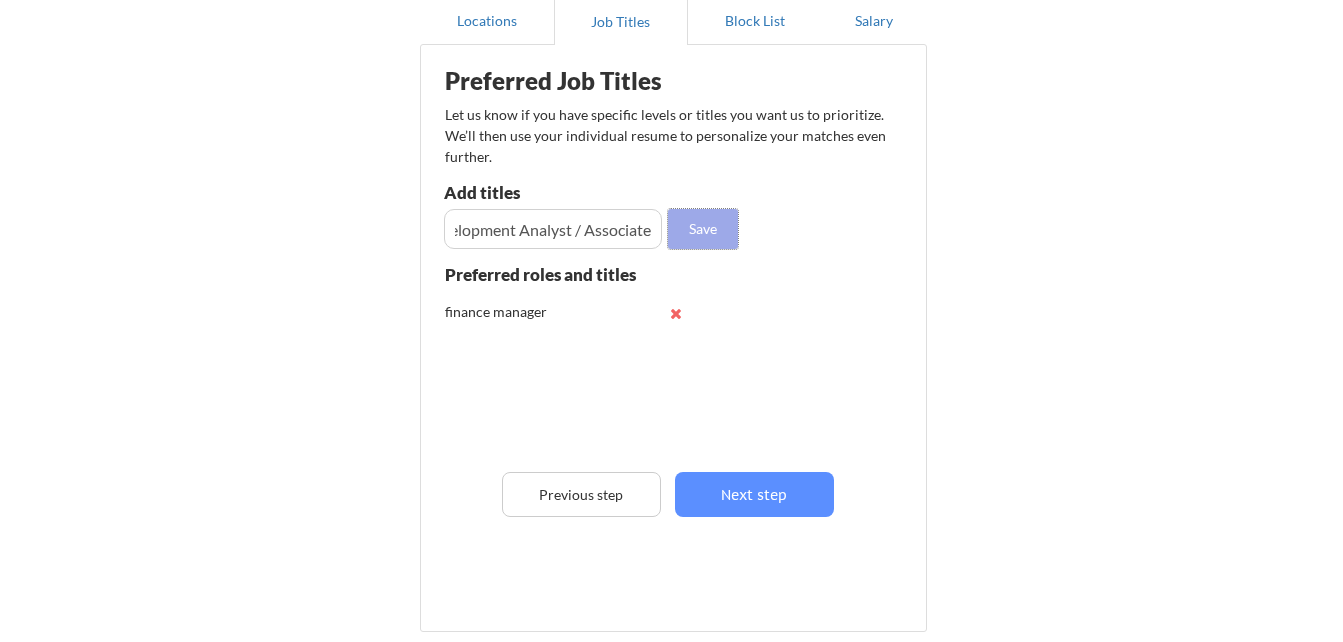 scroll, scrollTop: 0, scrollLeft: 0, axis: both 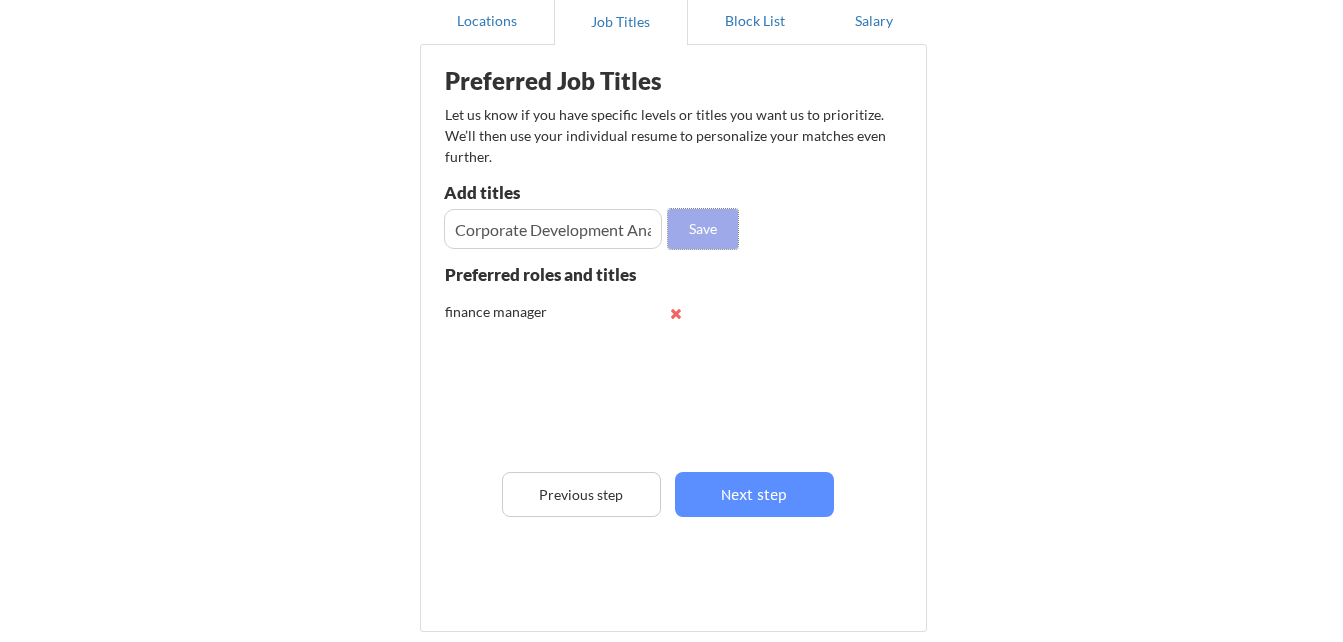 click on "Save" at bounding box center (703, 229) 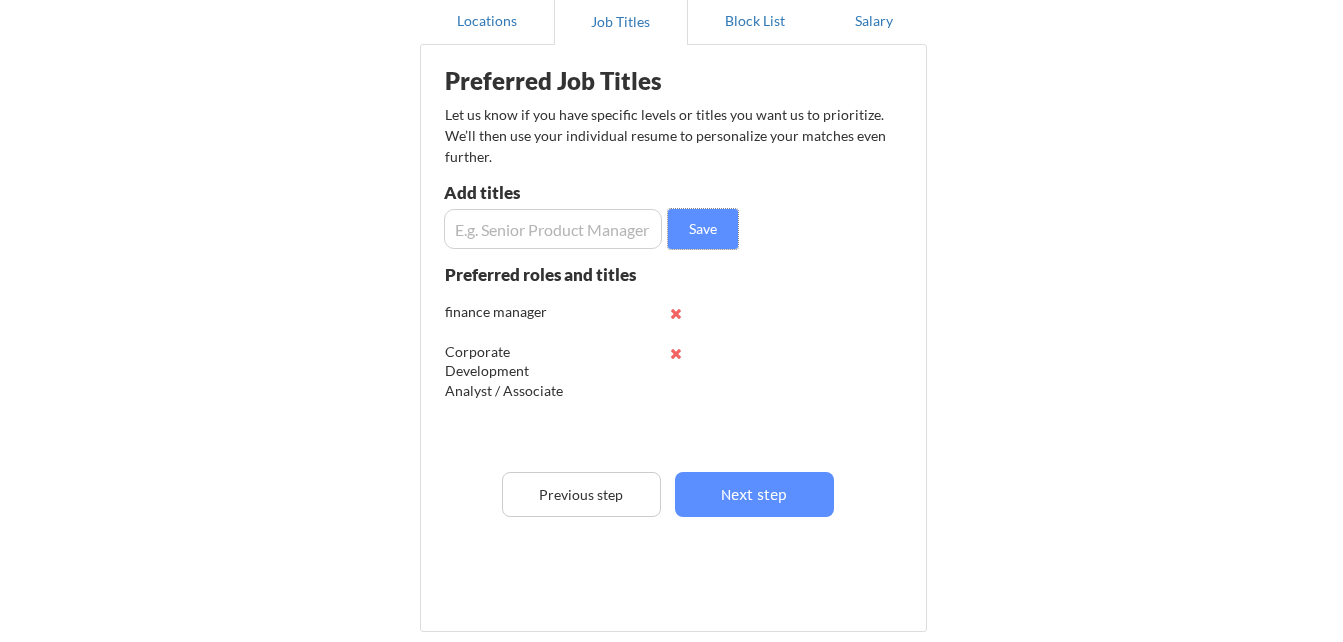 click at bounding box center (553, 229) 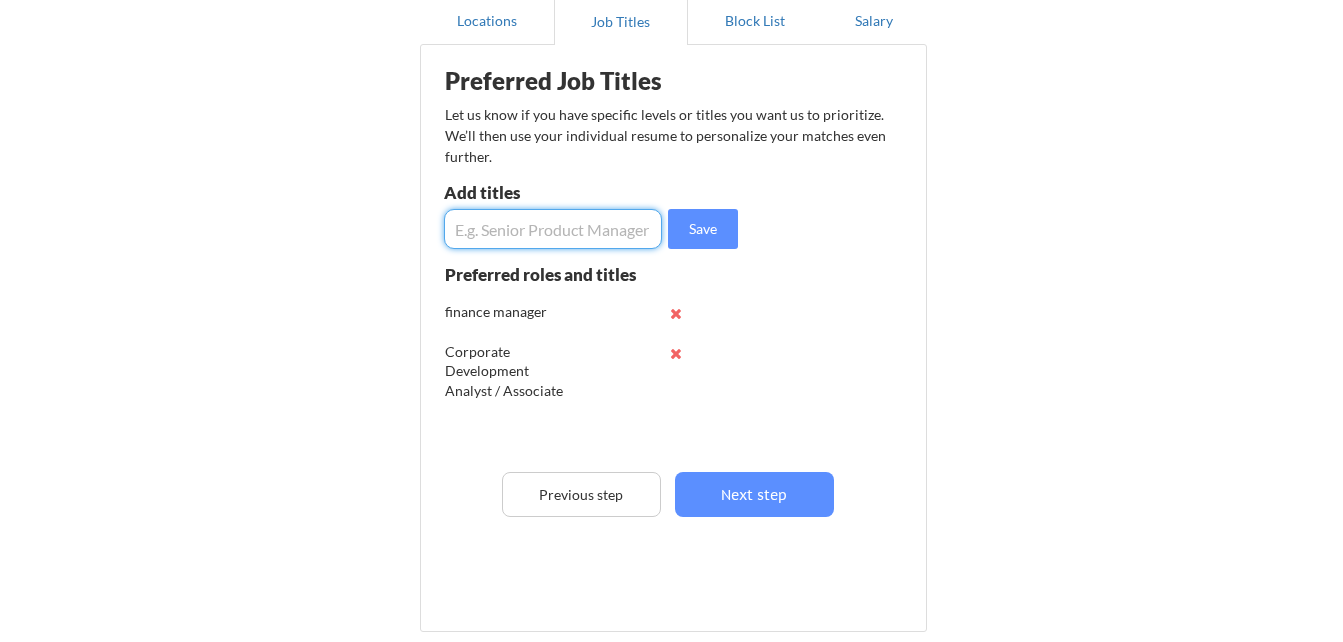 paste on "Private Equity / Venture Capital Analyst" 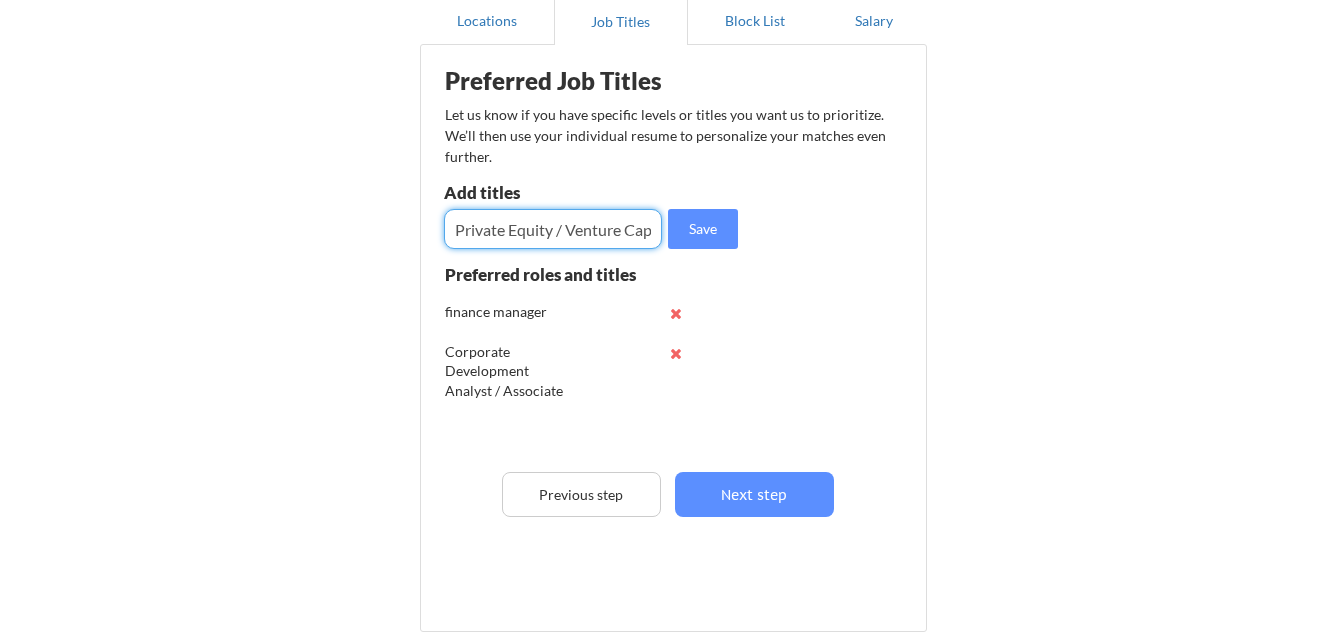 scroll, scrollTop: 0, scrollLeft: 82, axis: horizontal 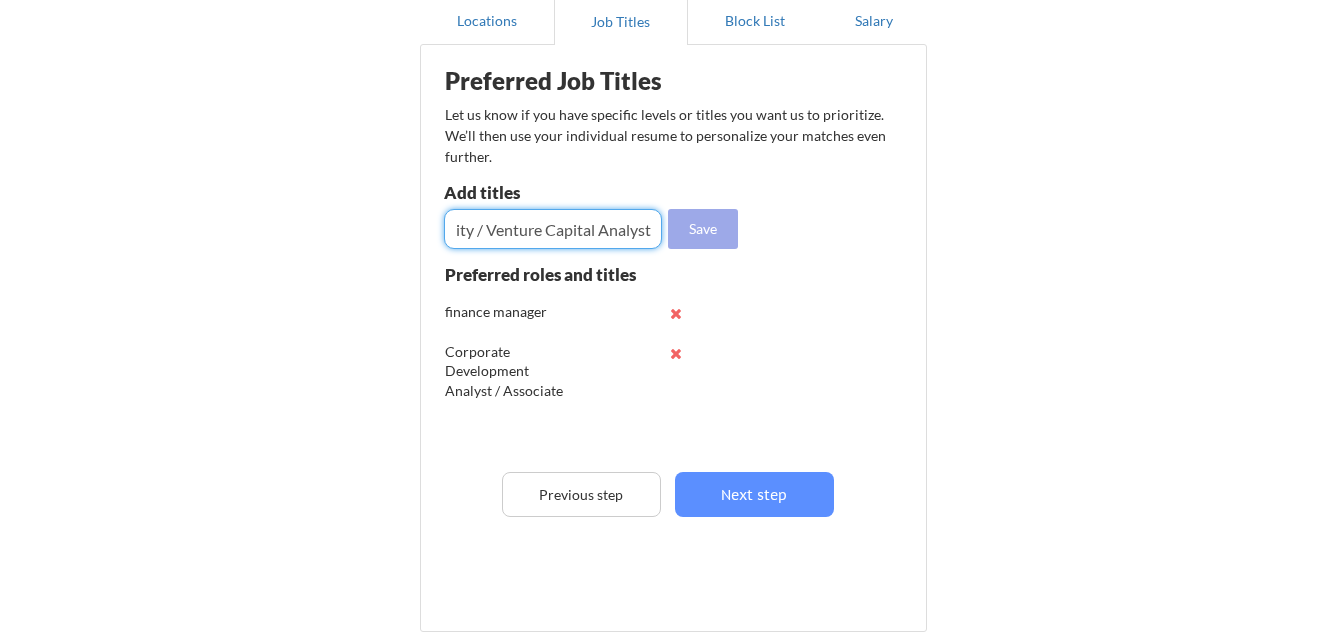 type on "Private Equity / Venture Capital Analyst" 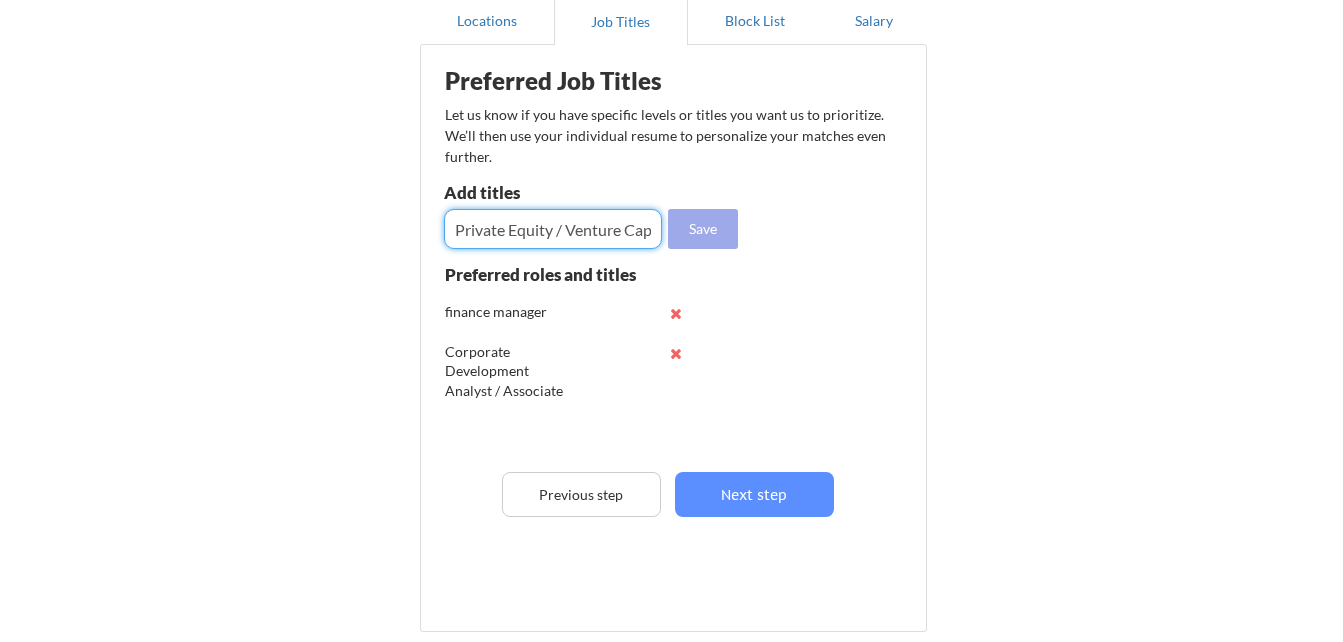 click on "Save" at bounding box center (703, 229) 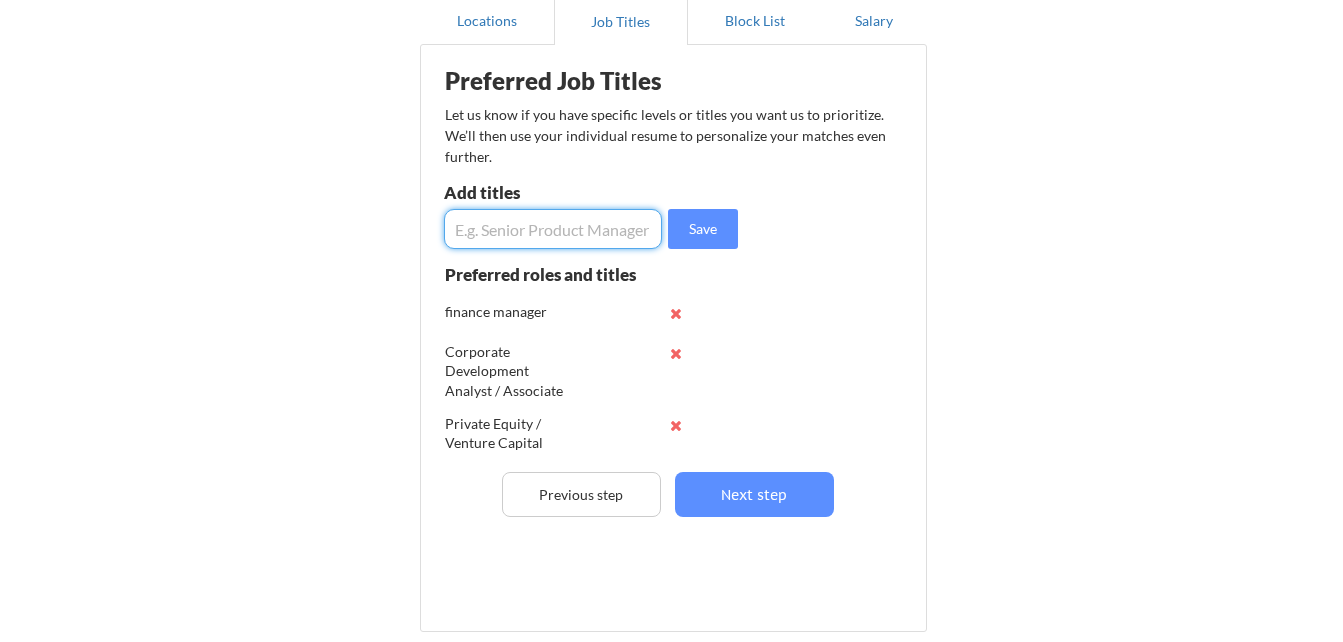 click at bounding box center (553, 229) 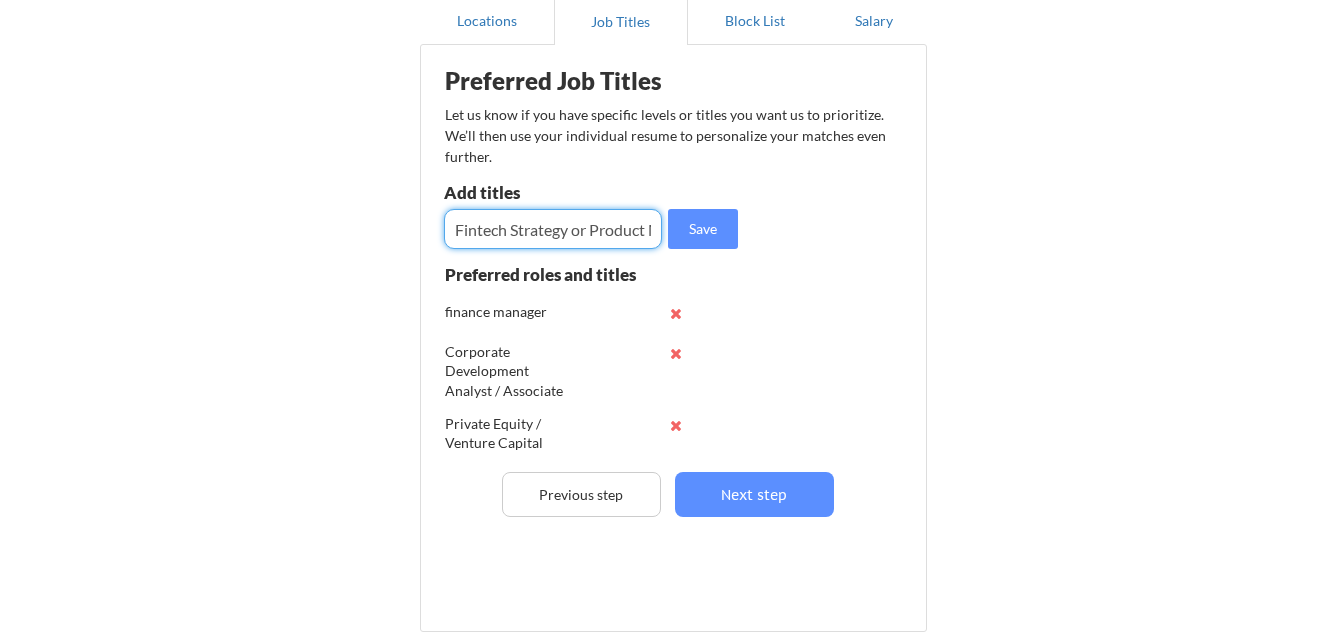 scroll, scrollTop: 0, scrollLeft: 63, axis: horizontal 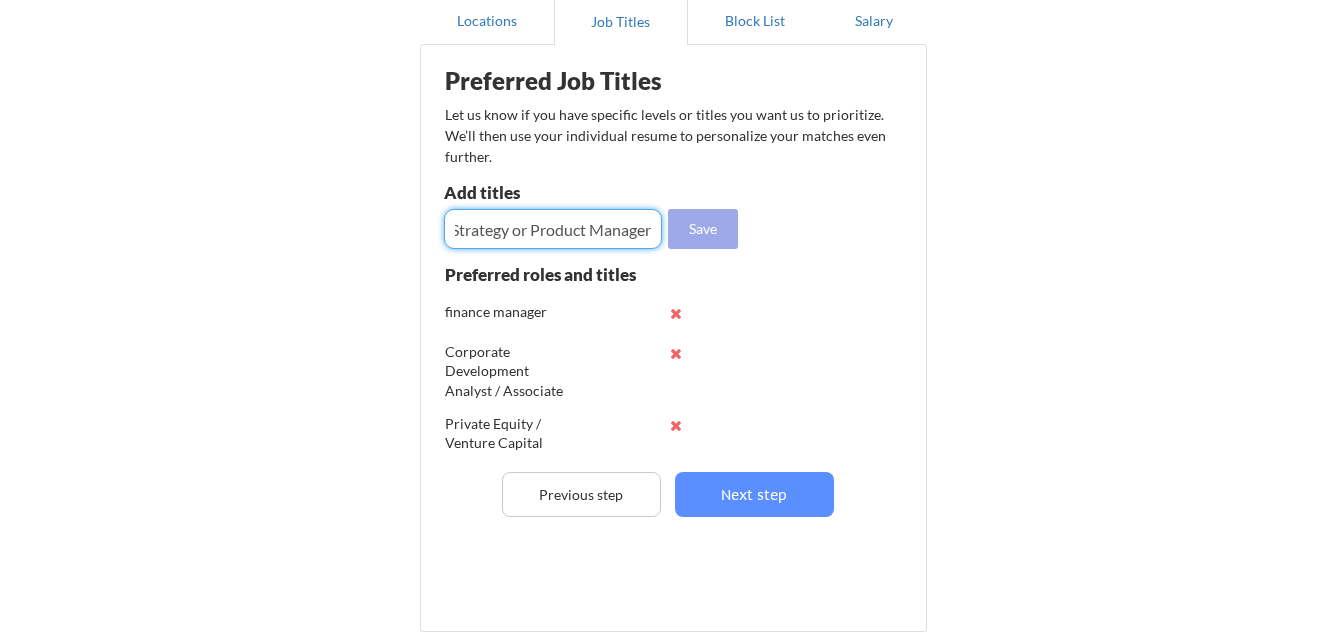 type on "Fintech Strategy or Product Manager" 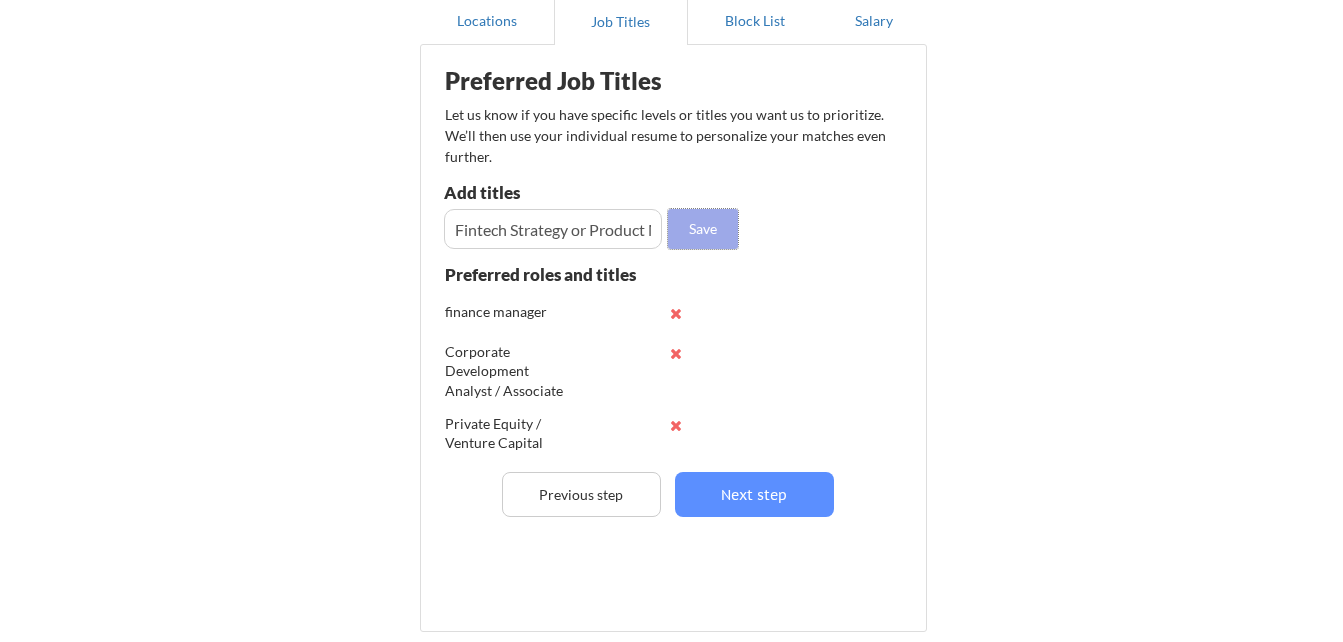 click on "Save" at bounding box center [703, 229] 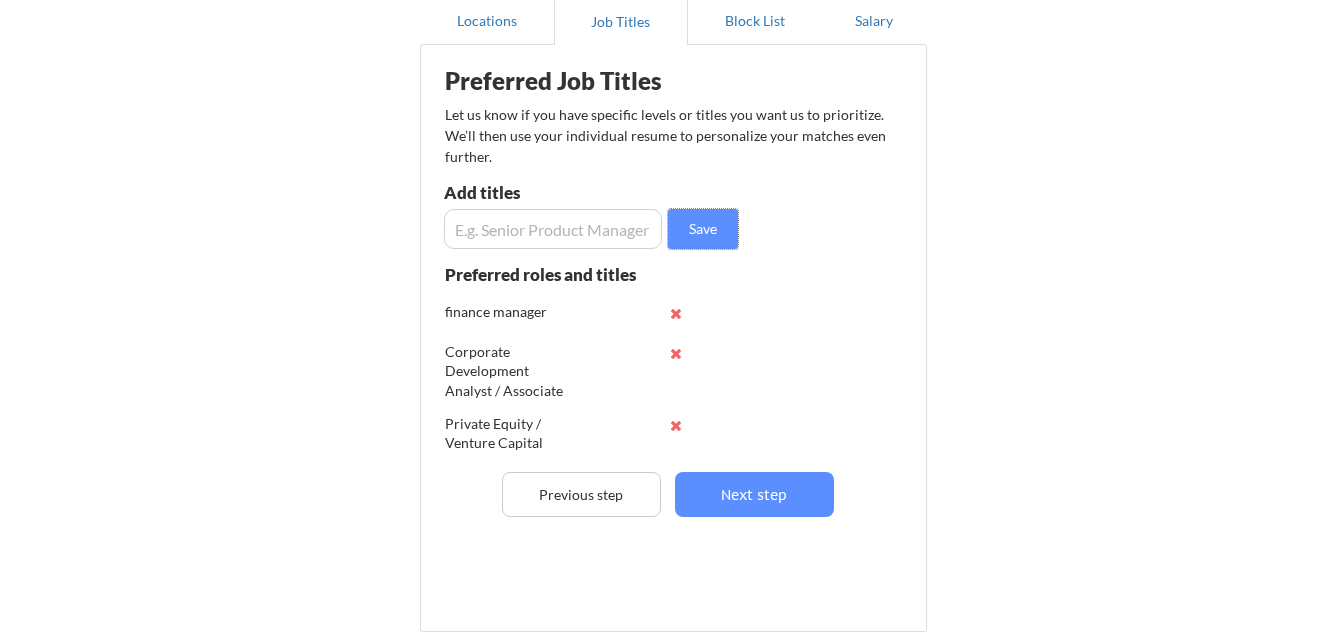 click at bounding box center (553, 229) 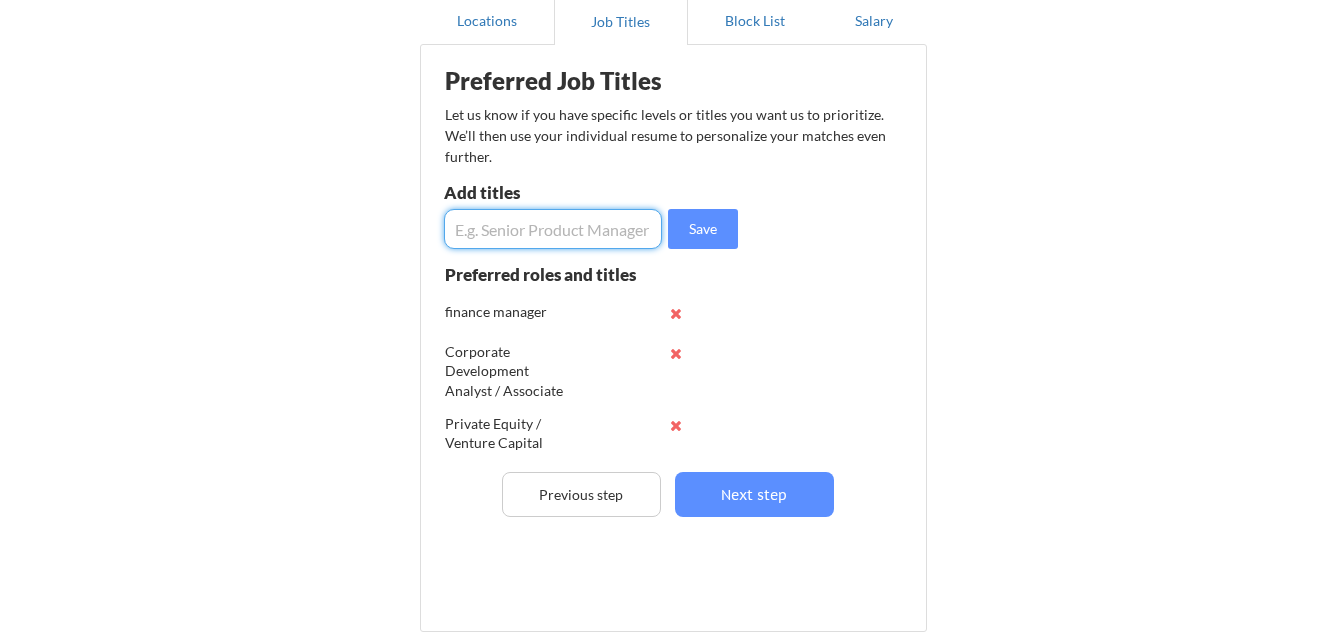 paste on "FP&A Manager / Senior Analyst (Tech or ESG-focused firm)" 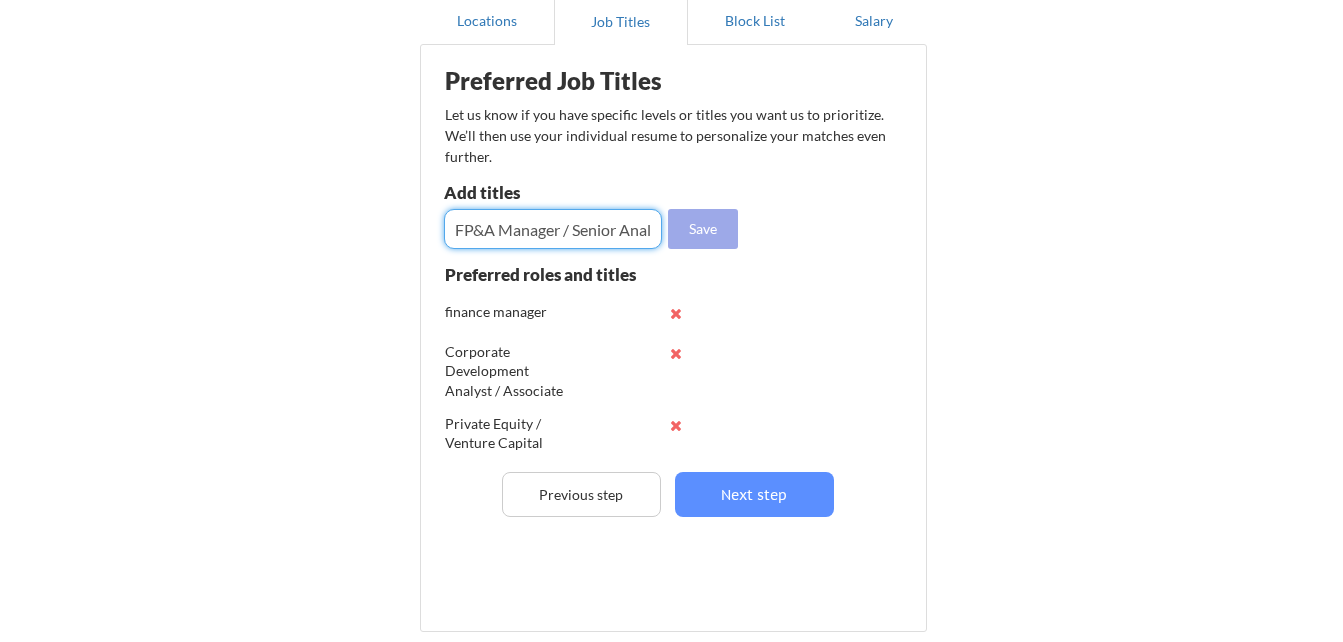 scroll, scrollTop: 0, scrollLeft: 212, axis: horizontal 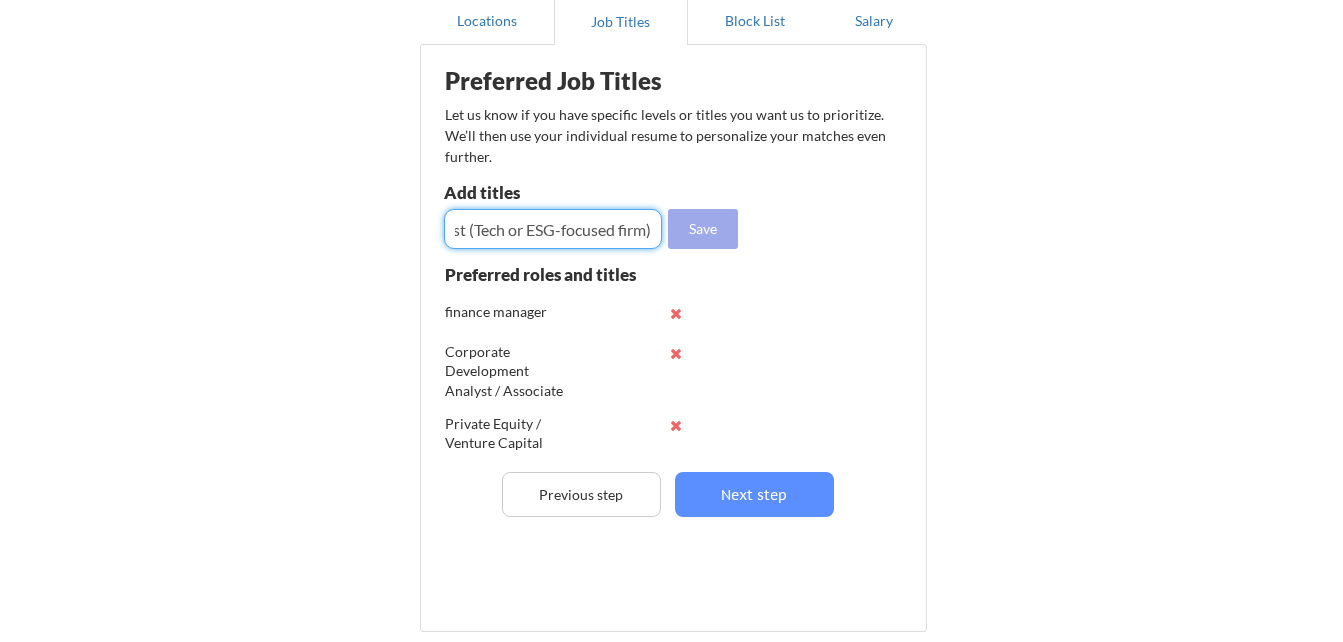 type on "FP&A Manager / Senior Analyst (Tech or ESG-focused firm)" 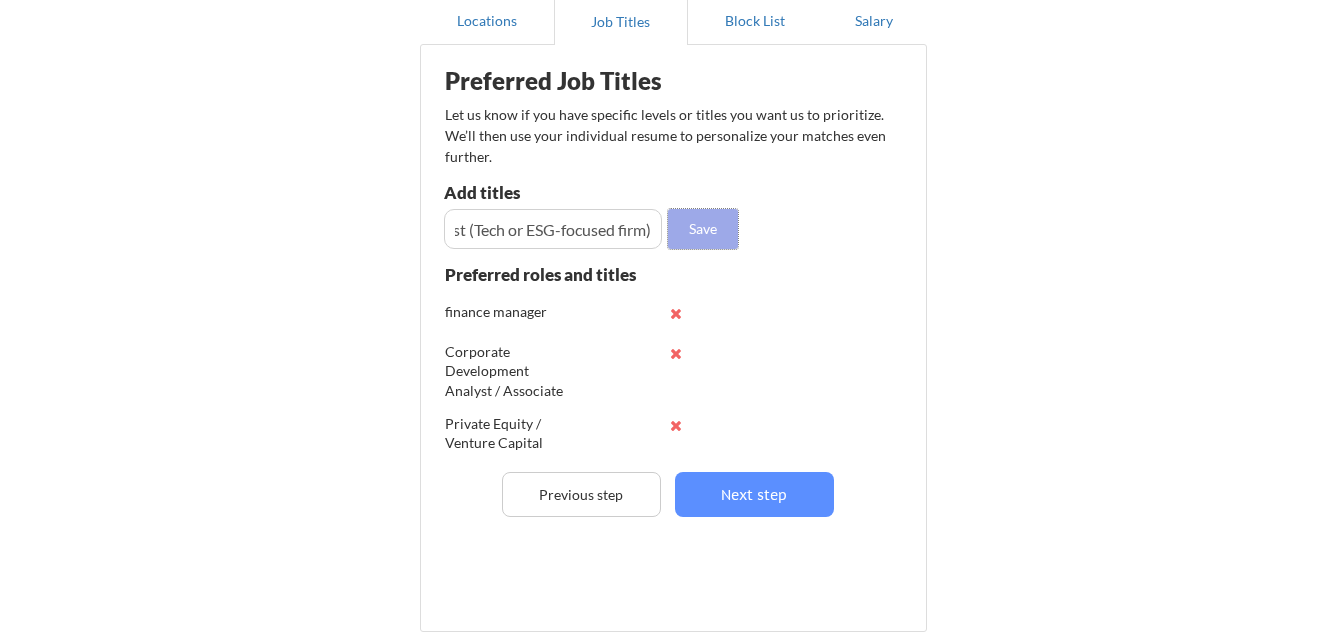 scroll, scrollTop: 0, scrollLeft: 0, axis: both 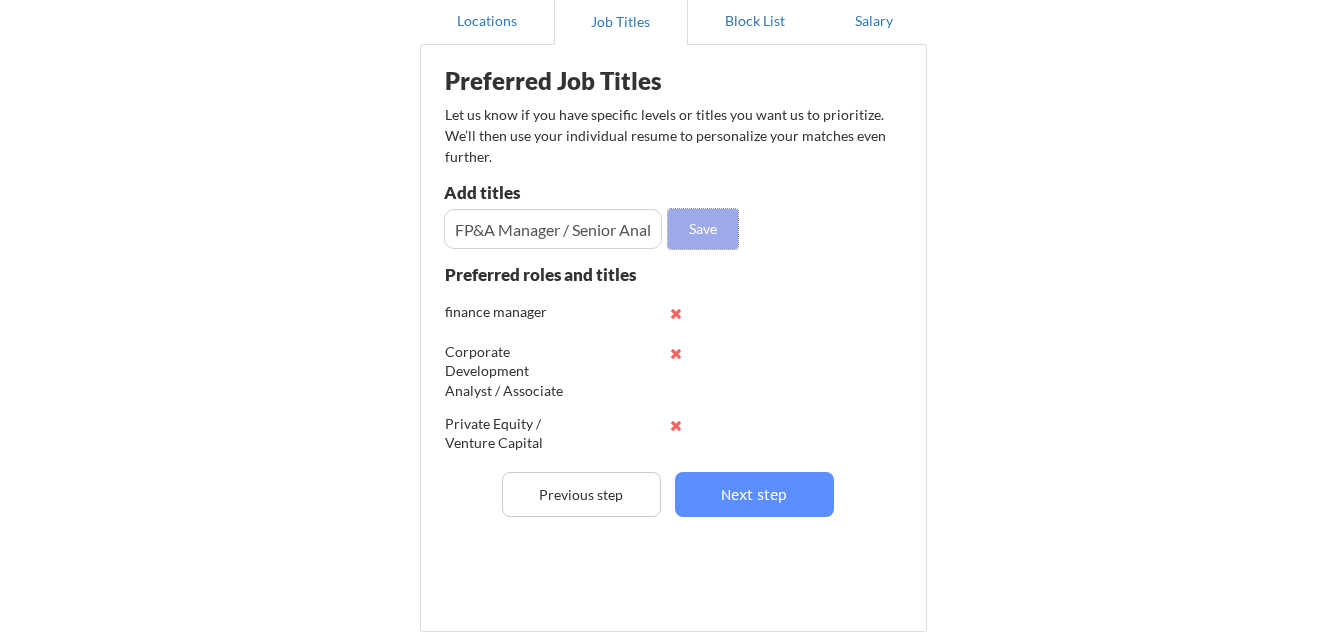 click on "Save" at bounding box center [703, 229] 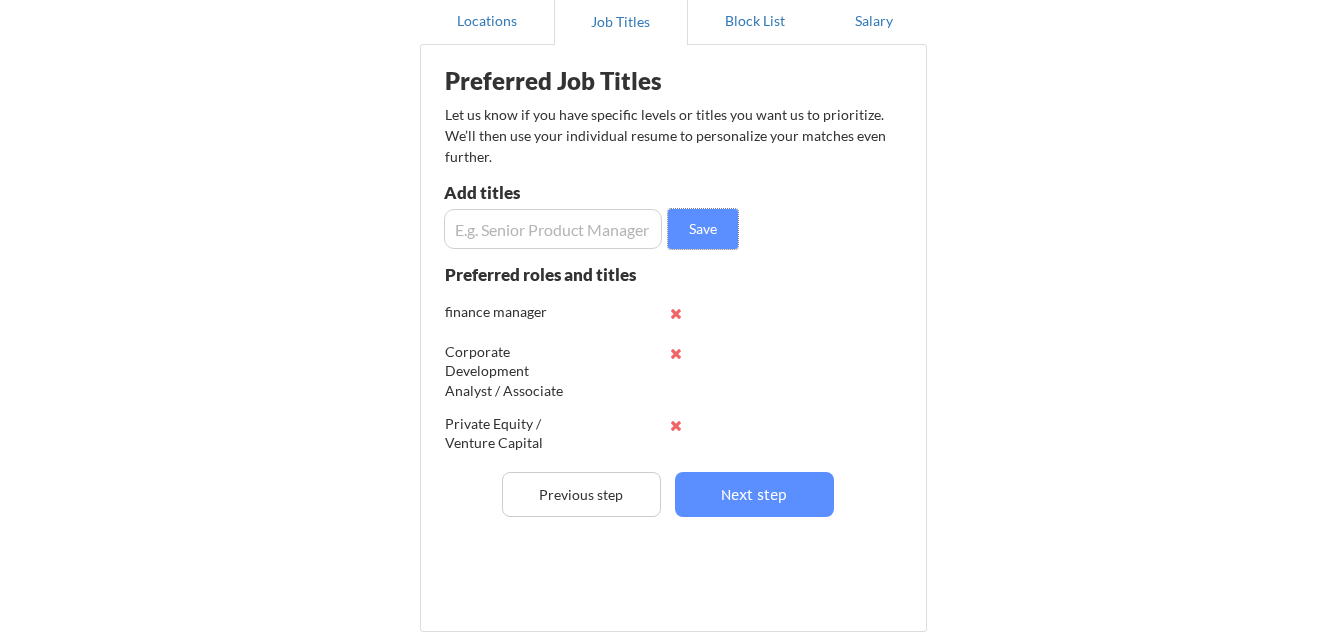 click at bounding box center (553, 229) 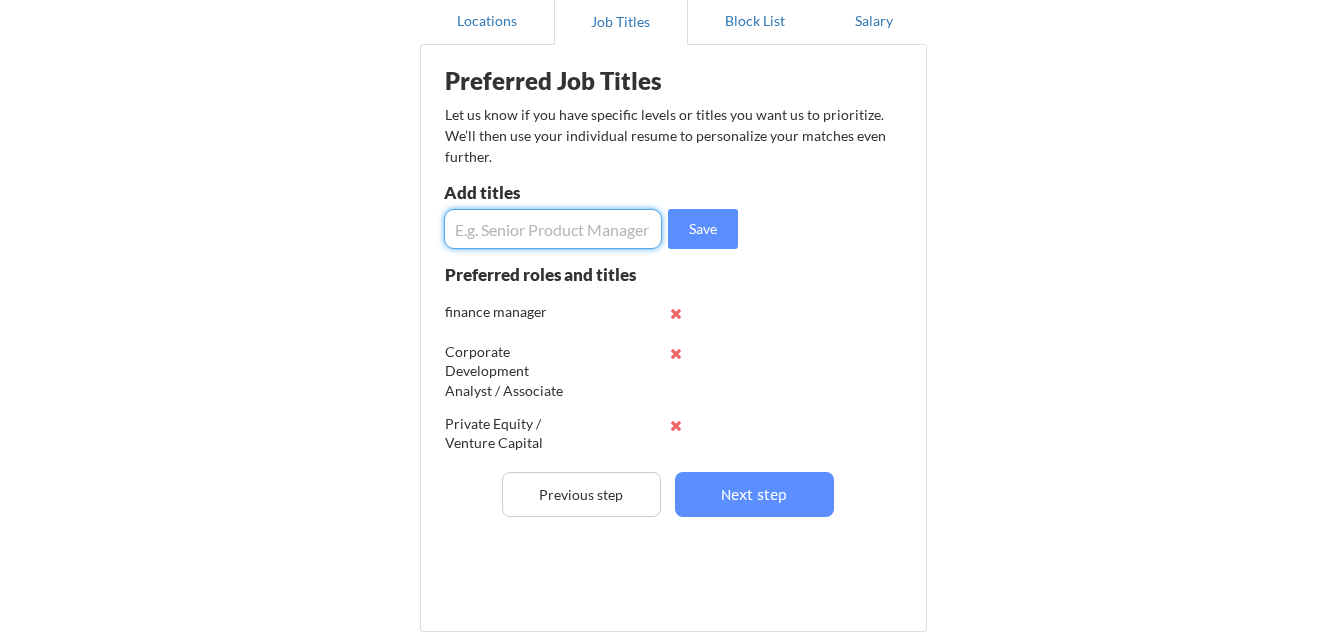paste on "AI-Driven Analytics Consultant" 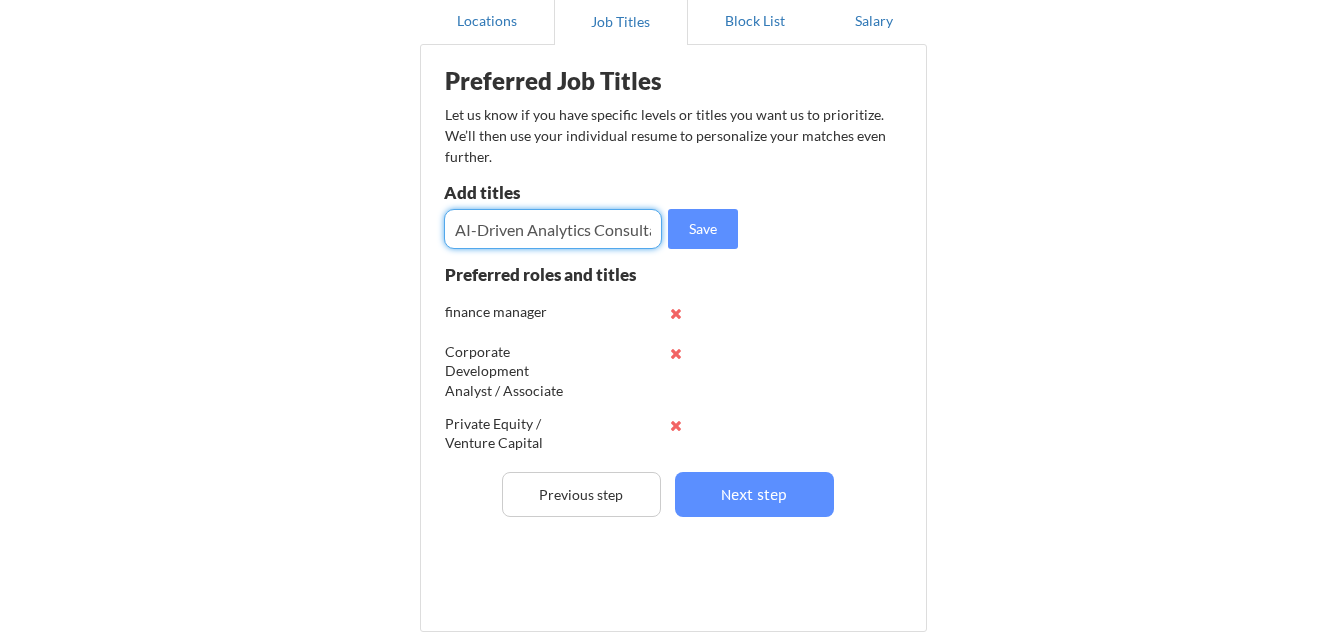 scroll, scrollTop: 0, scrollLeft: 22, axis: horizontal 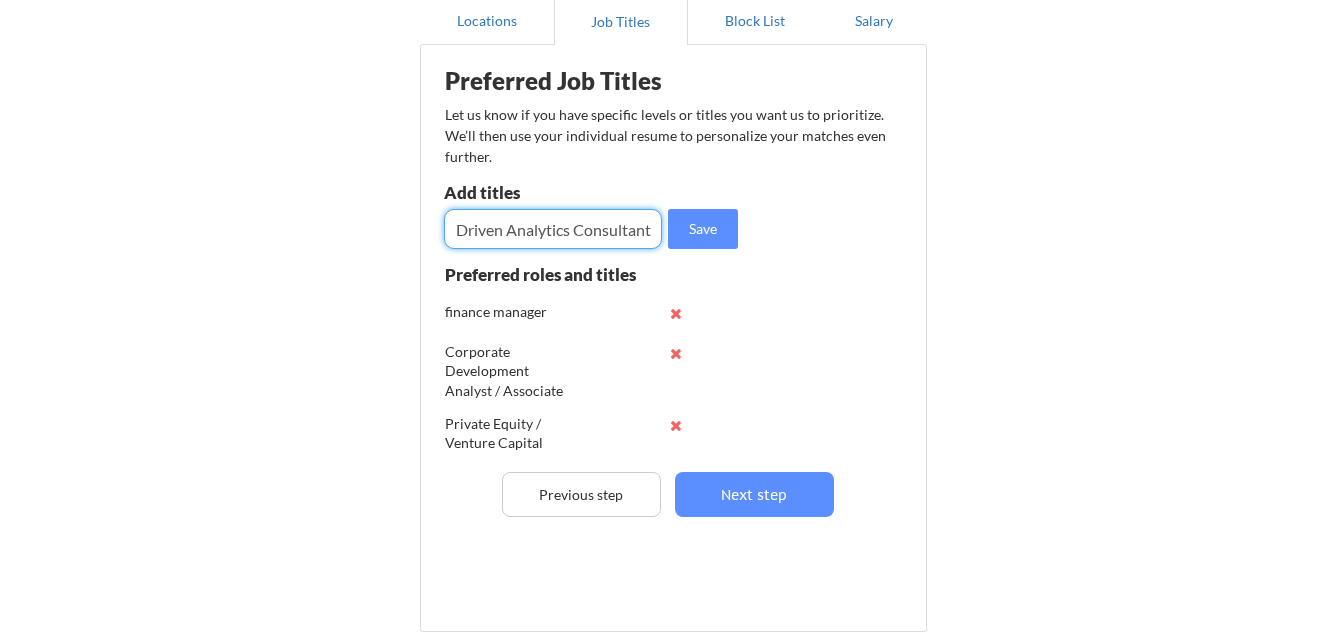 type on "AI-Driven Analytics Consultant" 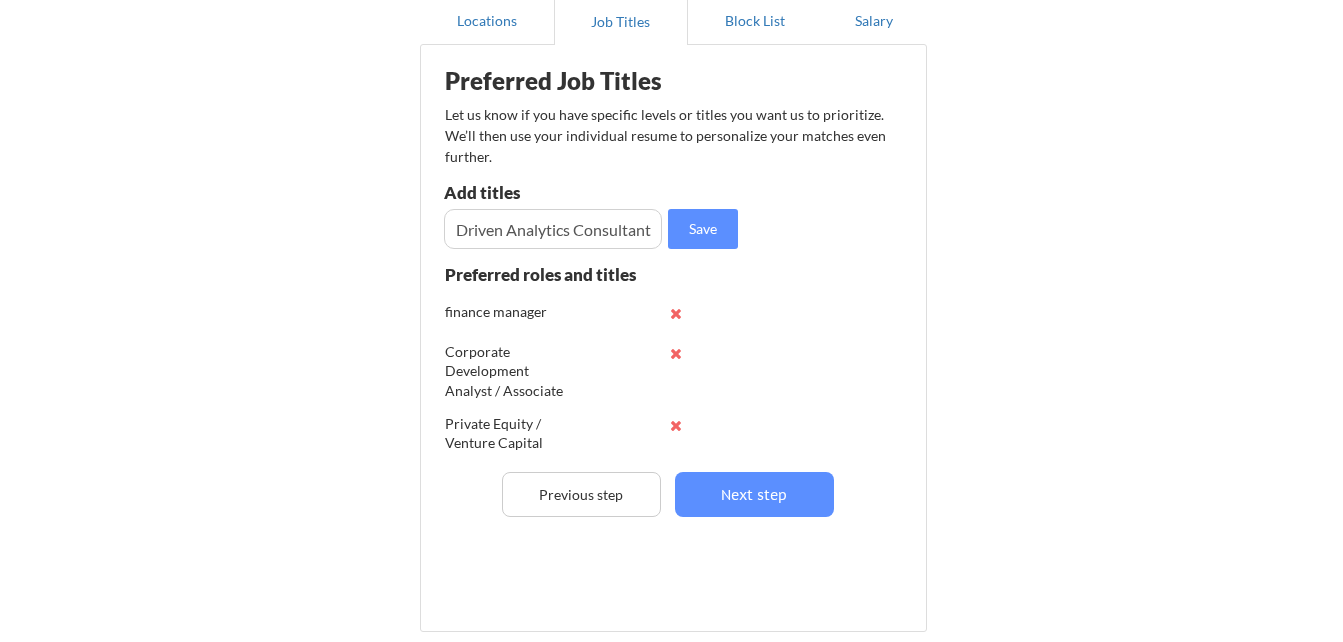 scroll, scrollTop: 0, scrollLeft: 0, axis: both 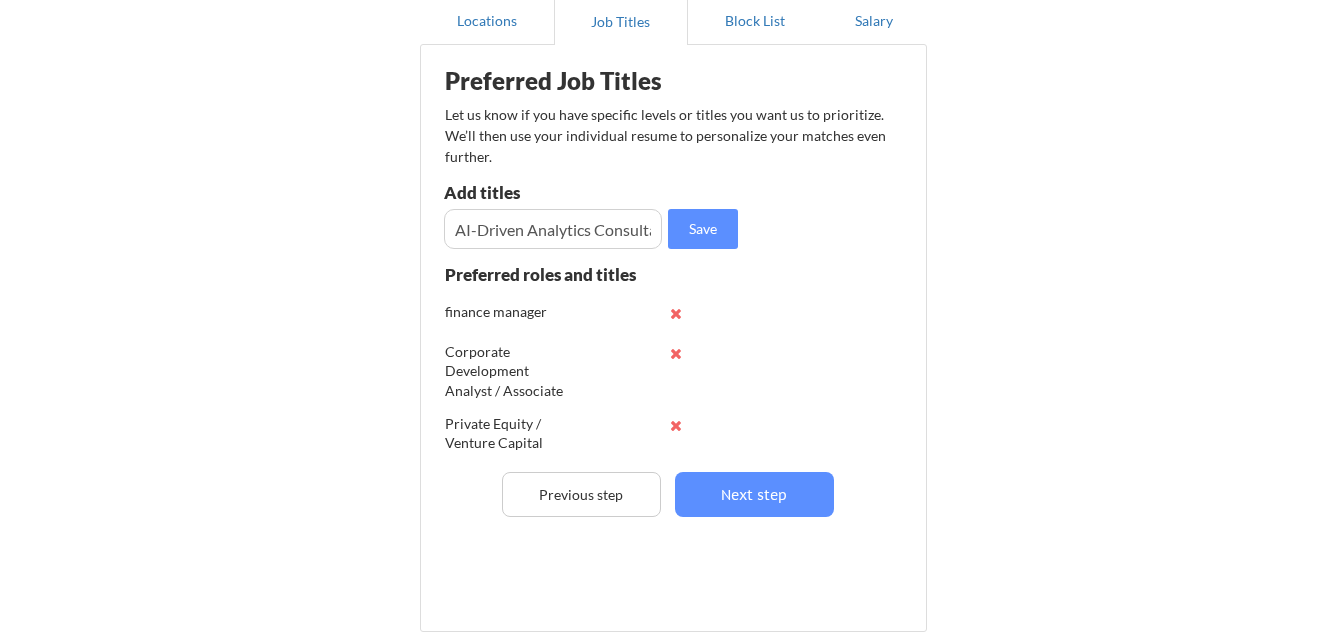 click on "Save" at bounding box center [593, 229] 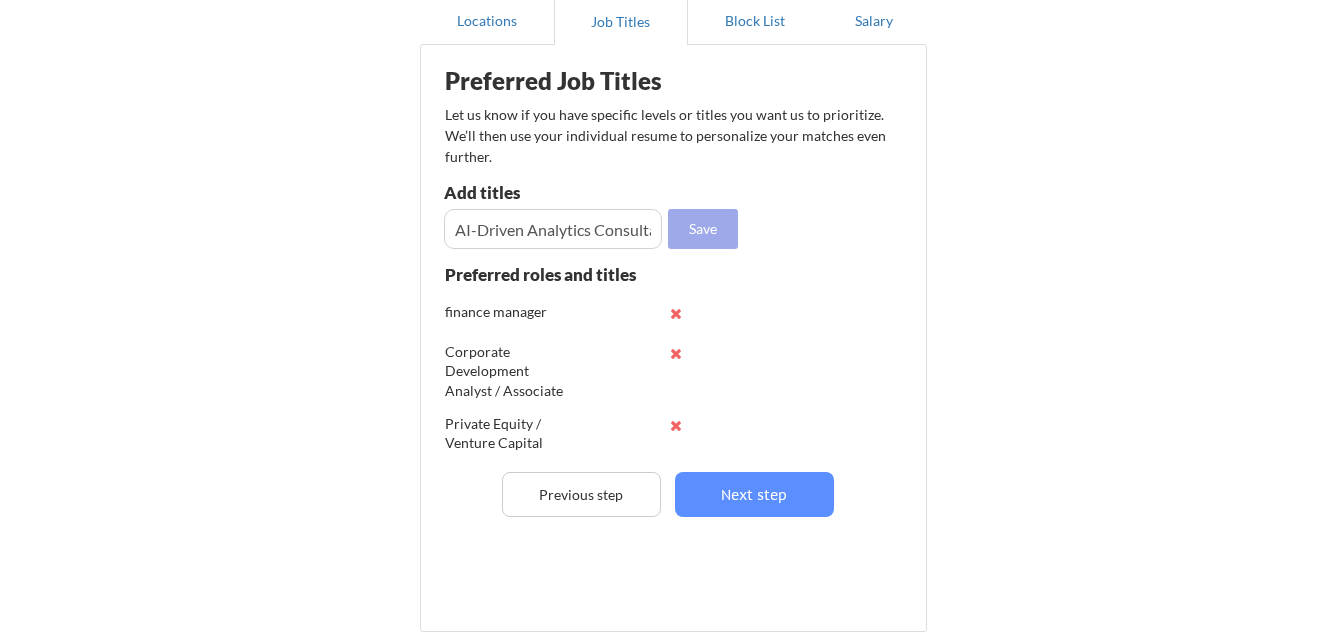 click on "Save" at bounding box center [703, 229] 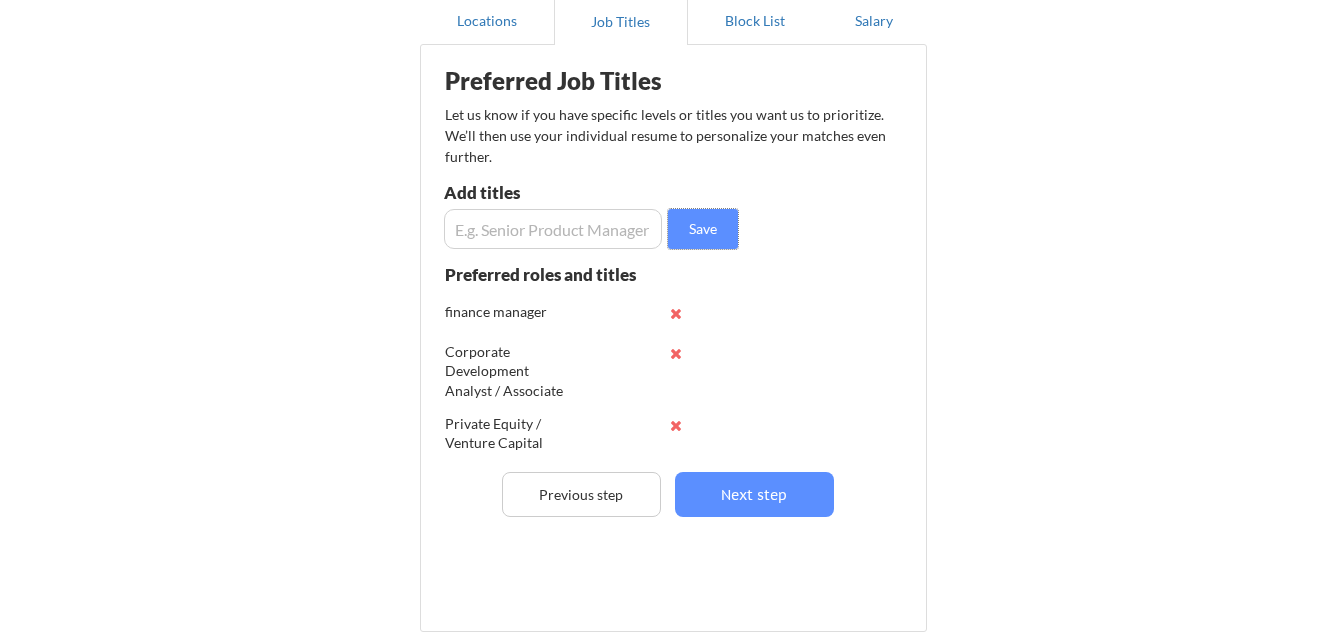 click at bounding box center (553, 229) 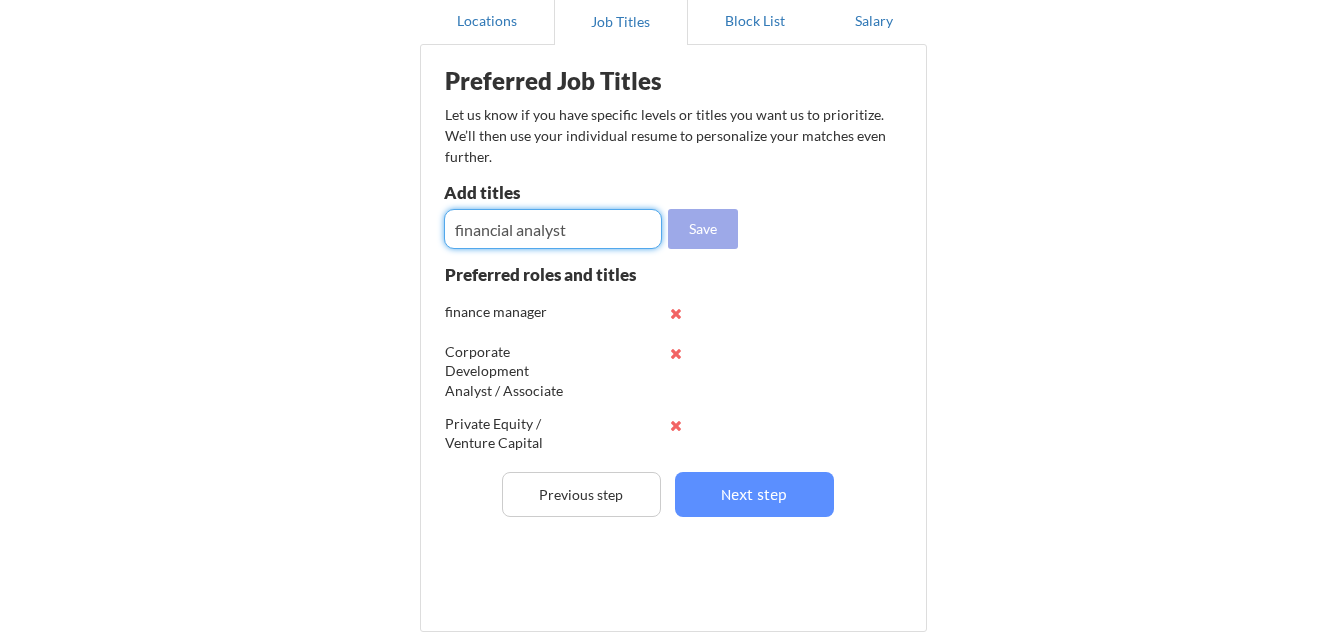 type on "financial analyst" 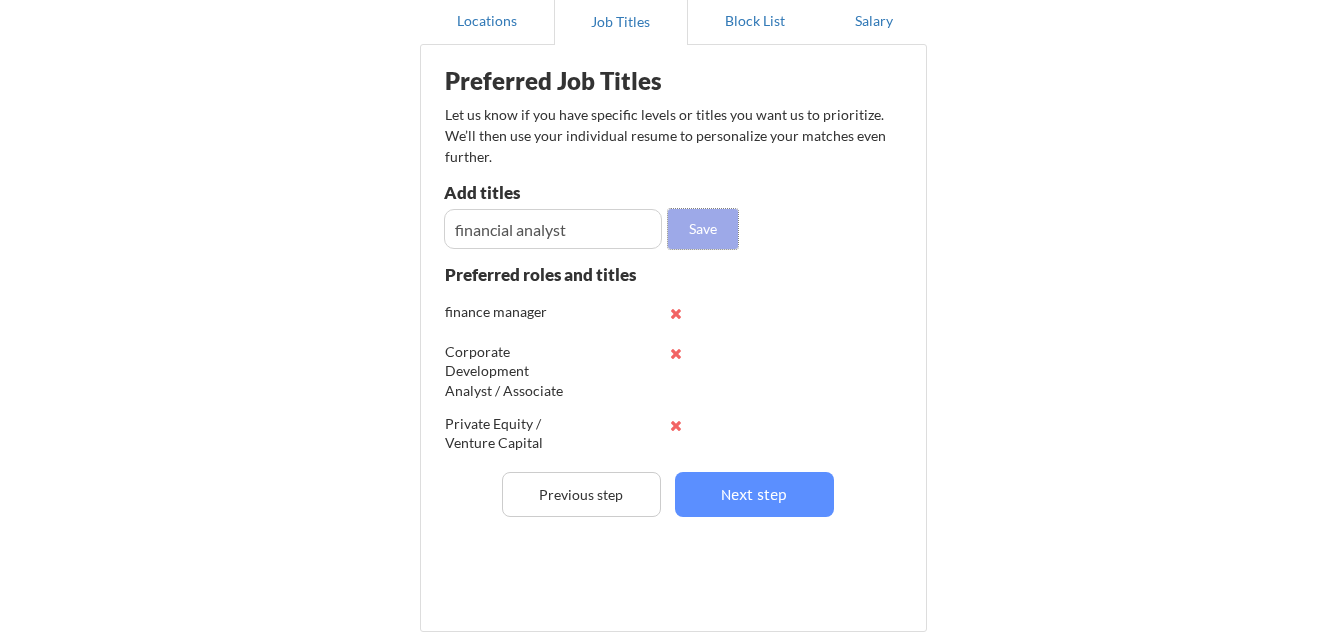 click on "Save" at bounding box center [703, 229] 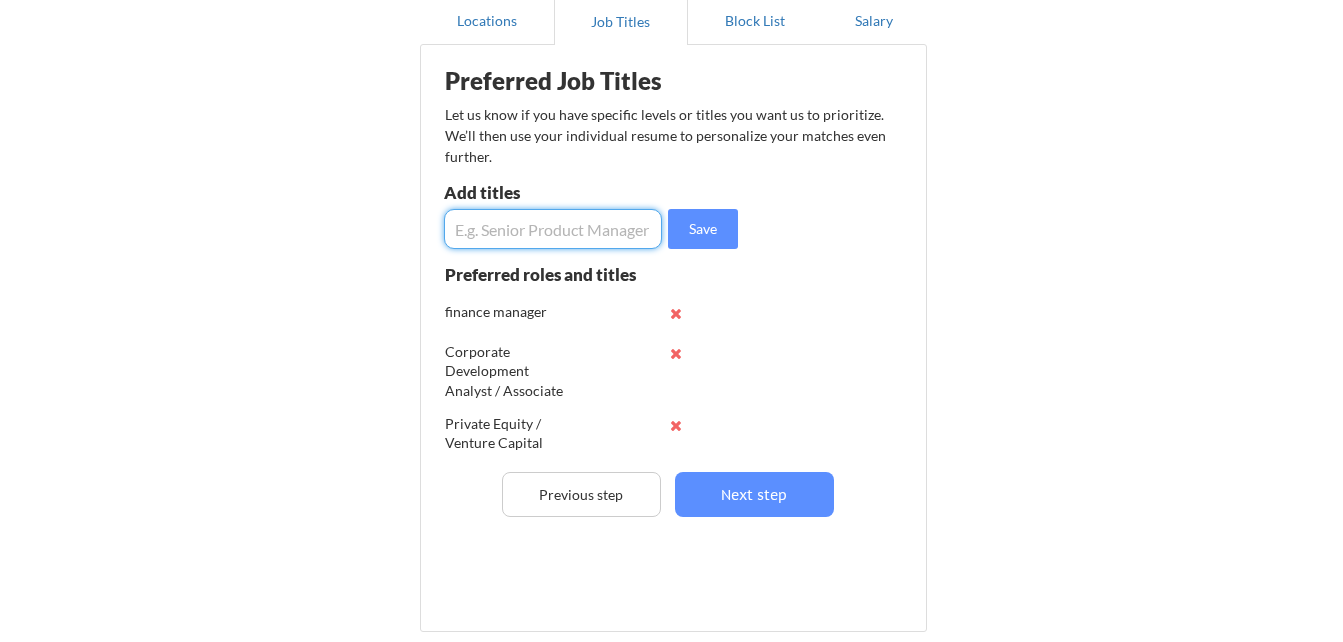click at bounding box center [553, 229] 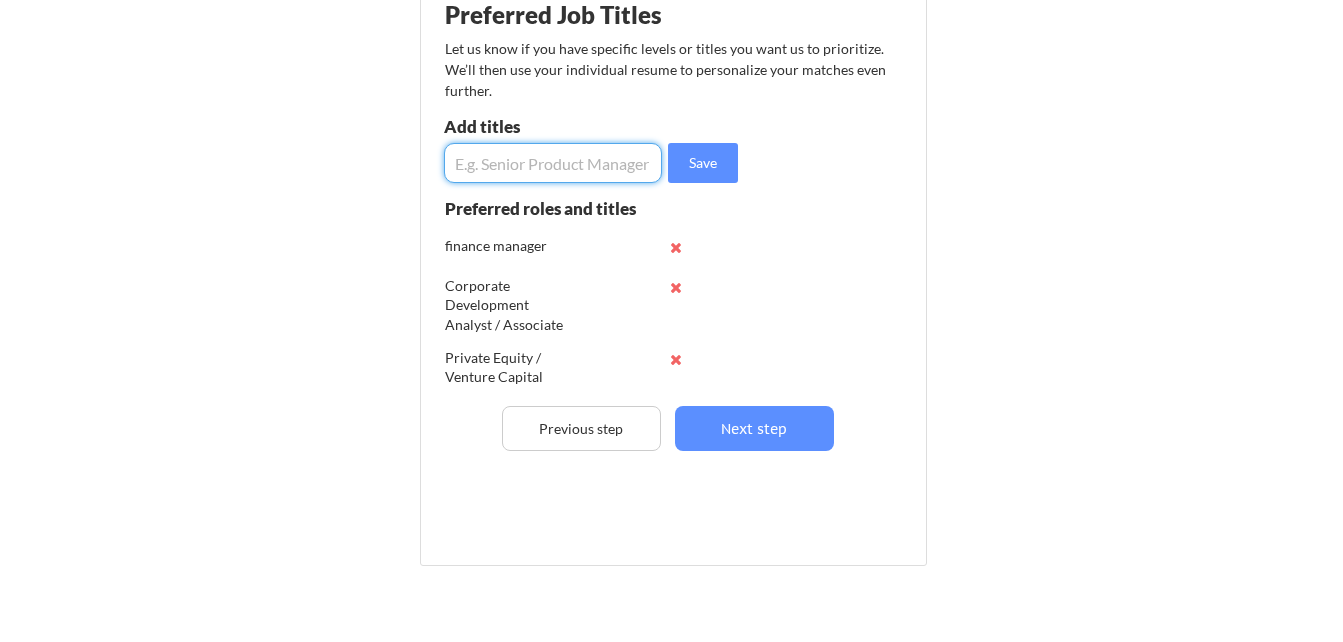 scroll, scrollTop: 173, scrollLeft: 0, axis: vertical 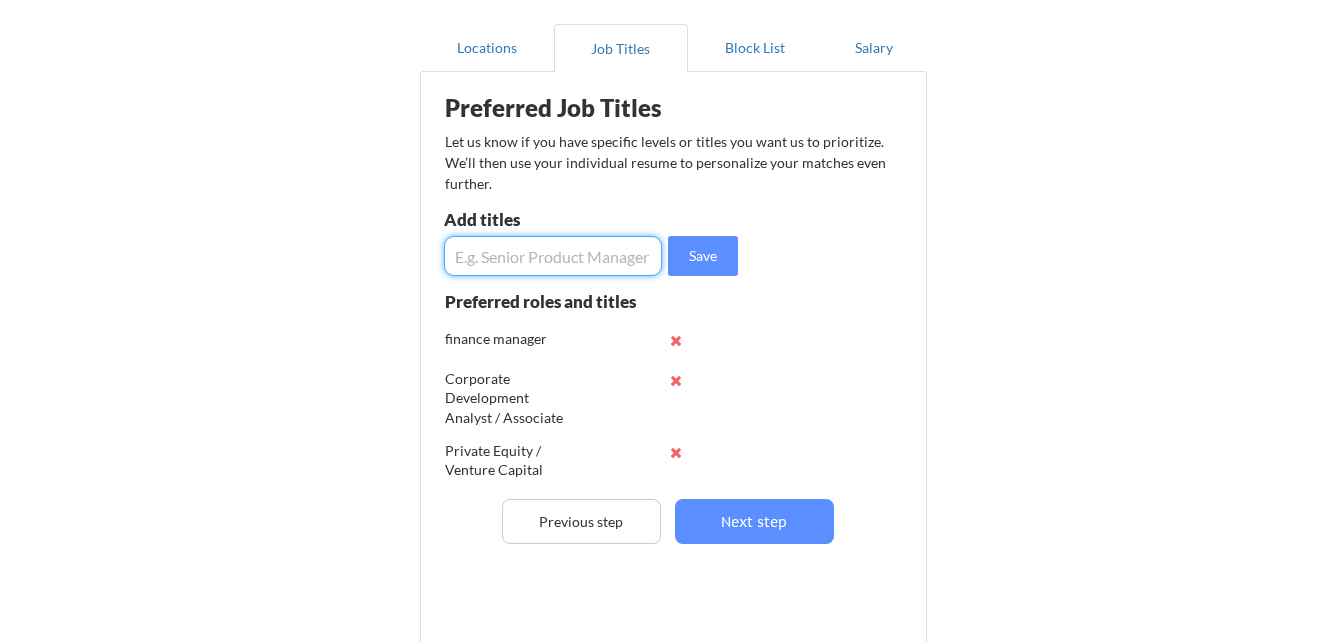paste on "ESG Strategy Analyst" 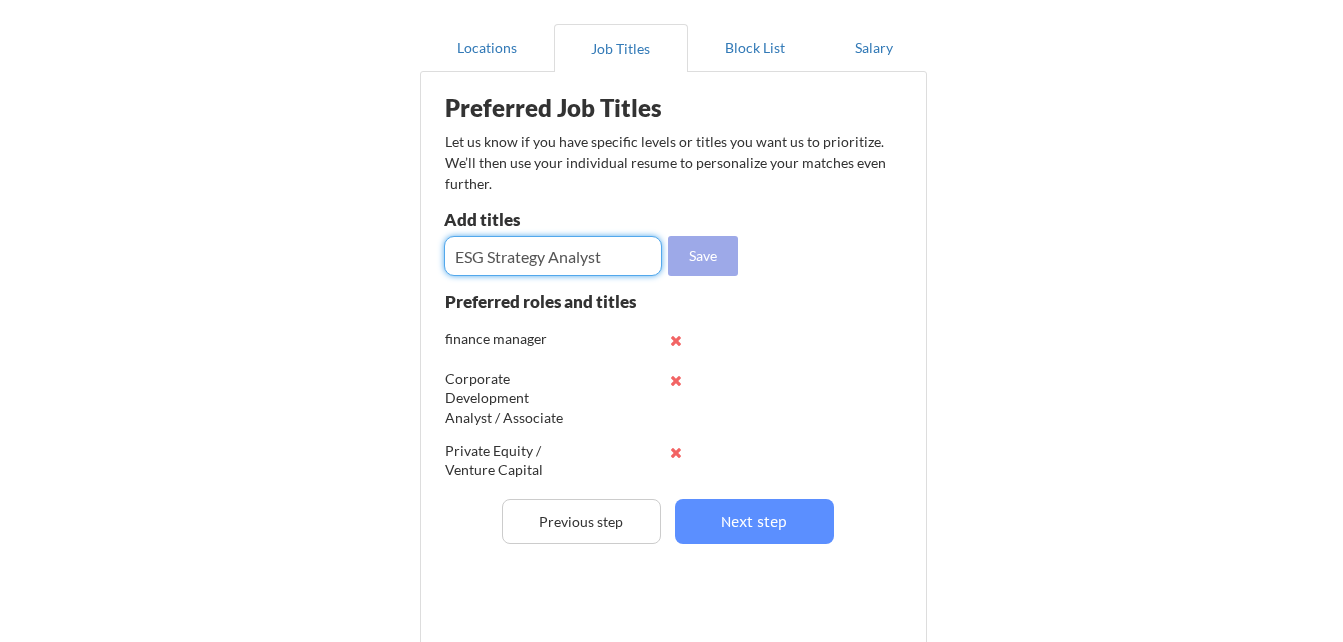 type on "ESG Strategy Analyst" 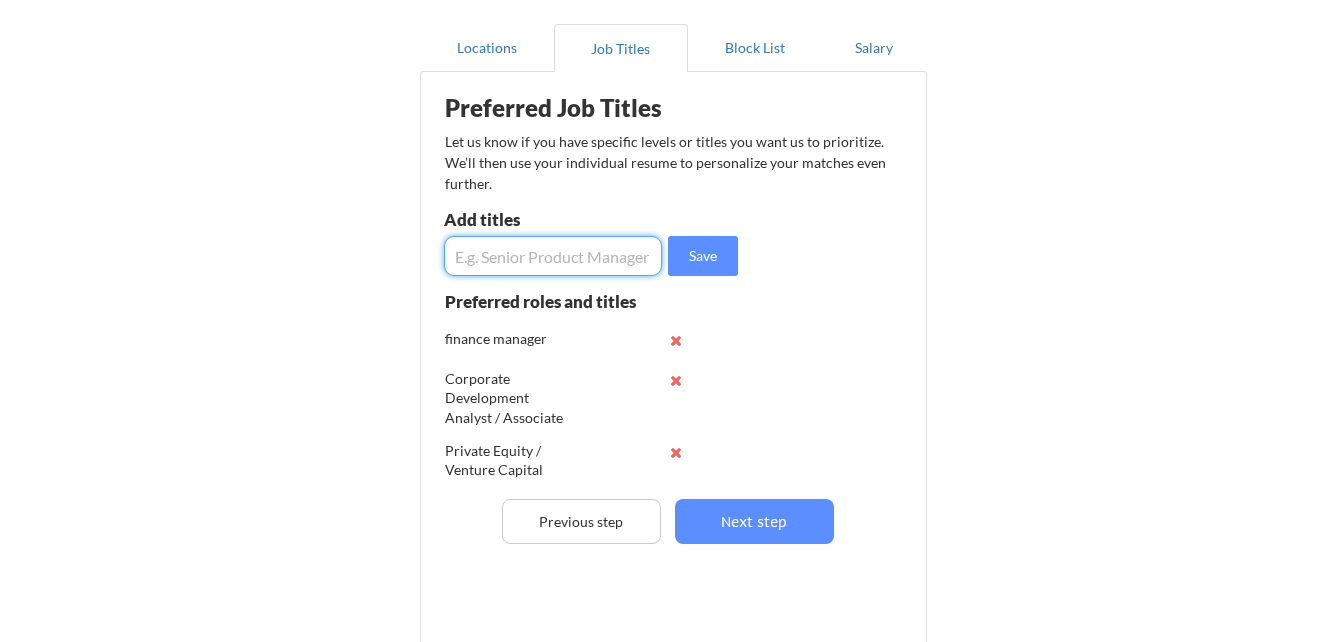 click at bounding box center [553, 256] 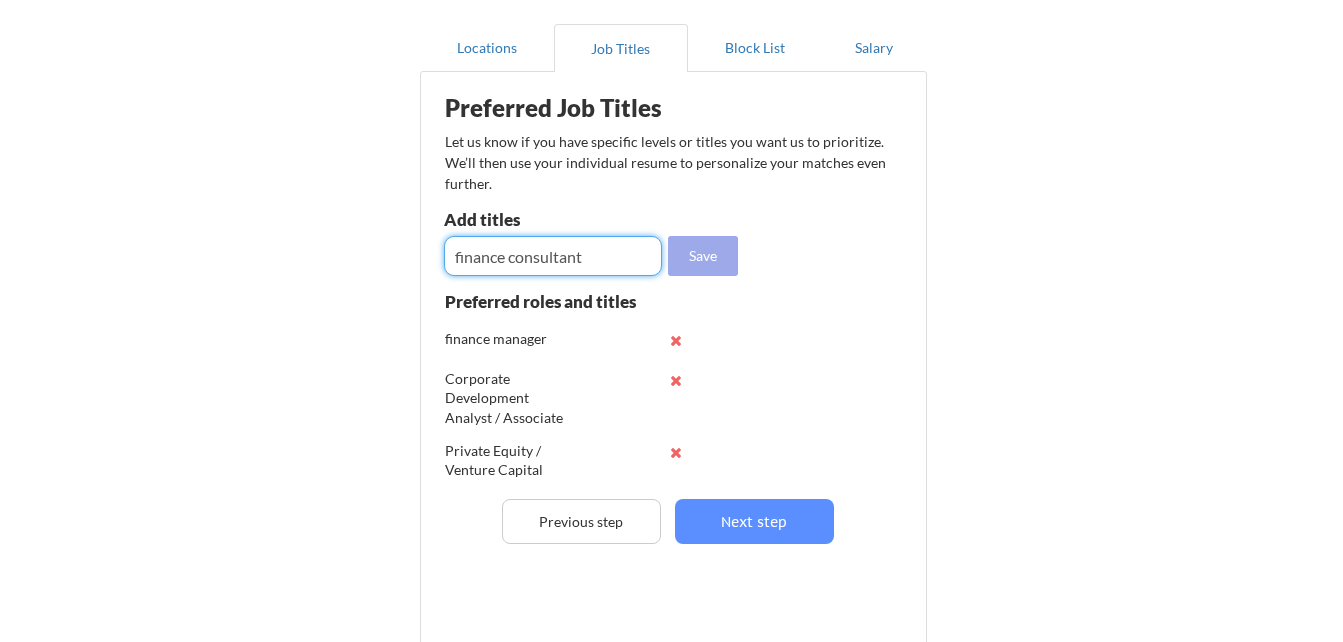 type on "finance consultant" 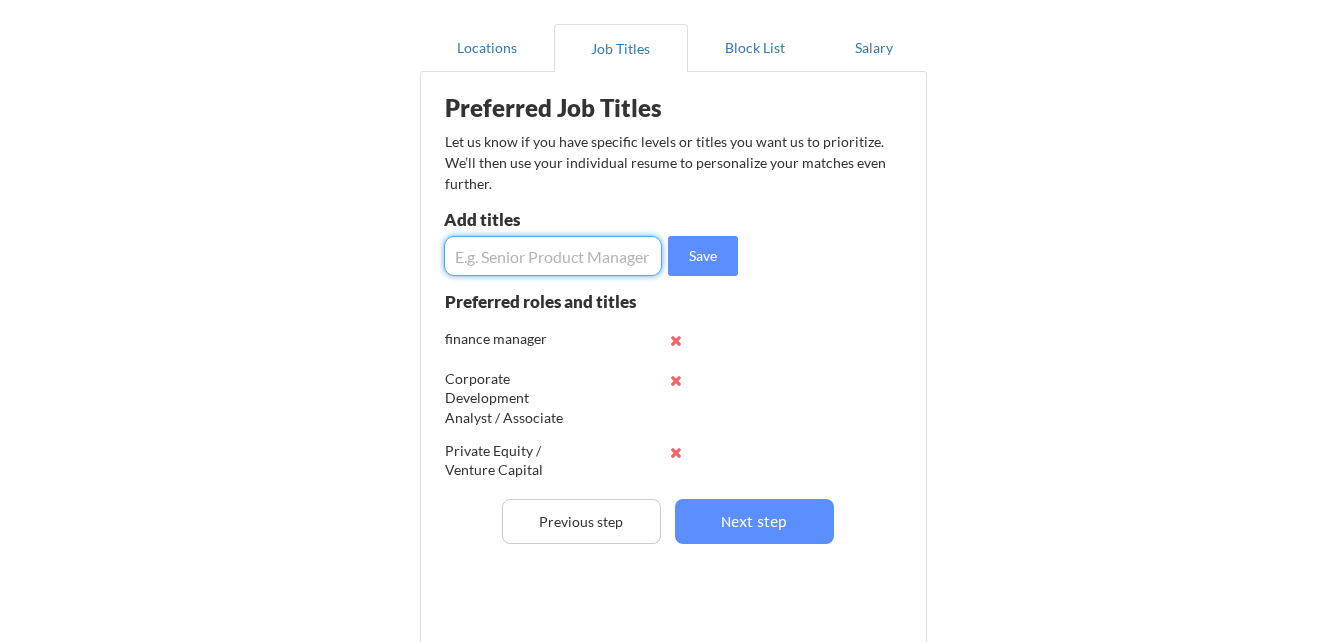 click at bounding box center [553, 256] 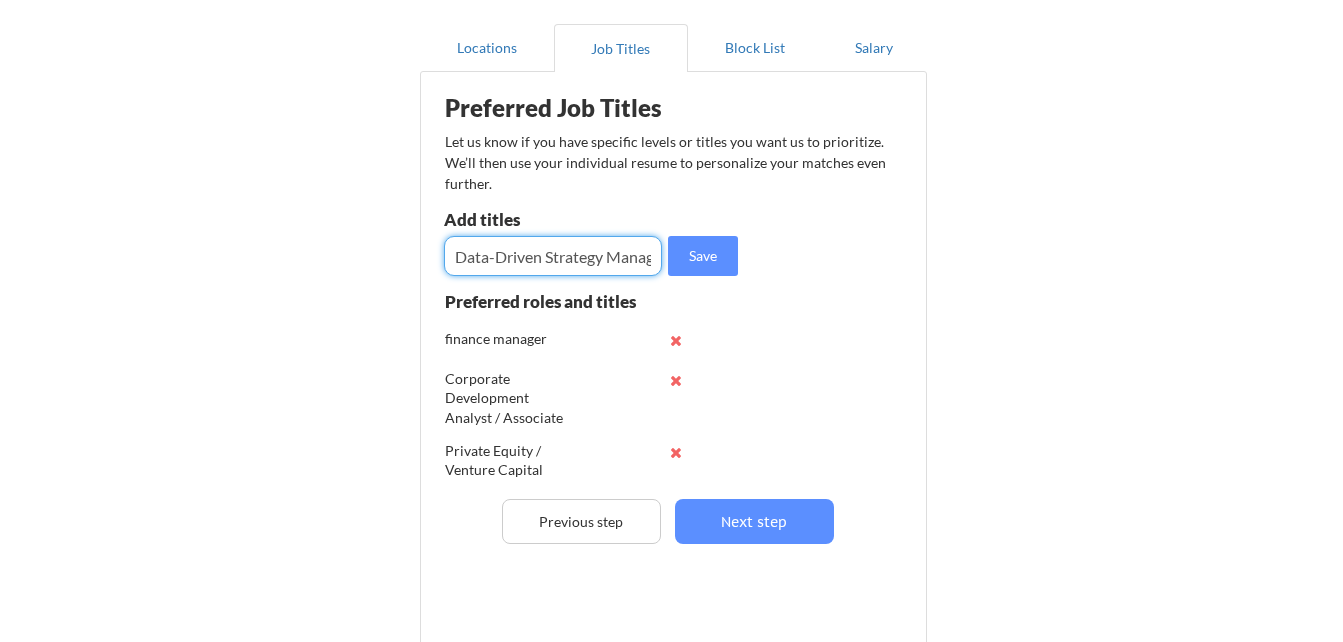 scroll, scrollTop: 0, scrollLeft: 163, axis: horizontal 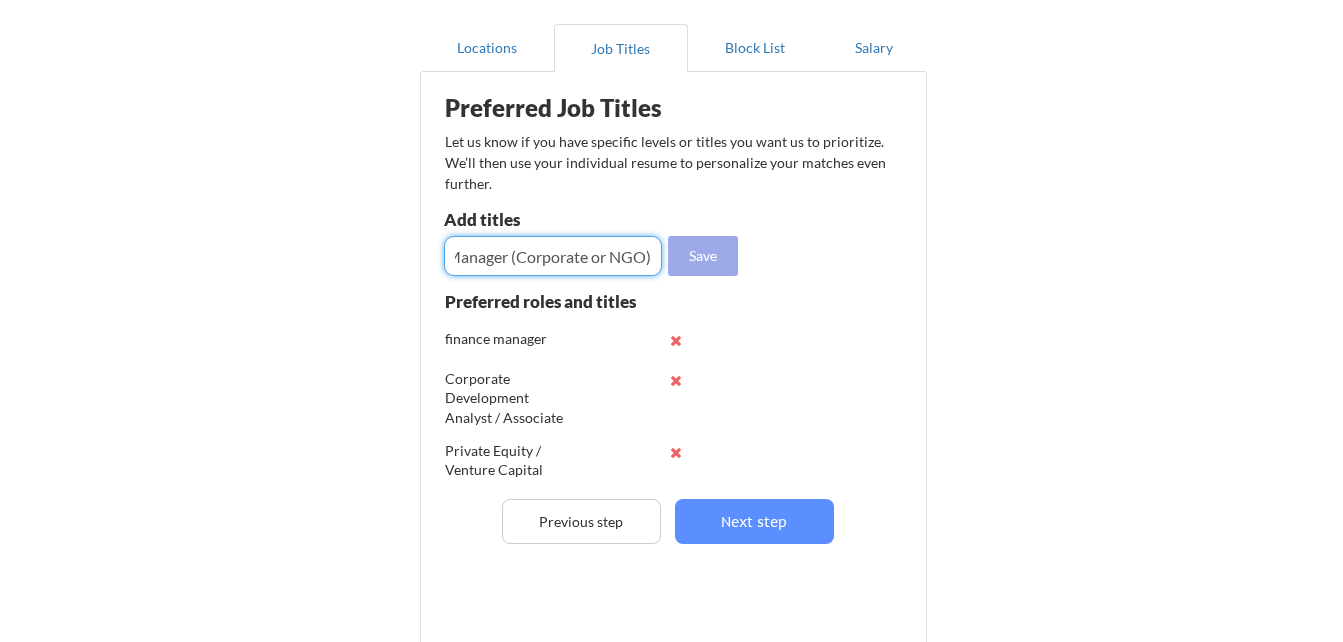type on "Data-Driven Strategy Manager (Corporate or NGO)" 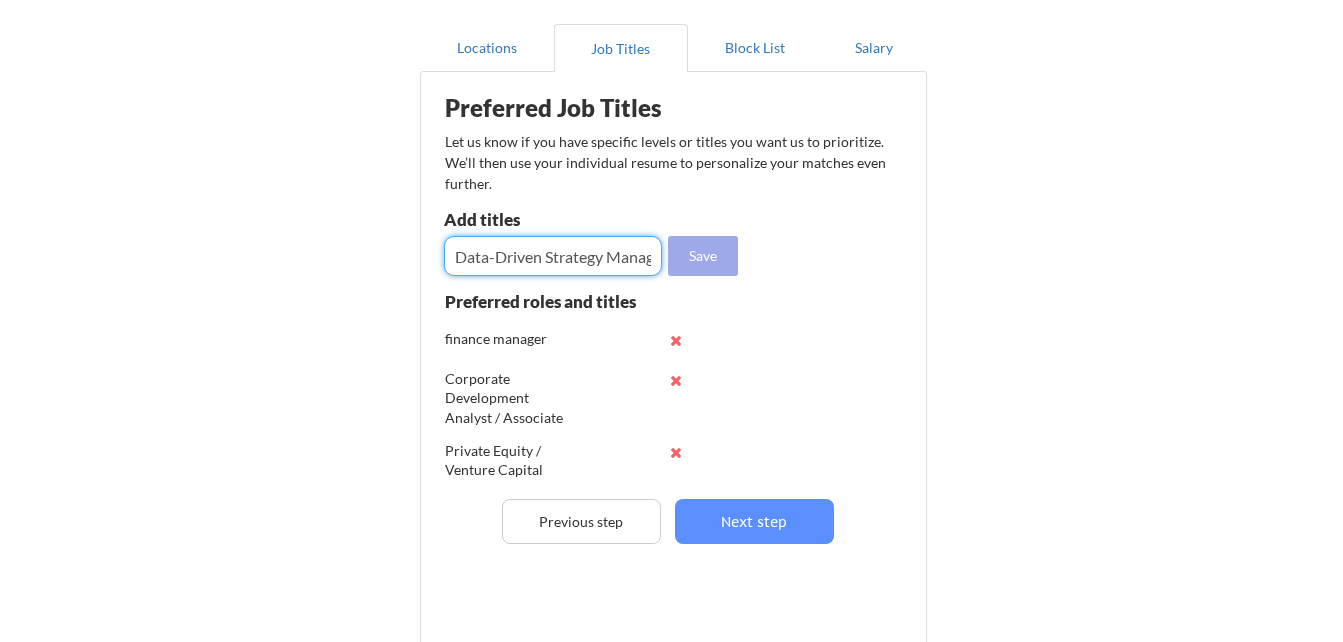 click on "Save" at bounding box center (703, 256) 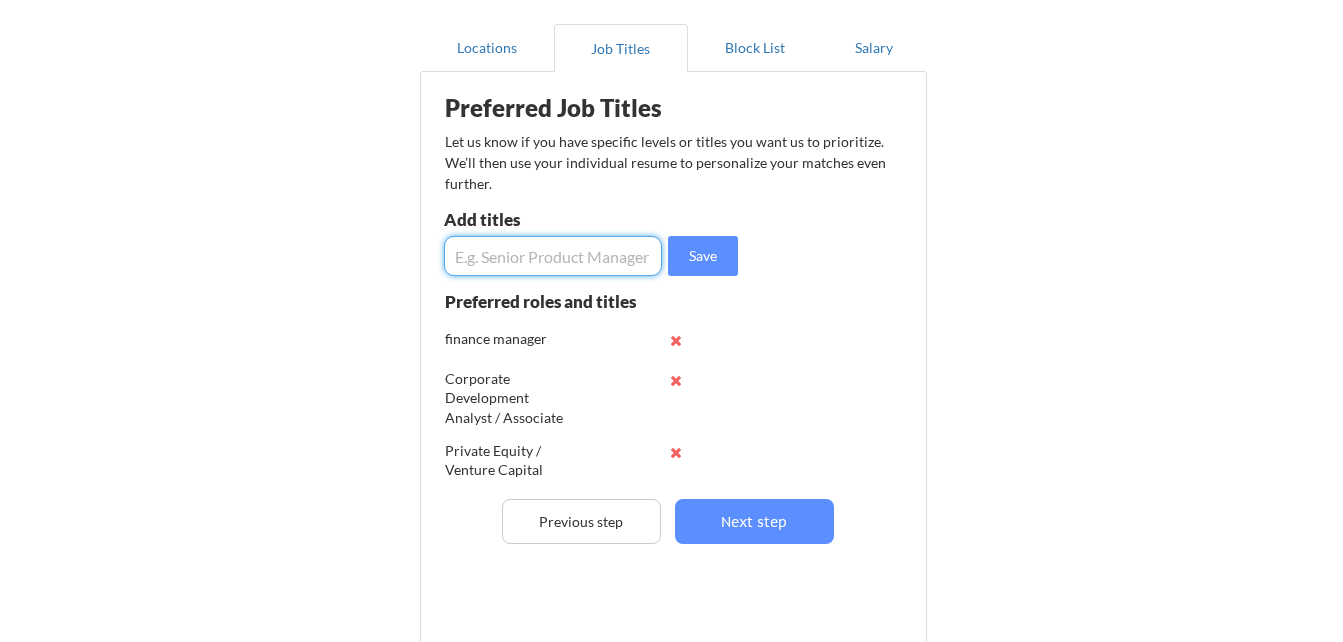 click at bounding box center (553, 256) 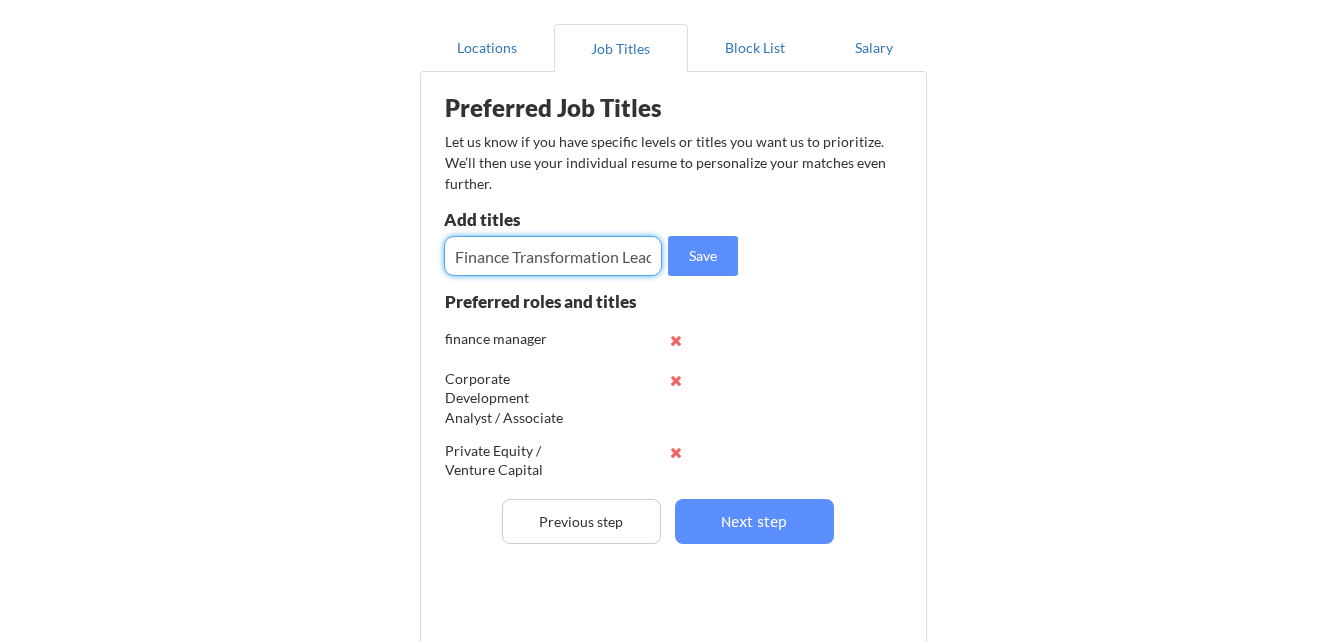 scroll, scrollTop: 0, scrollLeft: 7, axis: horizontal 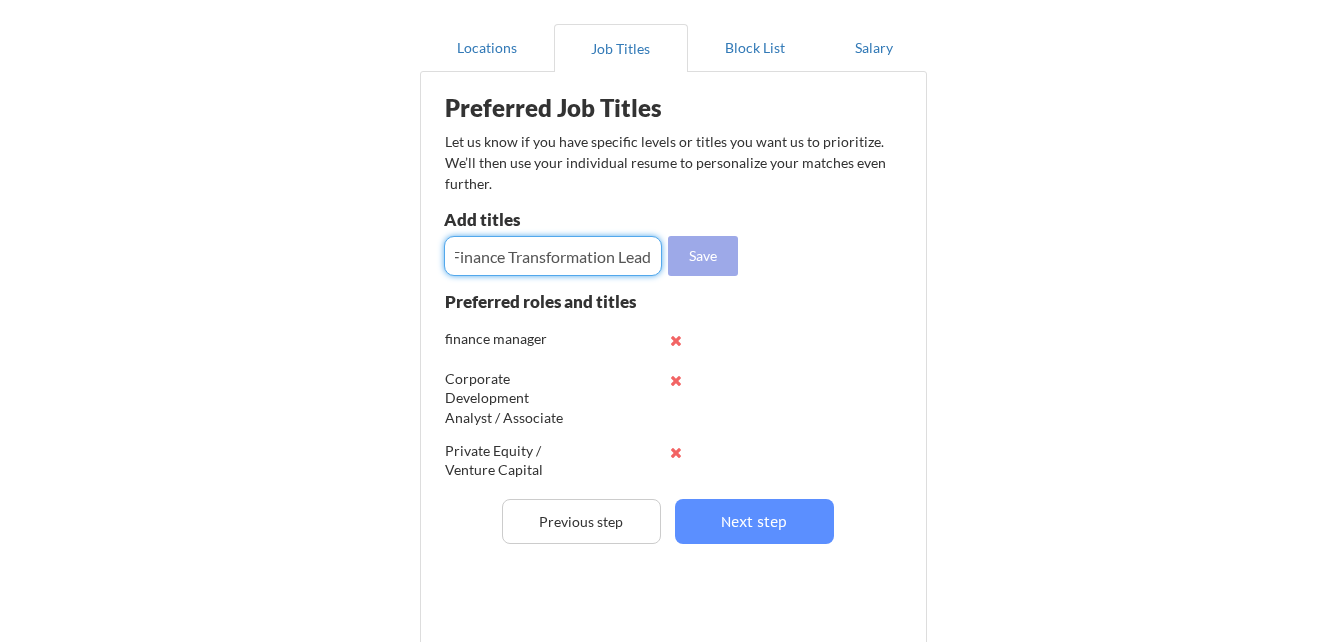 type on "Finance Transformation Lead" 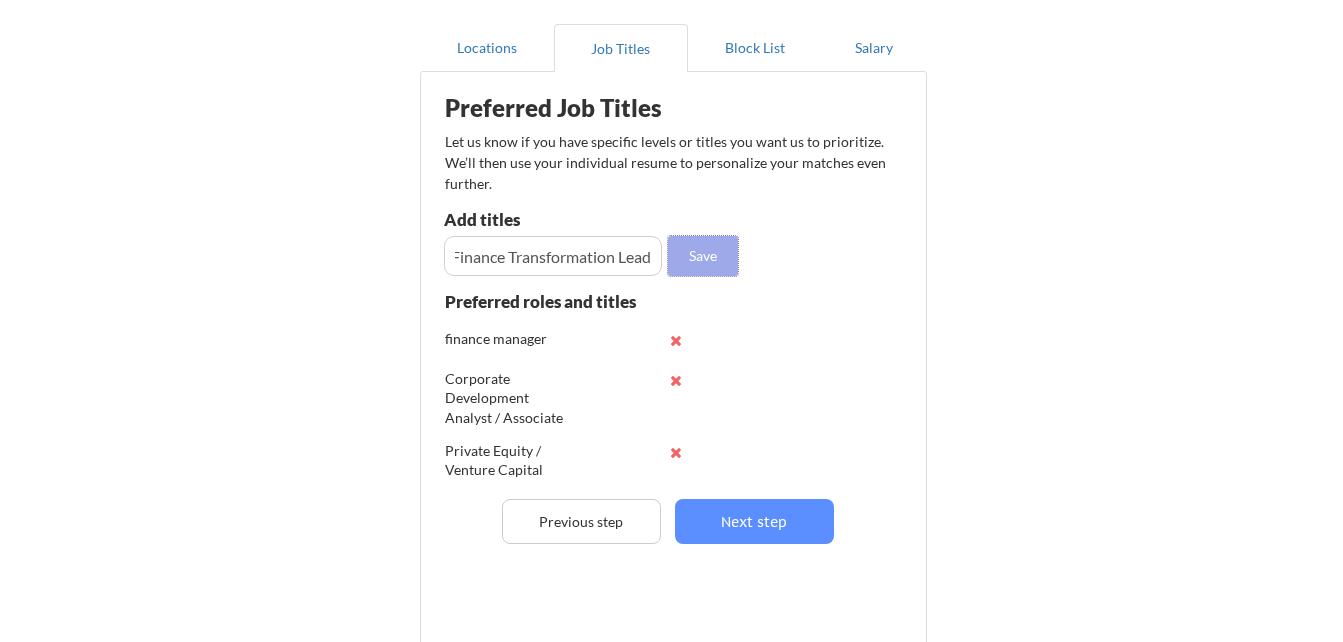 scroll, scrollTop: 0, scrollLeft: 0, axis: both 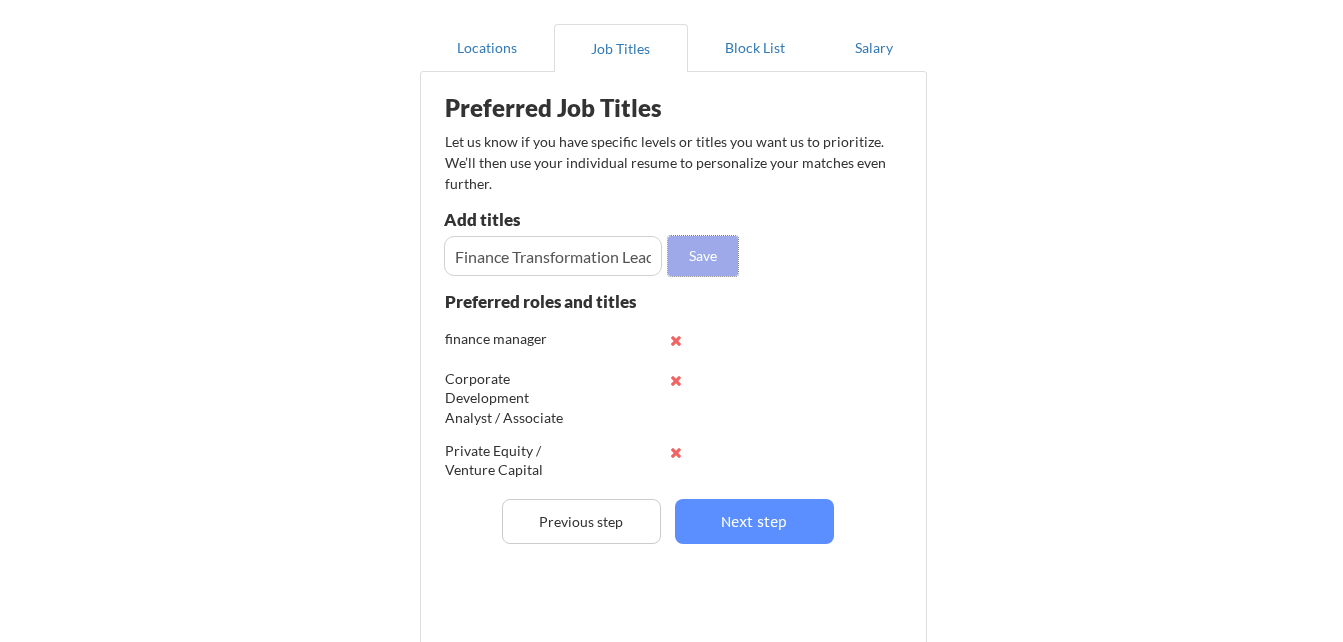 click on "Save" at bounding box center (703, 256) 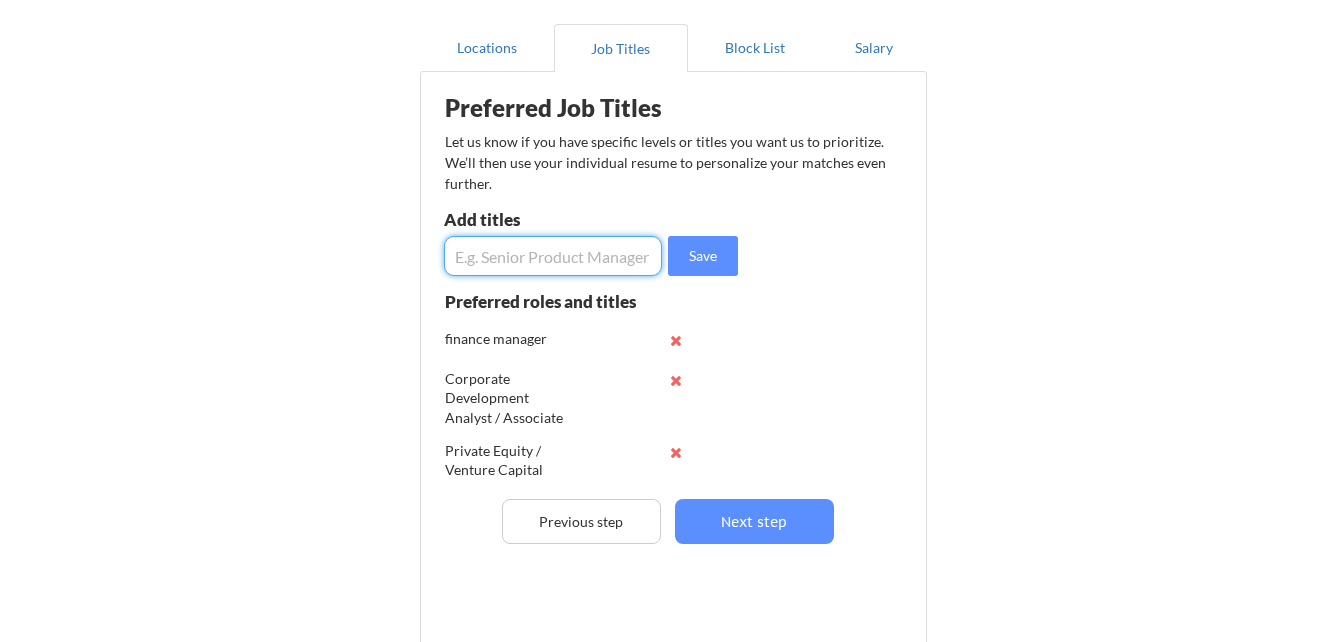 click at bounding box center [553, 256] 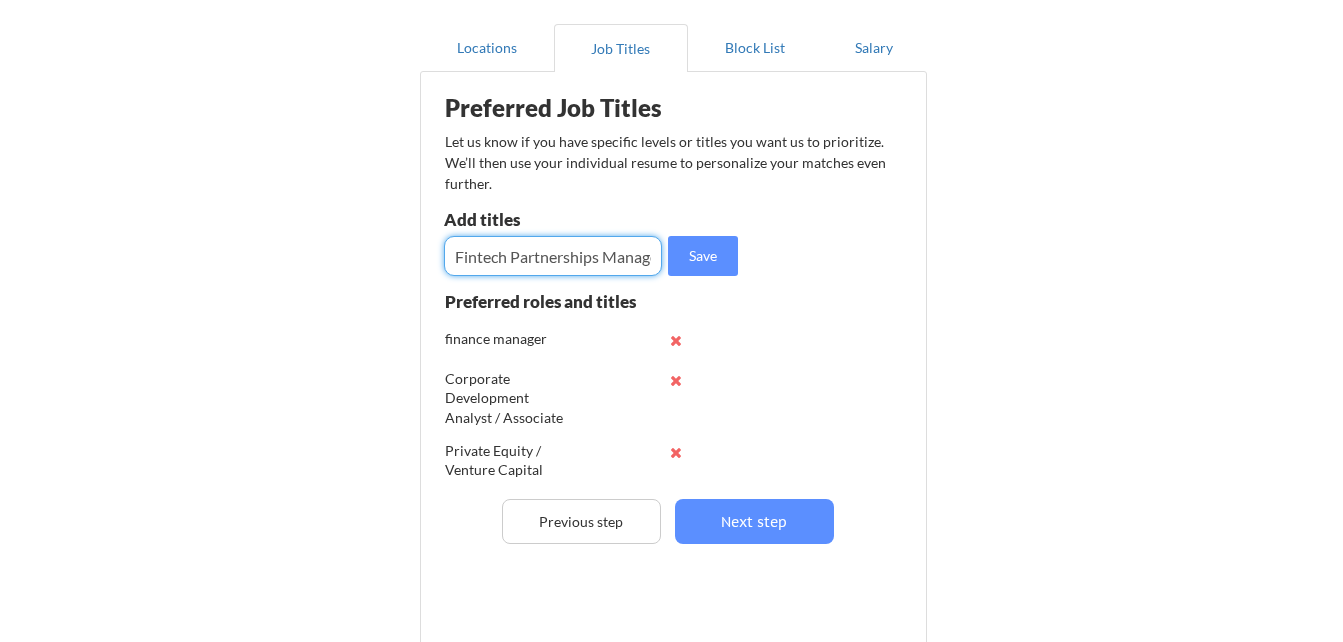 scroll, scrollTop: 0, scrollLeft: 15, axis: horizontal 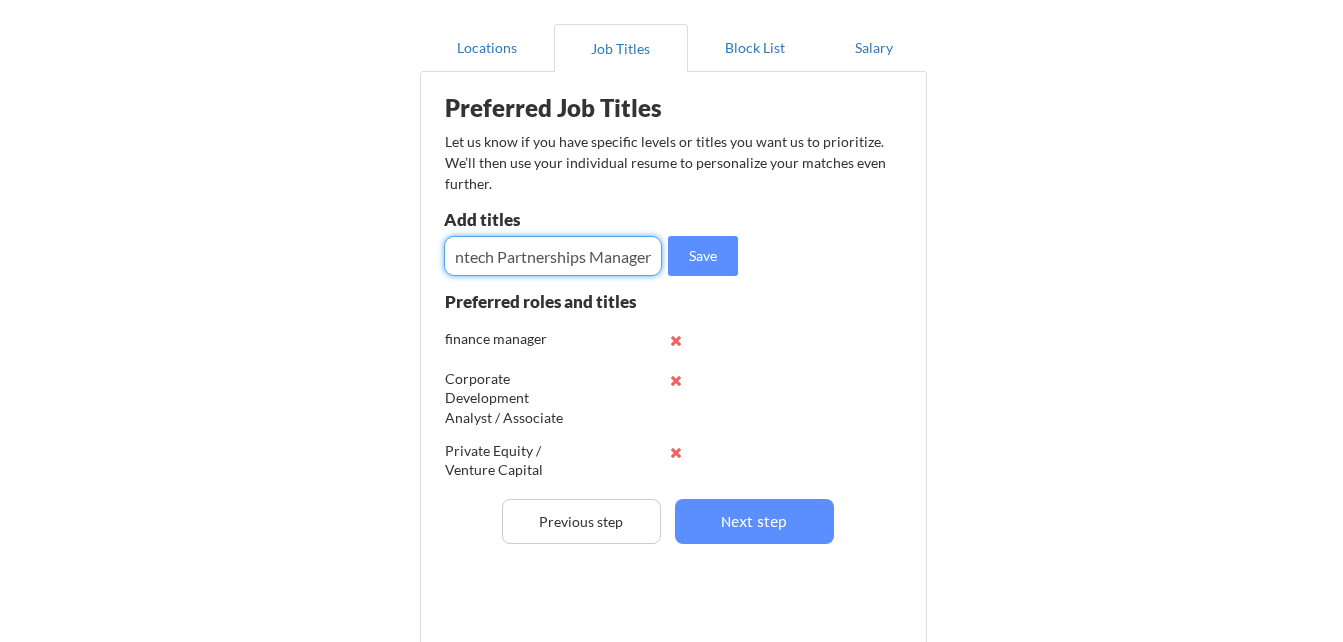 type on "Fintech Partnerships Manager" 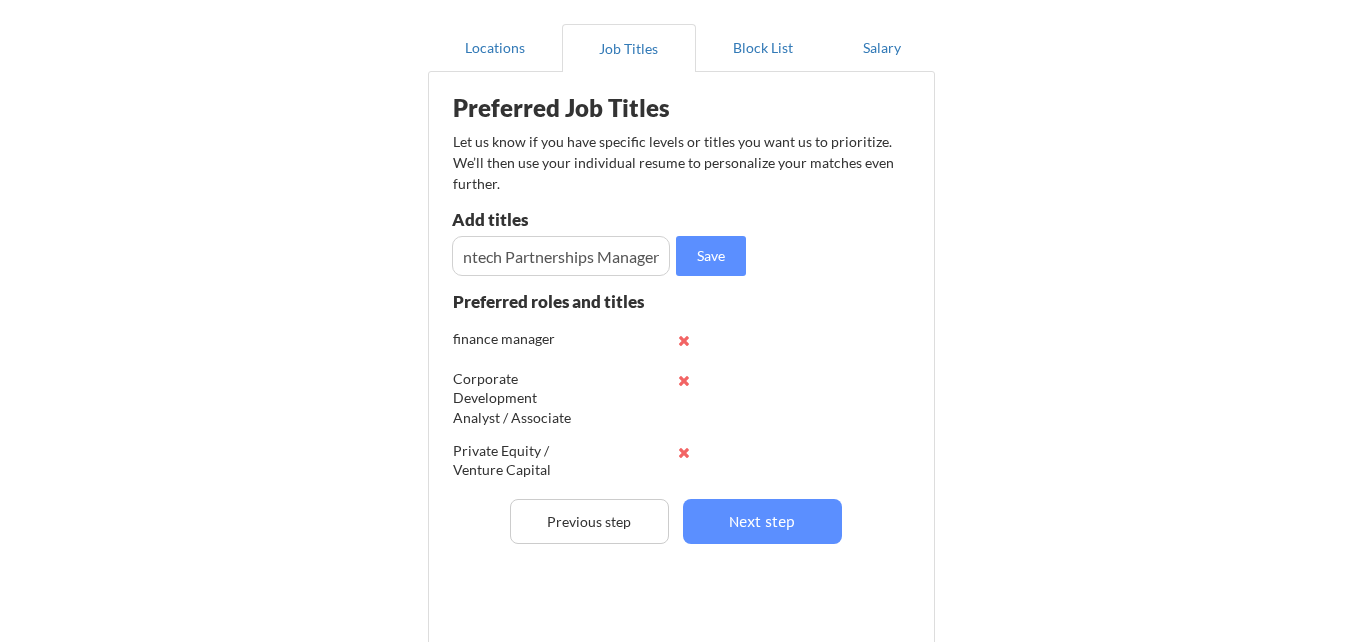 scroll, scrollTop: 0, scrollLeft: 0, axis: both 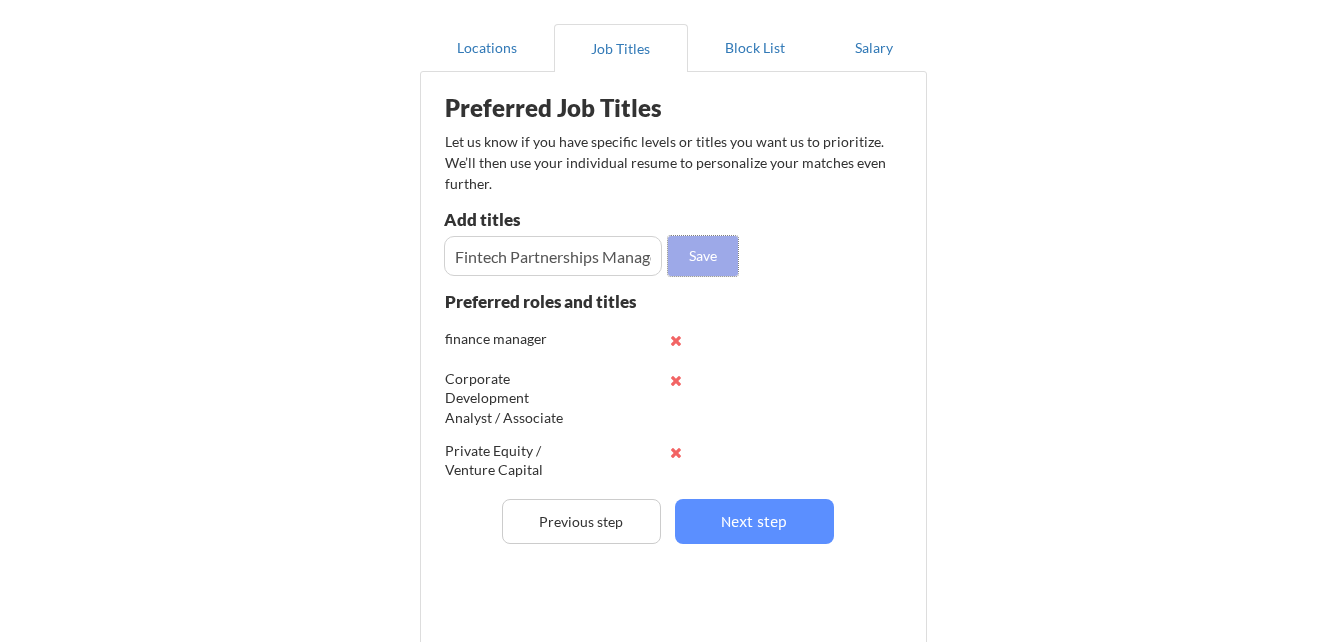 click on "Save" at bounding box center [703, 256] 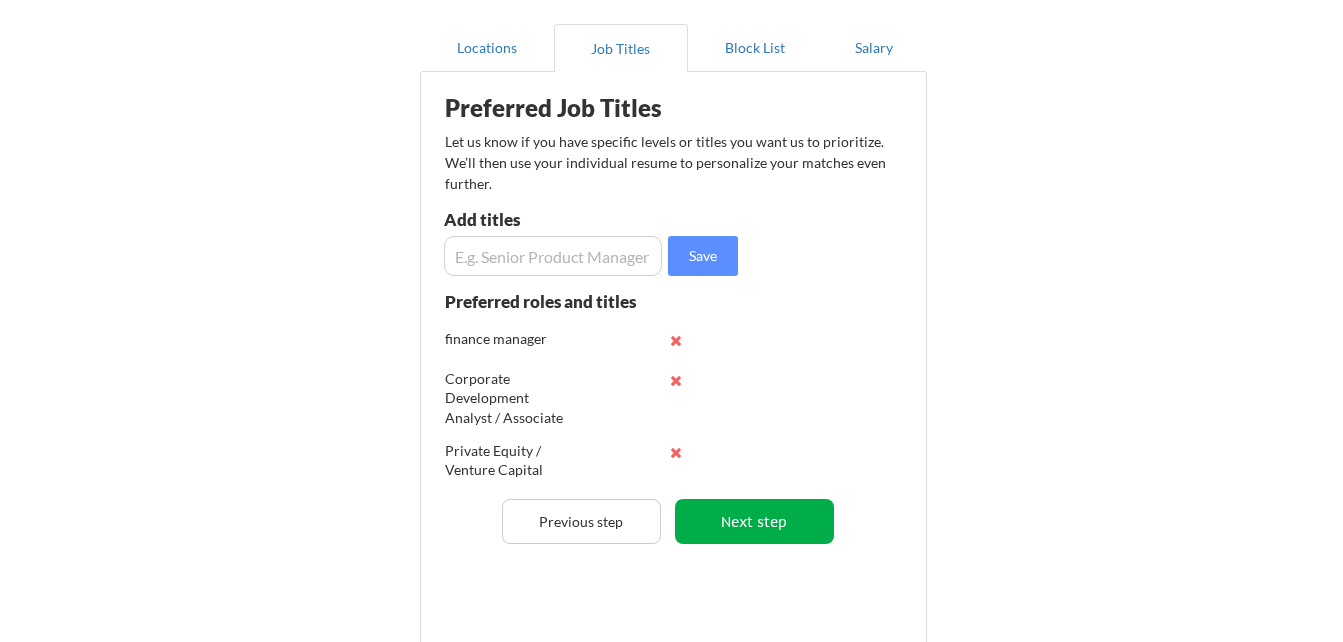 click on "Next step" at bounding box center [754, 521] 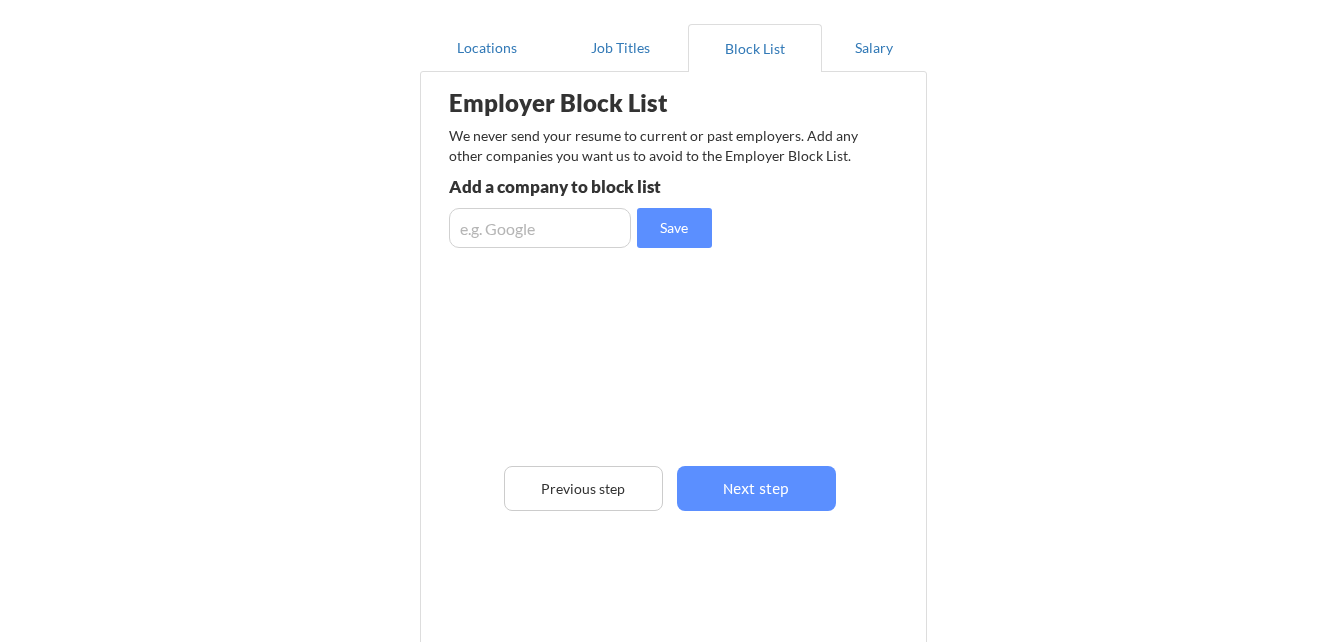 click on "Add a company to block list" at bounding box center (595, 186) 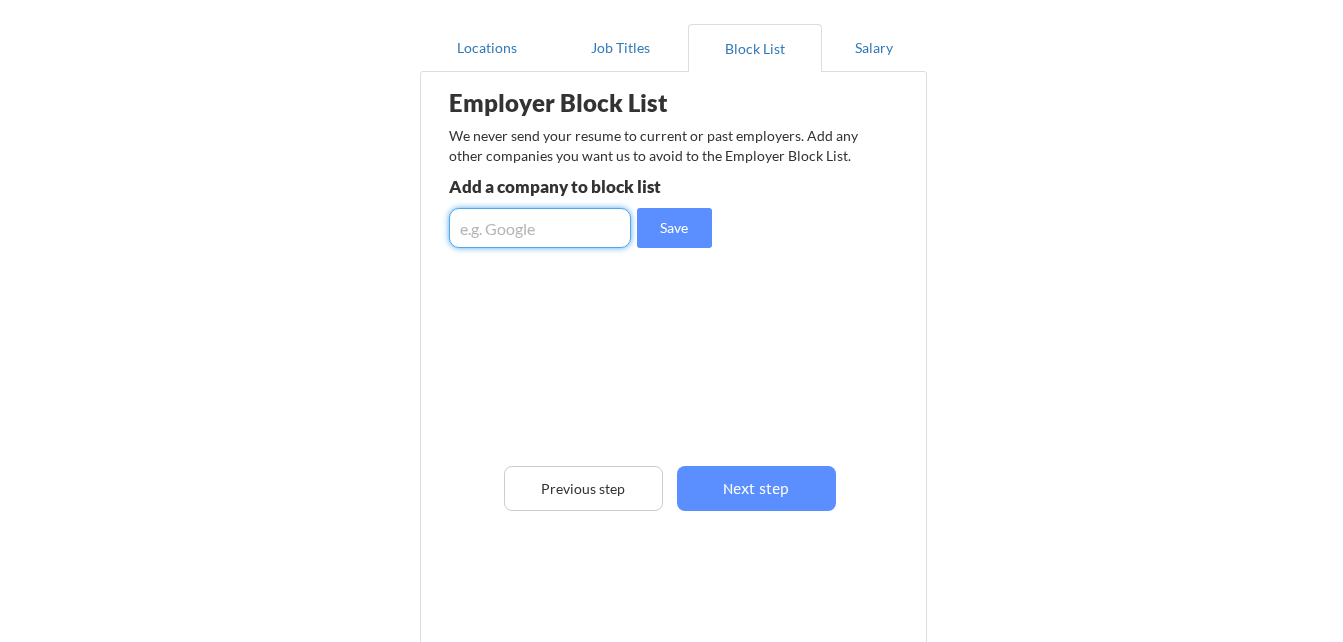 click at bounding box center (540, 228) 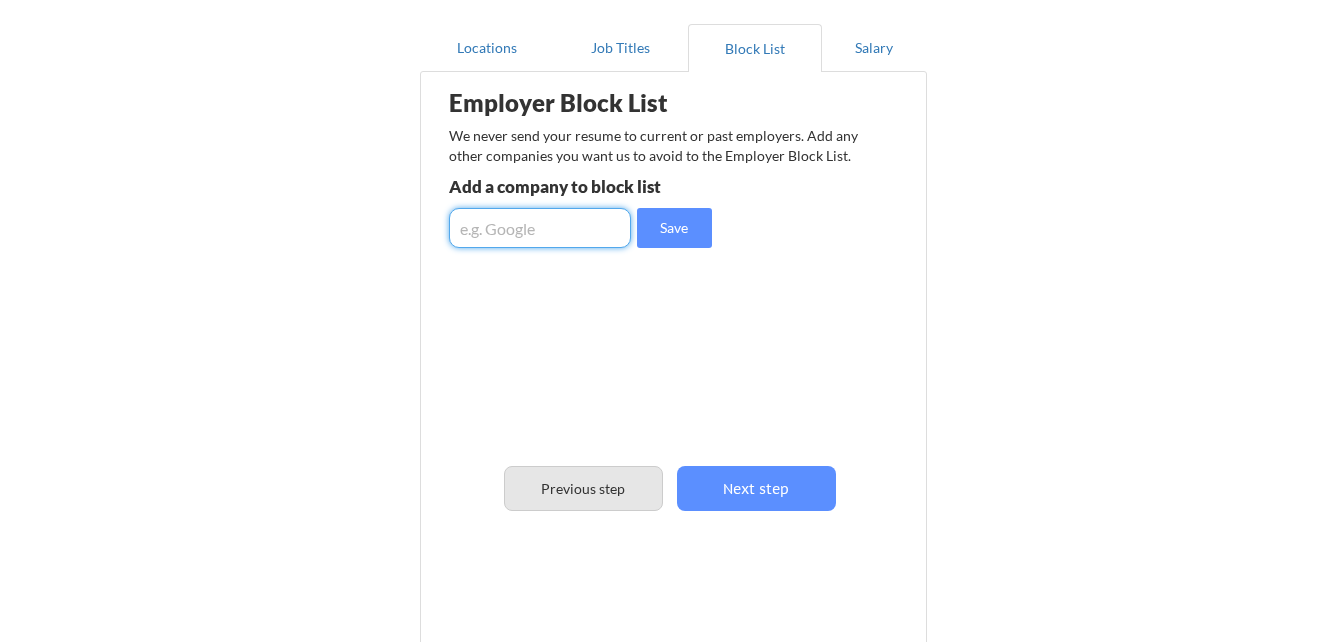 click on "Previous step" at bounding box center [583, 488] 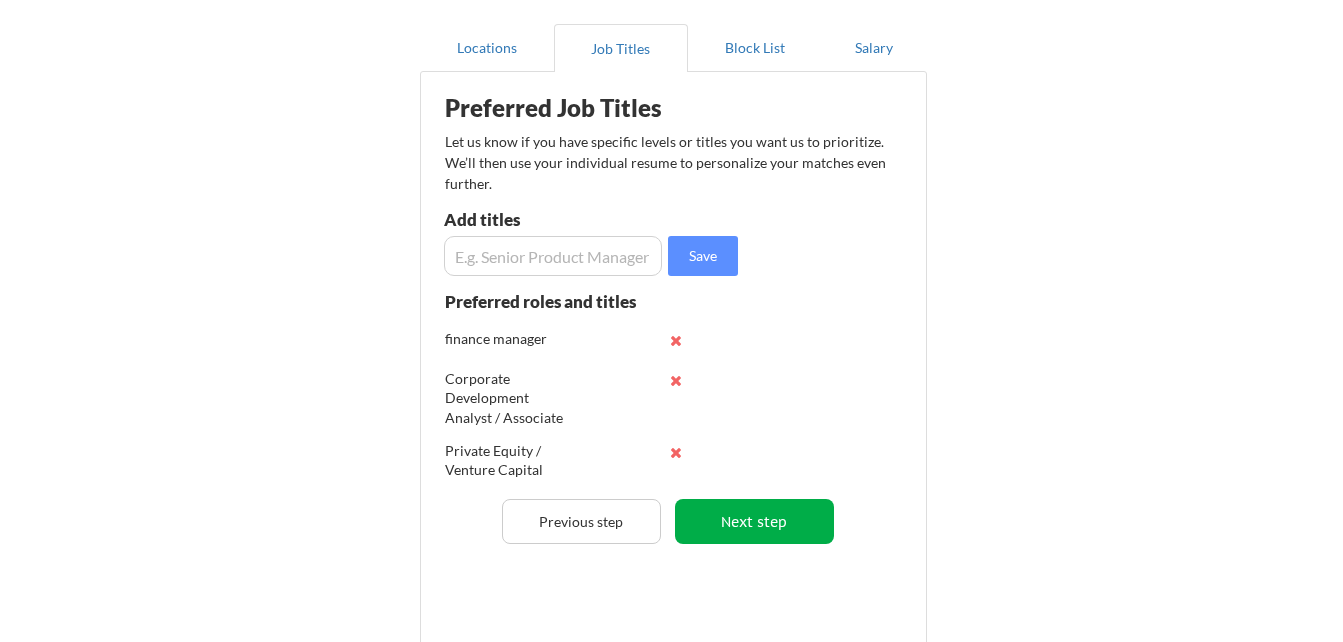 click on "Next step" at bounding box center [754, 521] 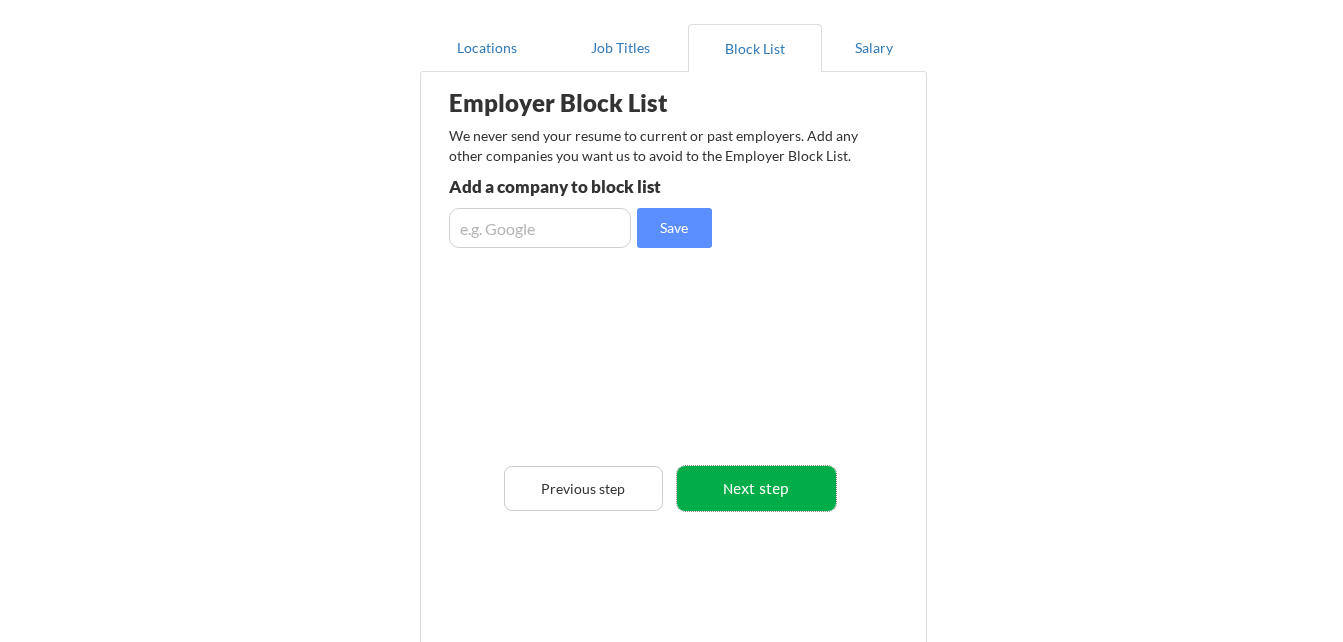 click on "Next step" at bounding box center [756, 488] 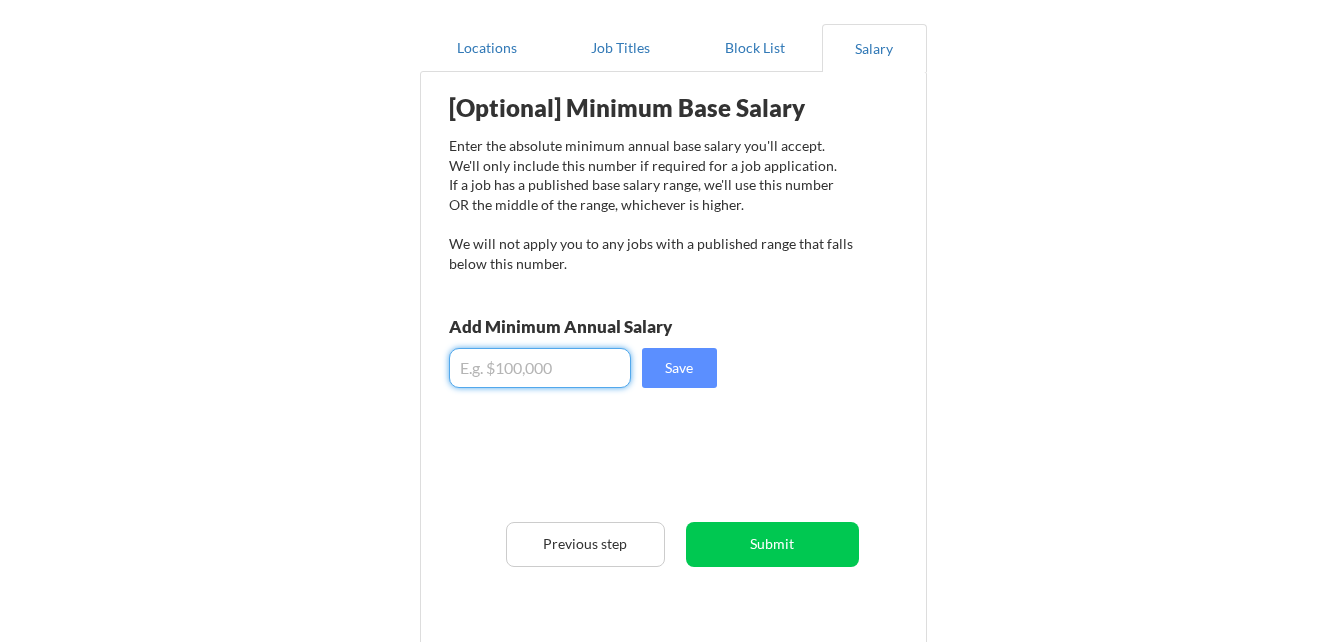 click at bounding box center (540, 368) 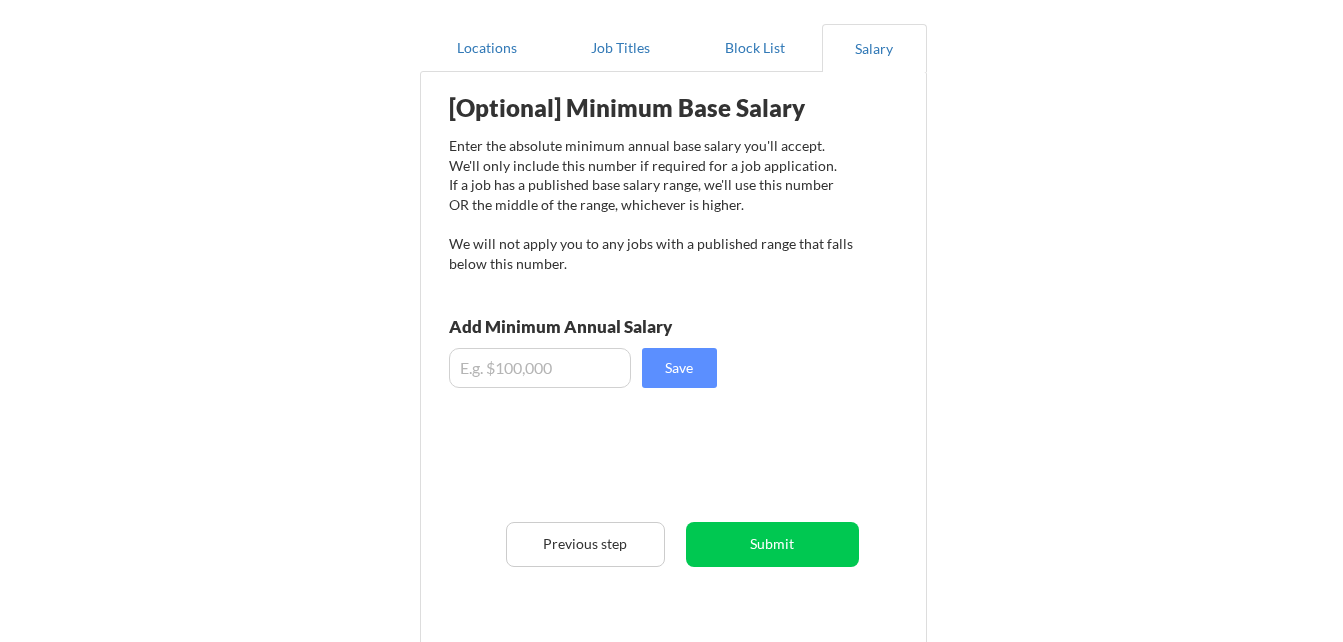 drag, startPoint x: 807, startPoint y: 320, endPoint x: 834, endPoint y: 324, distance: 27.294687 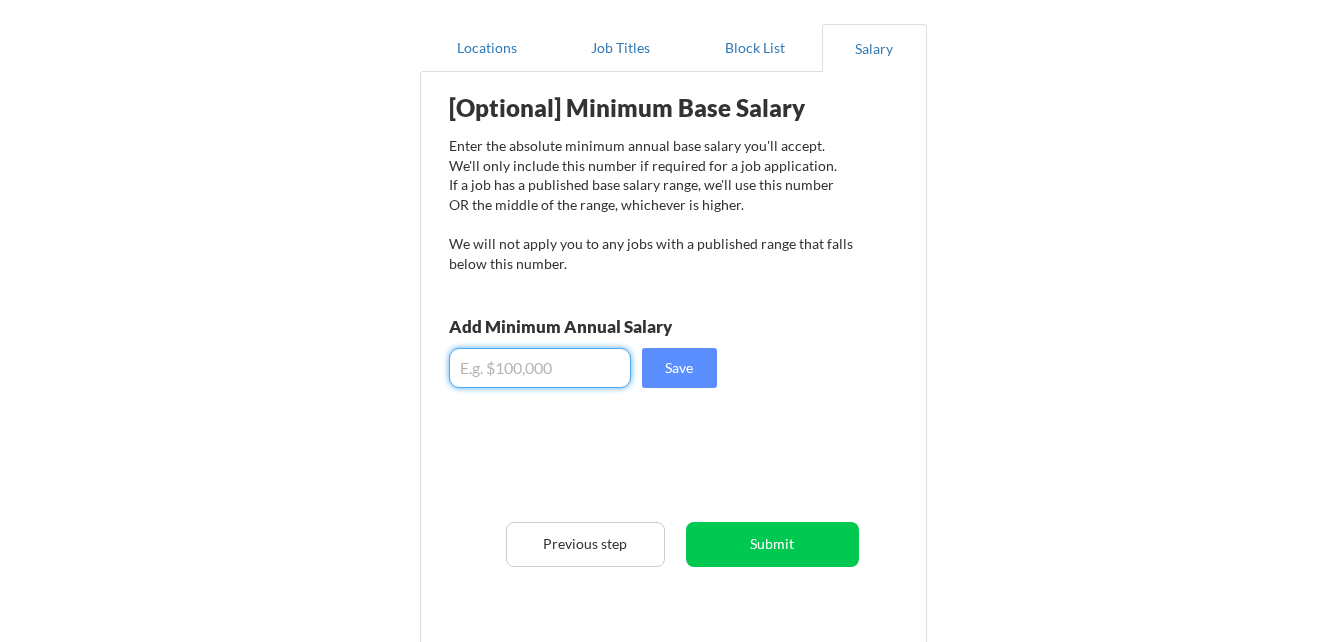 click at bounding box center (540, 368) 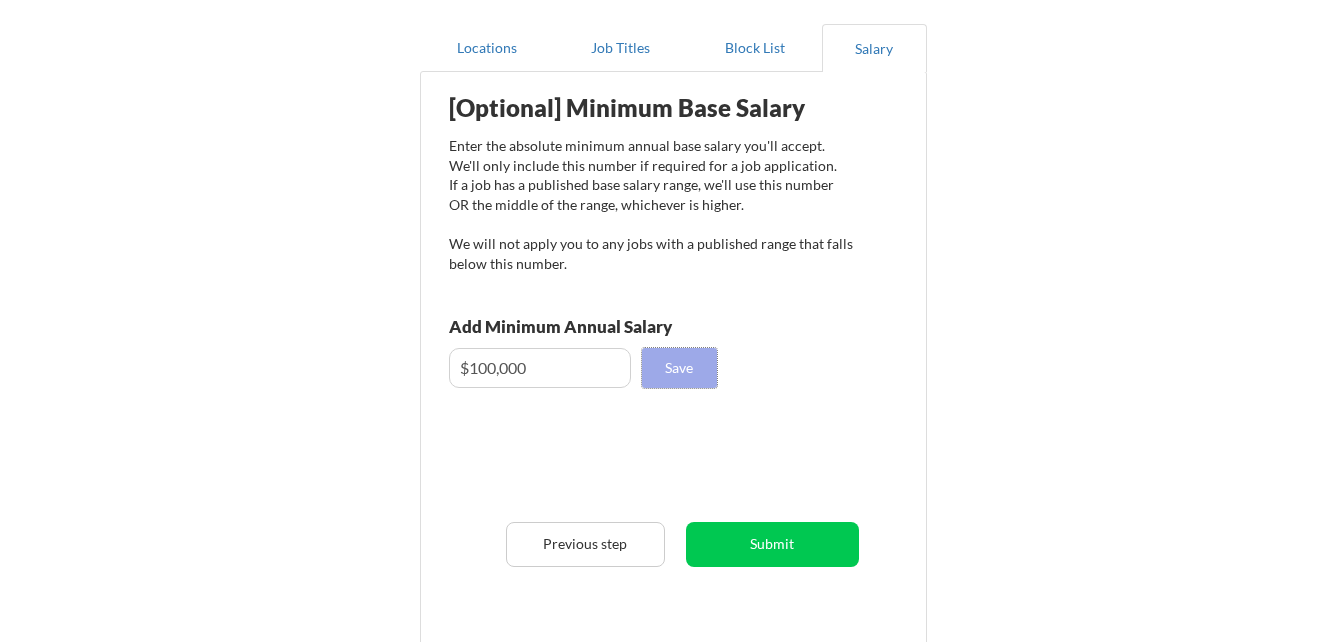 click on "Save" at bounding box center (679, 368) 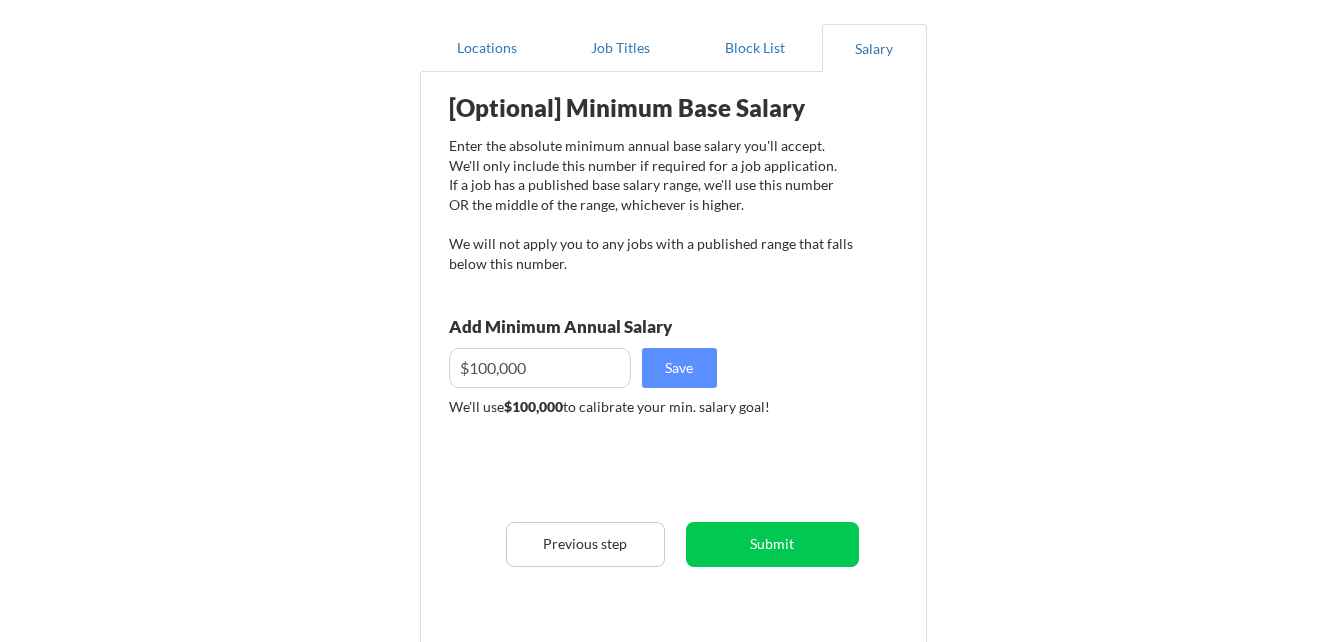 click at bounding box center (540, 368) 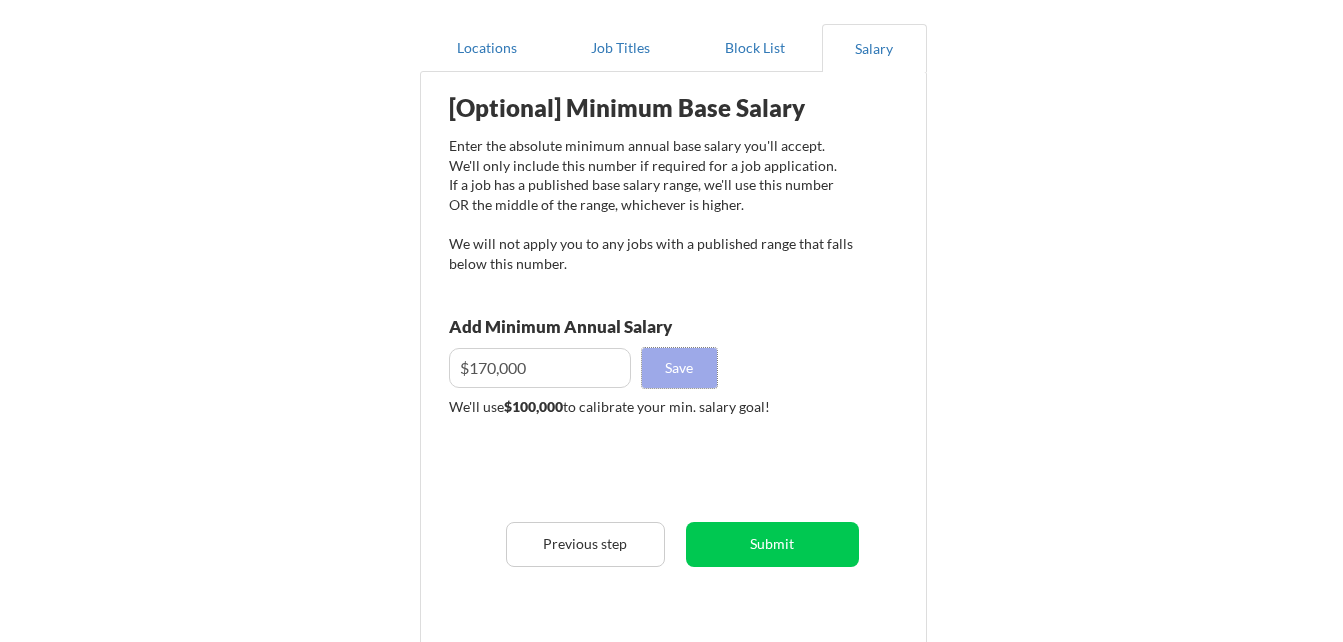 click on "Save" at bounding box center (679, 368) 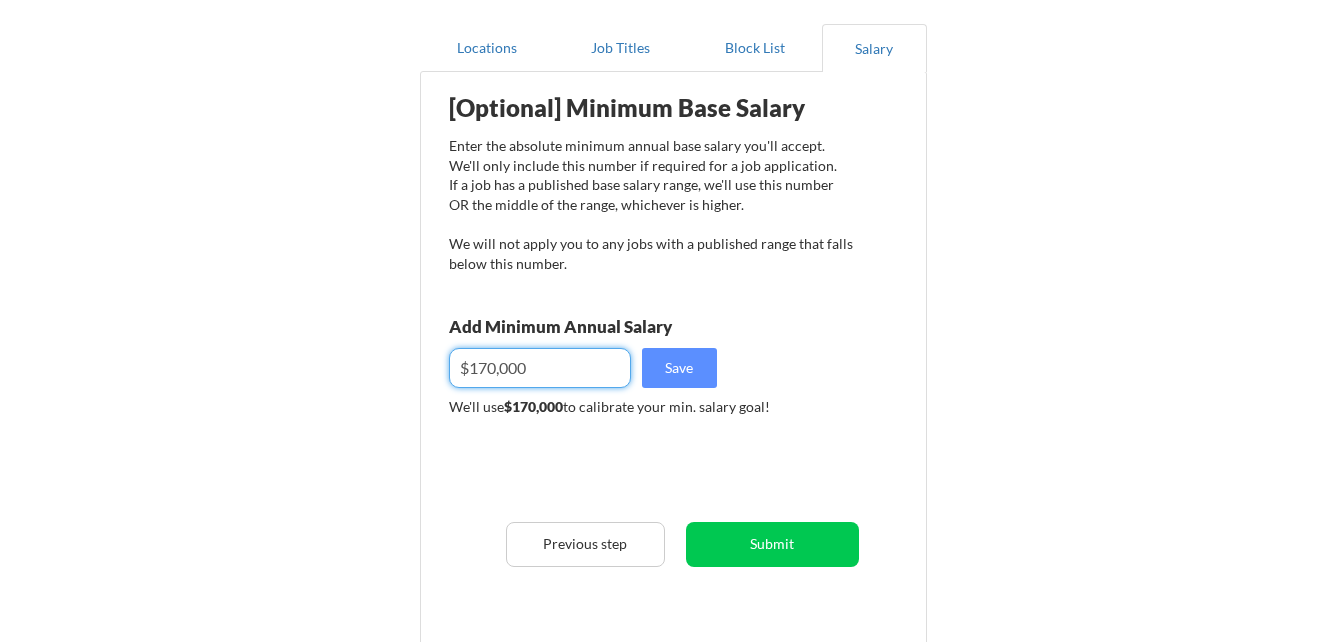 click at bounding box center [540, 368] 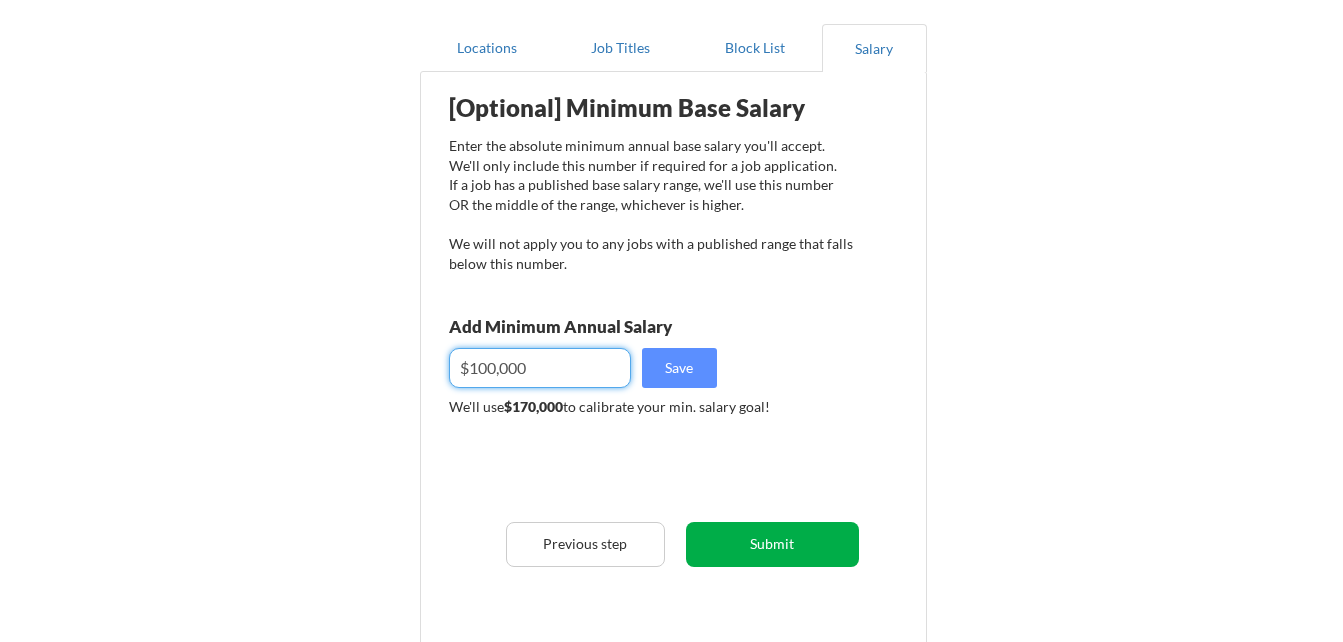 type on "$100,000" 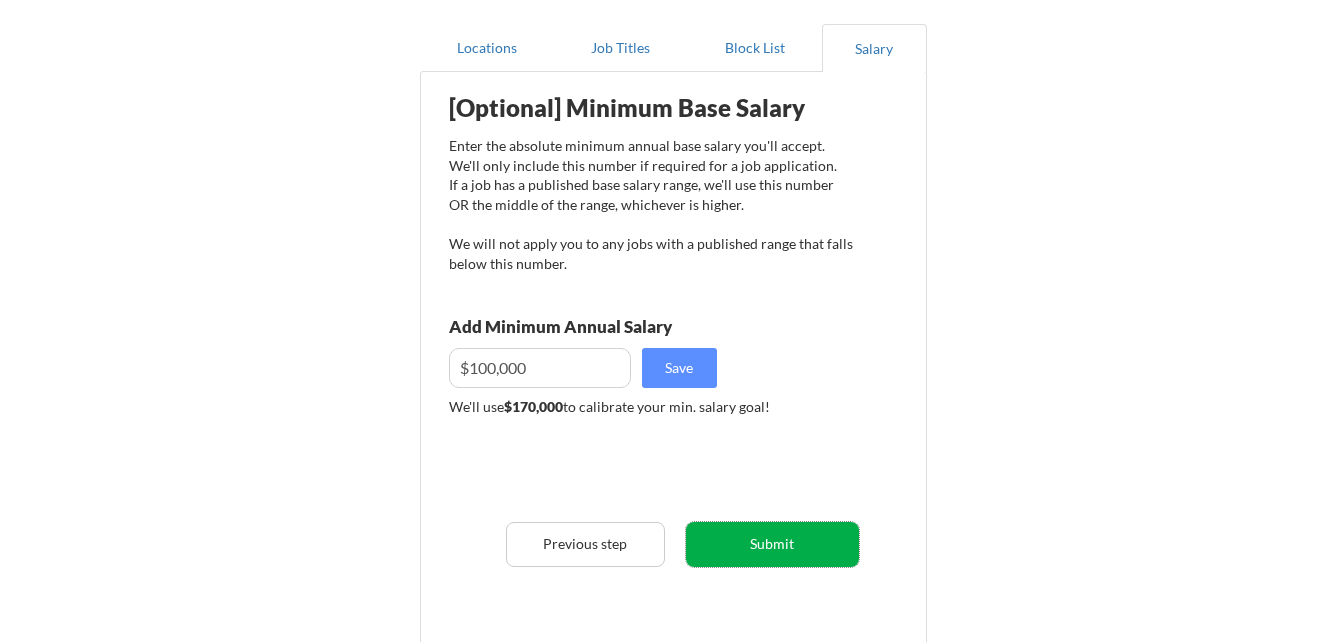 click on "Submit" at bounding box center (772, 544) 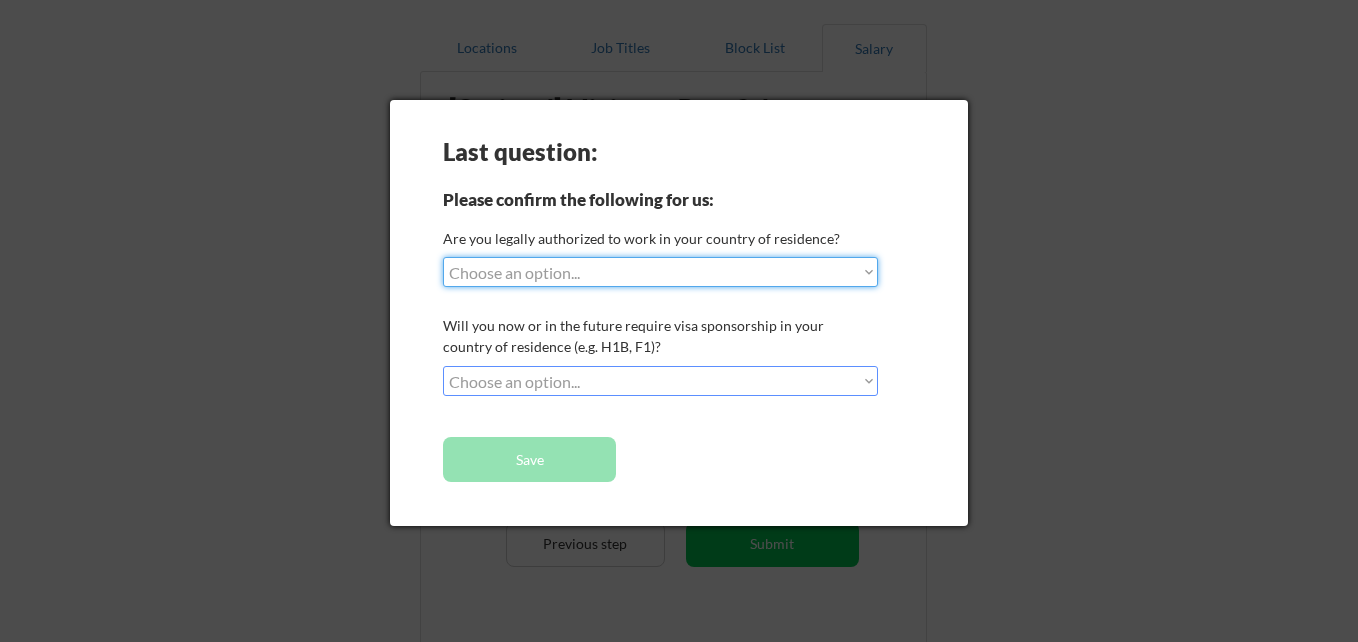 click on "Choose an option... Yes, I am a US Citizen Yes, I am a Canadian Citizen Yes, I am a US Green Card Holder Yes, I am an Other Permanent Resident Yes, I am here on a visa (H1B, OPT, etc.) No, I am not (yet) authorized" at bounding box center [660, 272] 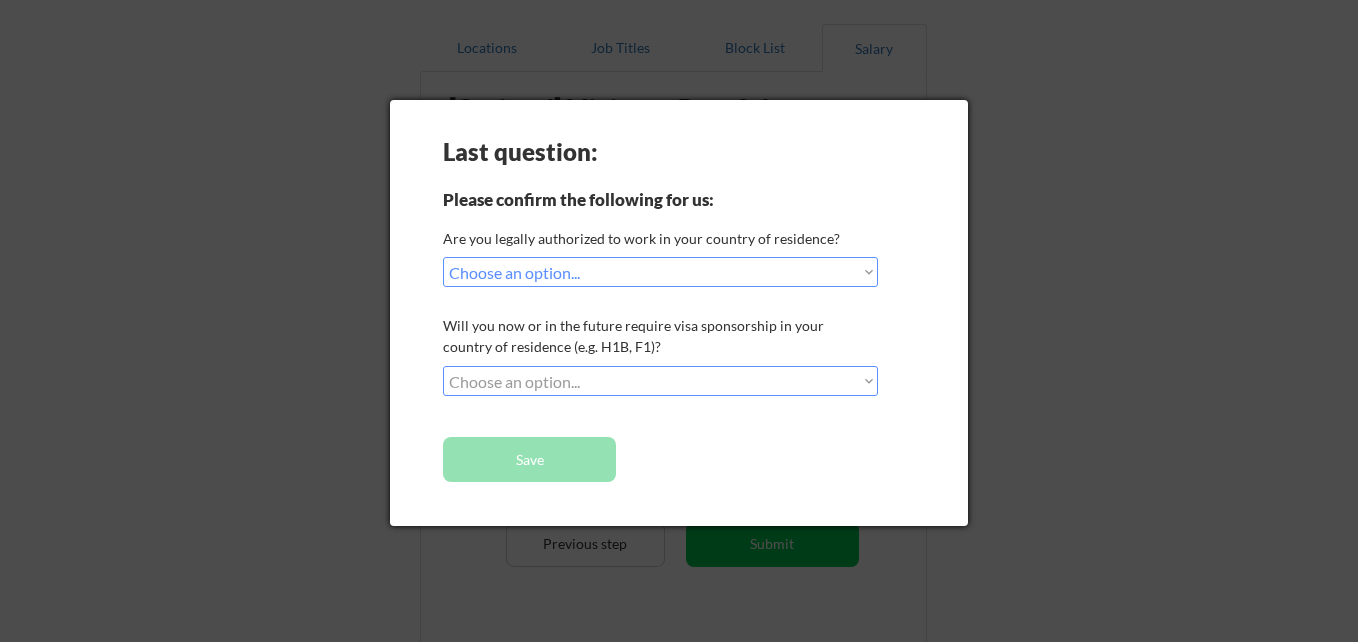 click on "Choose an option... No, I will not need sponsorship Yes, I will need sponsorship" at bounding box center (660, 381) 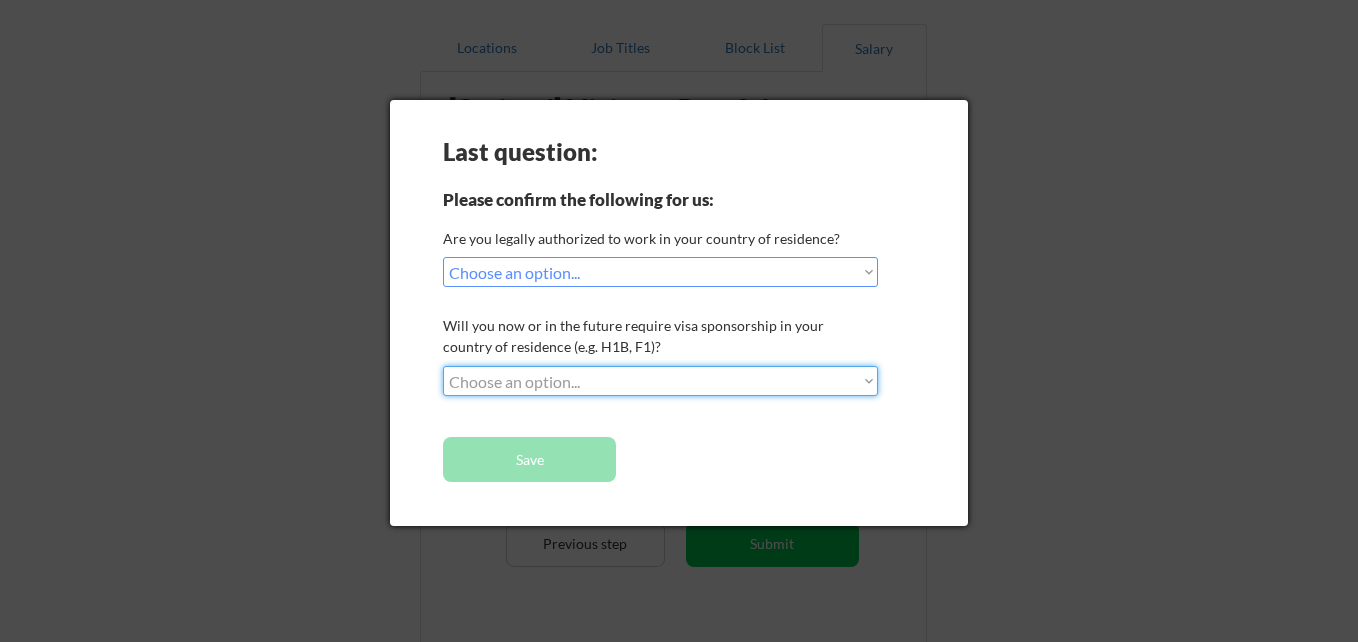 select on ""yes__i_will_need_sponsorship"" 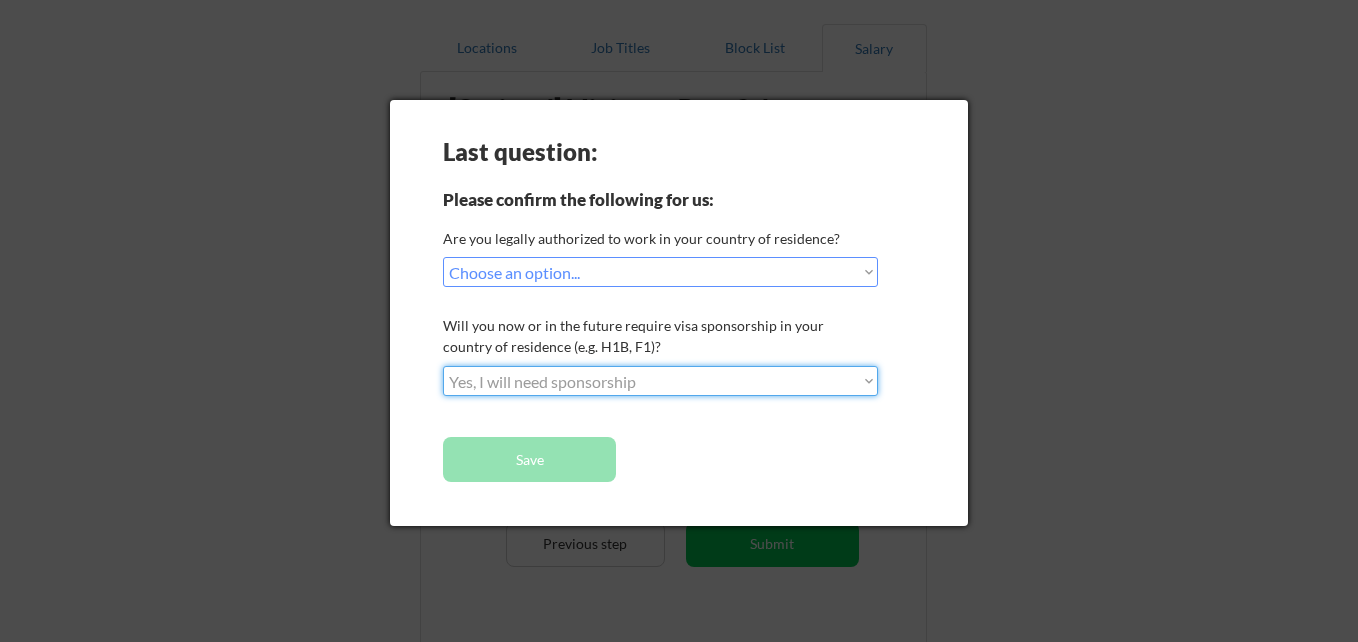 click on "Choose an option... No, I will not need sponsorship Yes, I will need sponsorship" at bounding box center (660, 381) 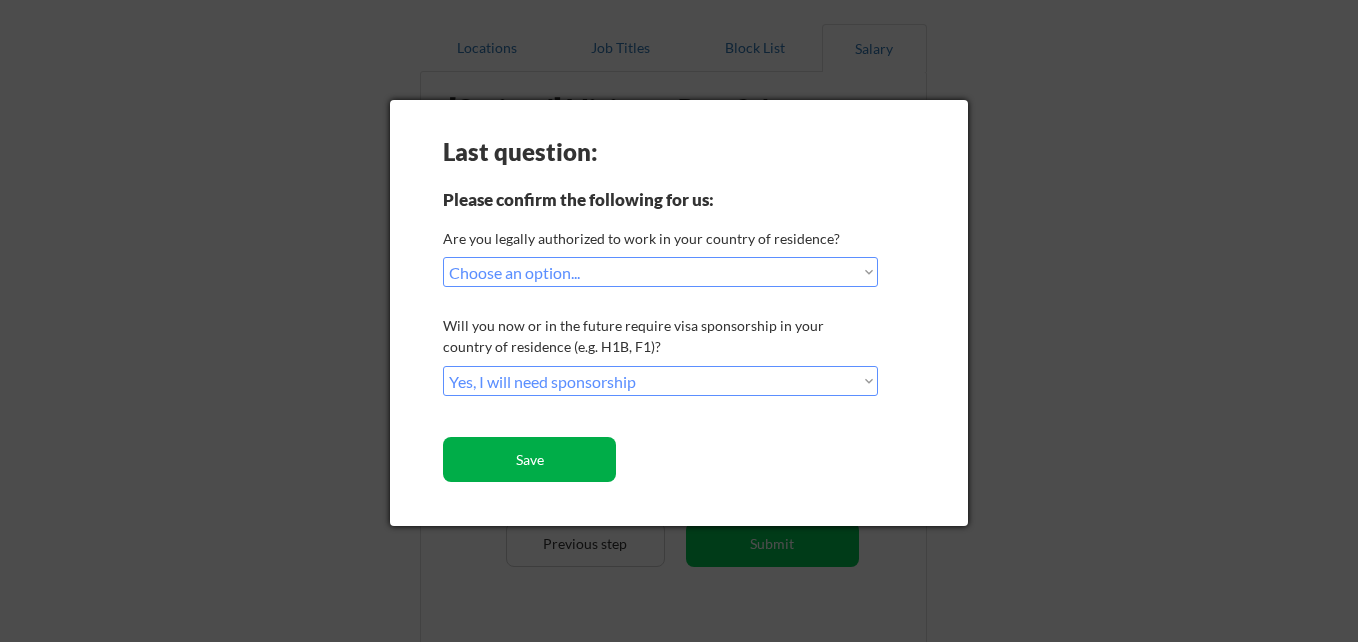 click on "Save" at bounding box center (529, 459) 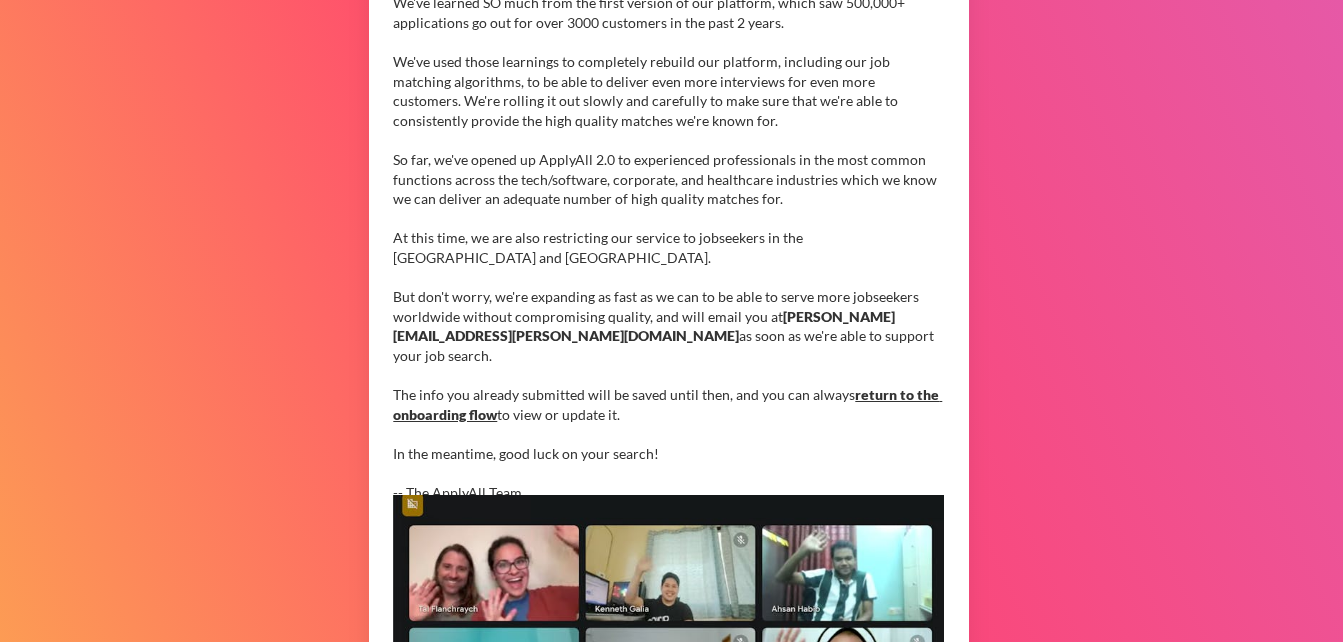 scroll, scrollTop: 257, scrollLeft: 0, axis: vertical 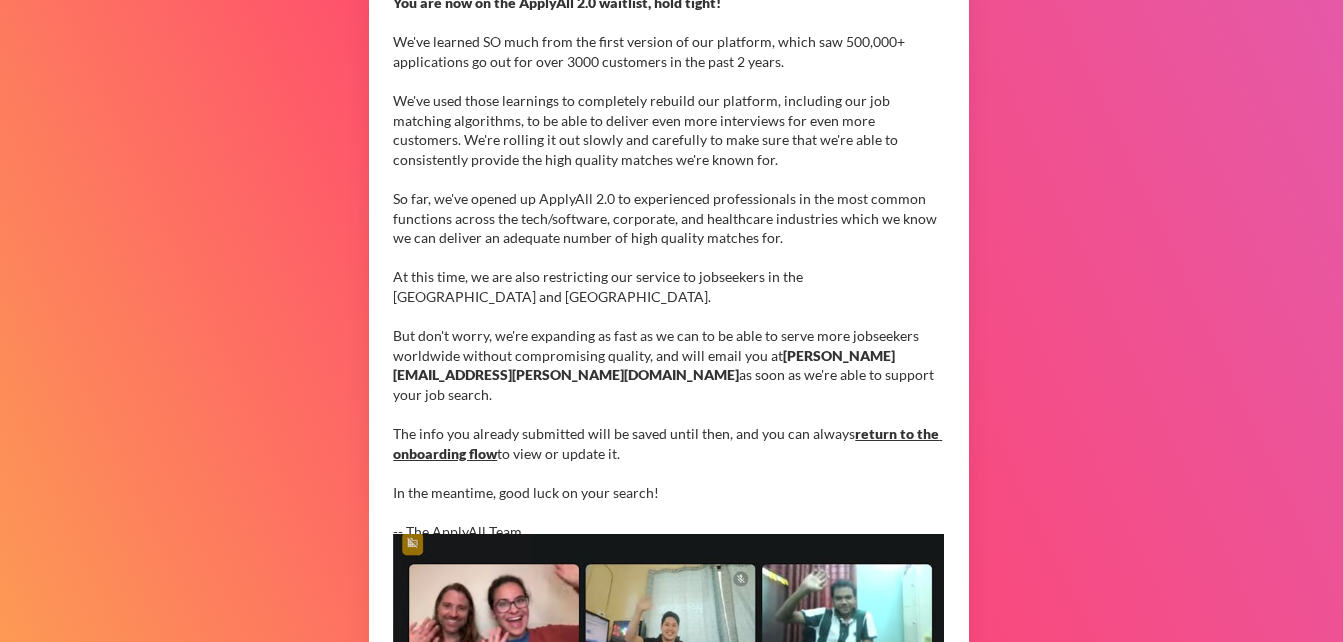 click on "You are now on the ApplyAll 2.0 waitlist, hold tight!
We've learned SO much from the first version of our platform, which saw 500,000+ applications go out for over 3000 customers in the past 2 years. We've used those learnings to completely rebuild our platform, including our job matching algorithms, to be able to deliver even more interviews for even more customers. We're rolling it out slowly and carefully to make sure that we're able to consistently provide the high quality matches we're known for. So far, we've opened up ApplyAll 2.0 to experienced professionals in the most common functions across the tech/software, corporate, and healthcare industries which we know we can deliver an adequate number of high quality matches for. At this time, we are also restricting our service to jobseekers in the [GEOGRAPHIC_DATA] and [GEOGRAPHIC_DATA]. But don't worry, we're expanding as fast as we can to be able to serve more jobseekers worldwide without compromising quality, and will email you at  [PERSON_NAME][EMAIL_ADDRESS][PERSON_NAME][DOMAIN_NAME]" at bounding box center [668, 267] 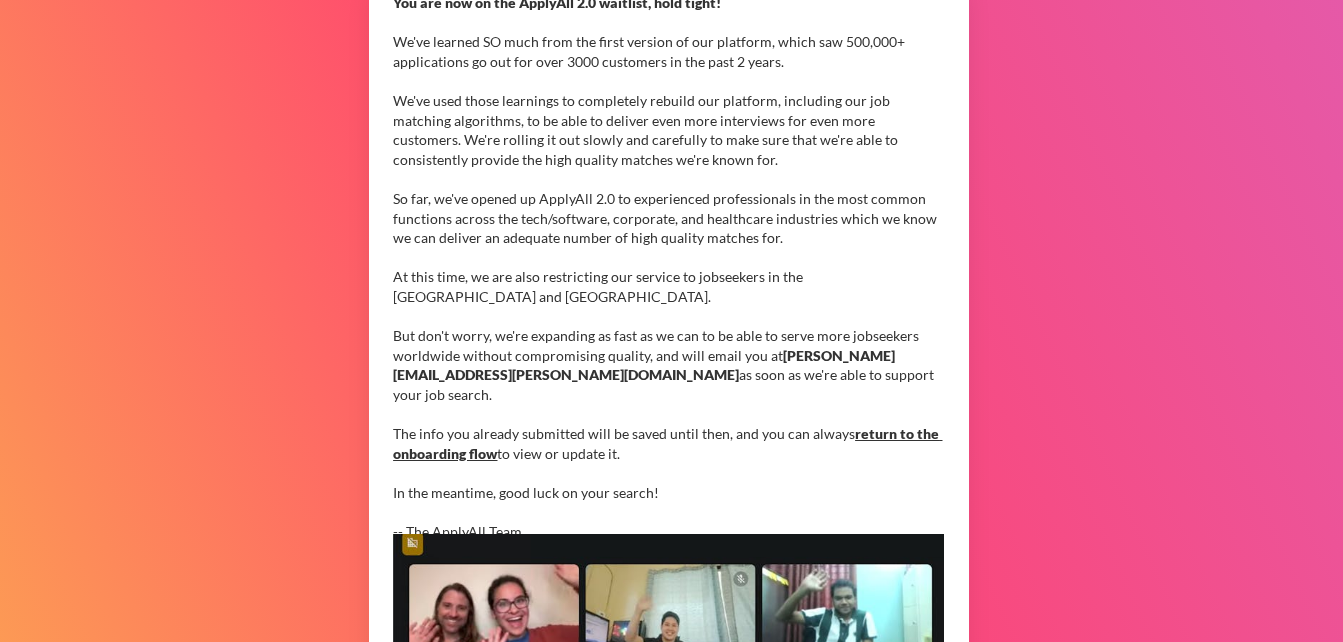 click on "return to the onboarding flow" at bounding box center [667, 443] 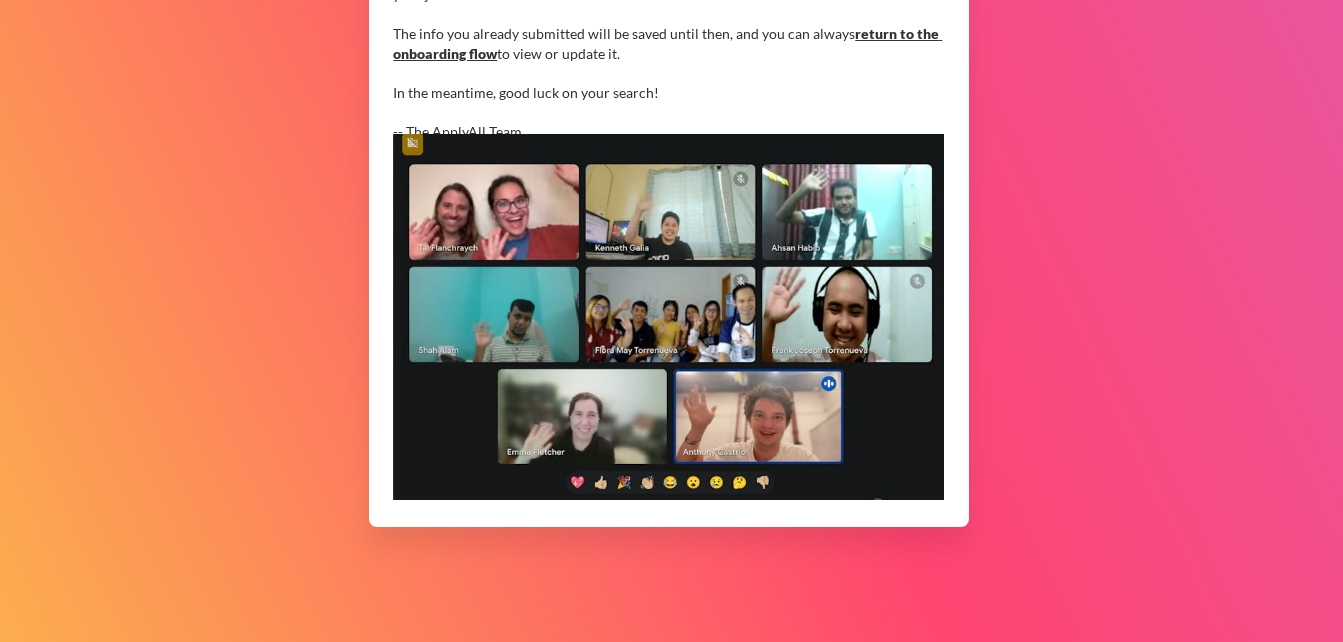 scroll, scrollTop: 57, scrollLeft: 0, axis: vertical 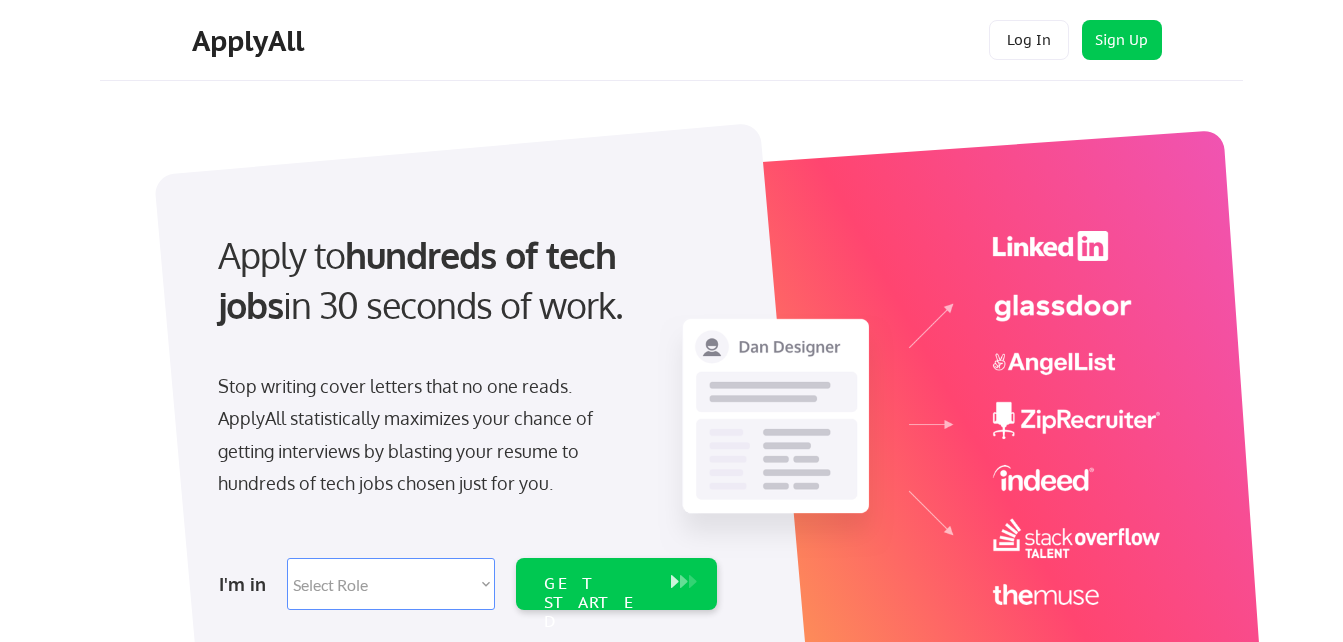 select on ""tech_finance_biz_ops_cos"" 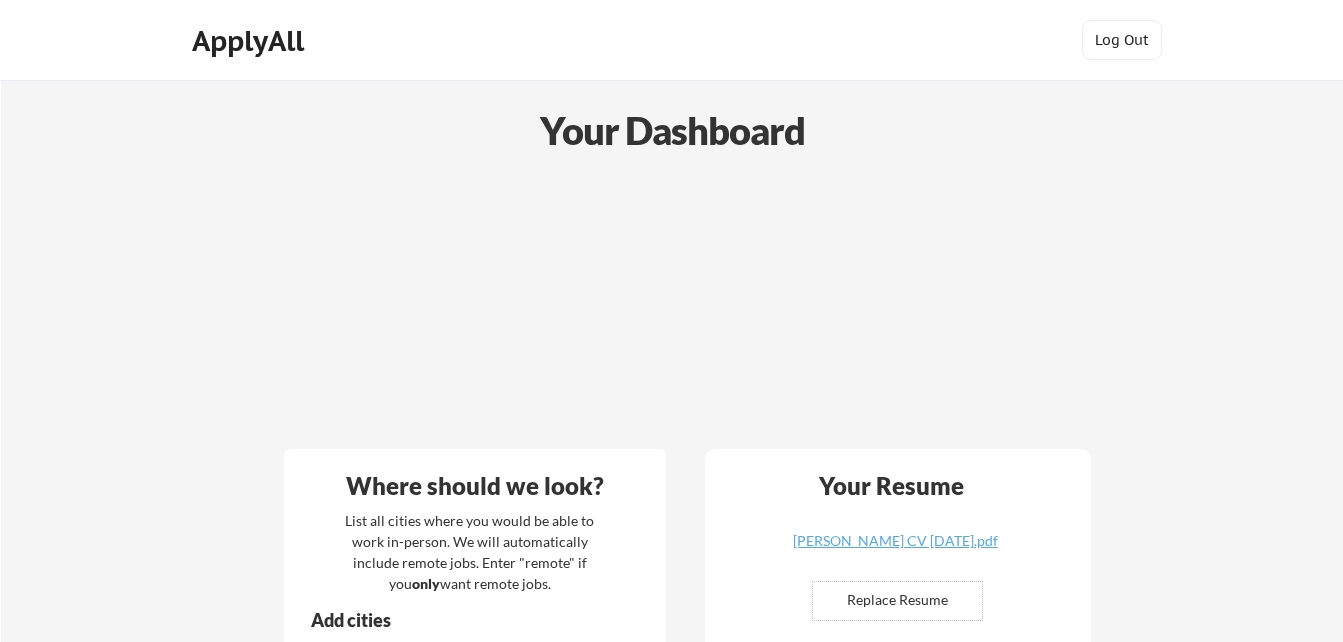 scroll, scrollTop: 0, scrollLeft: 0, axis: both 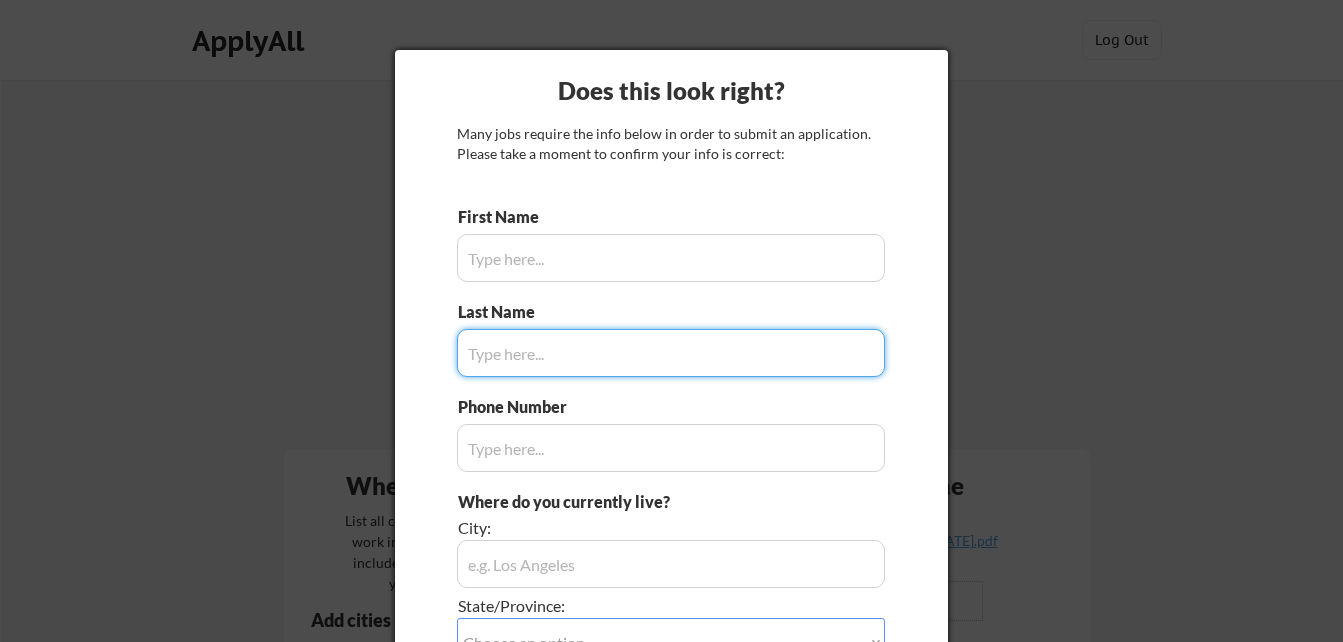 click at bounding box center [671, 258] 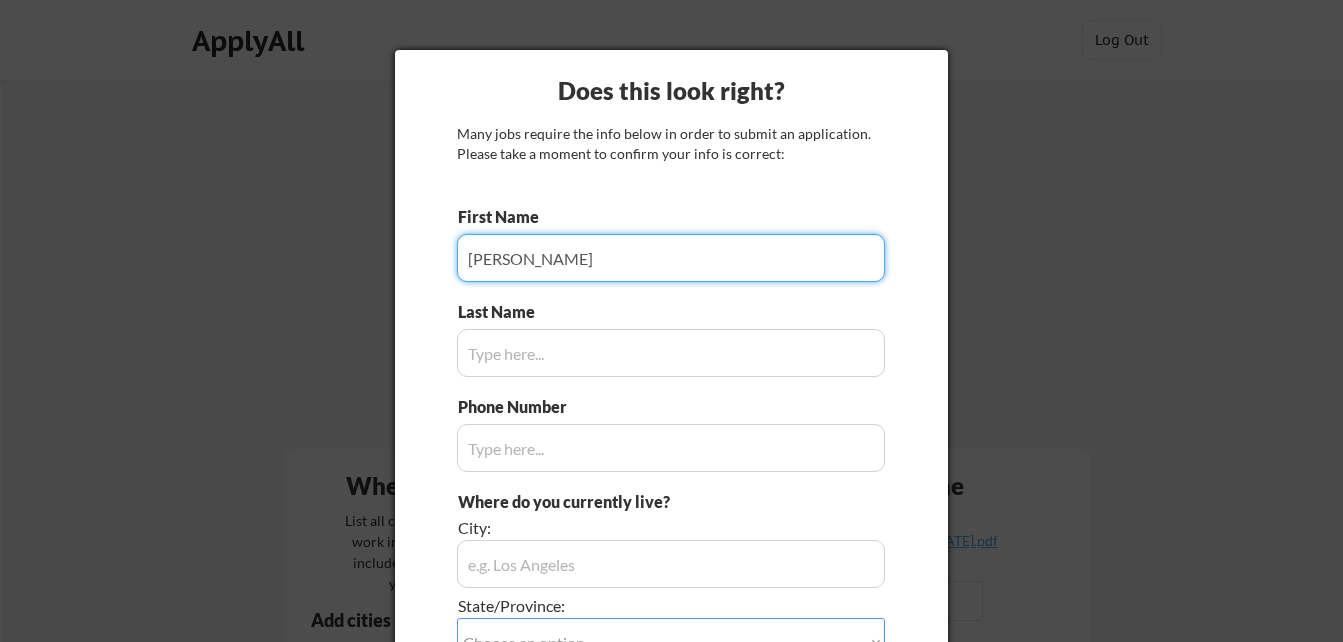 type on "JATIN" 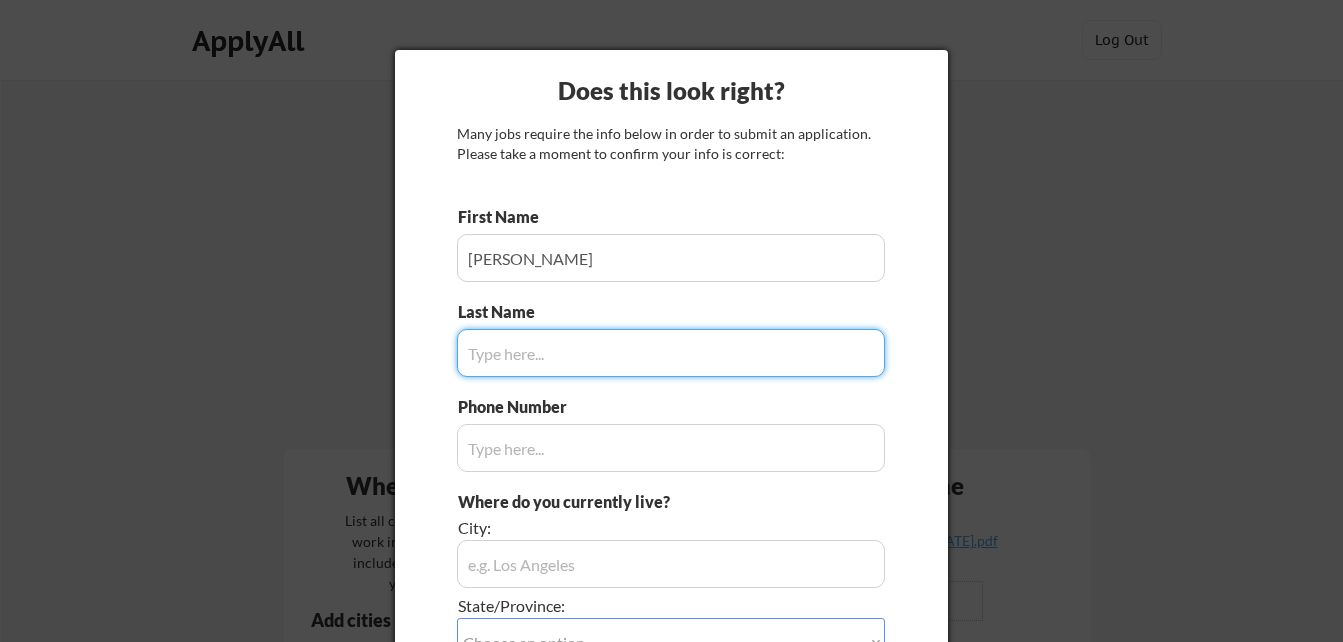 click at bounding box center (671, 353) 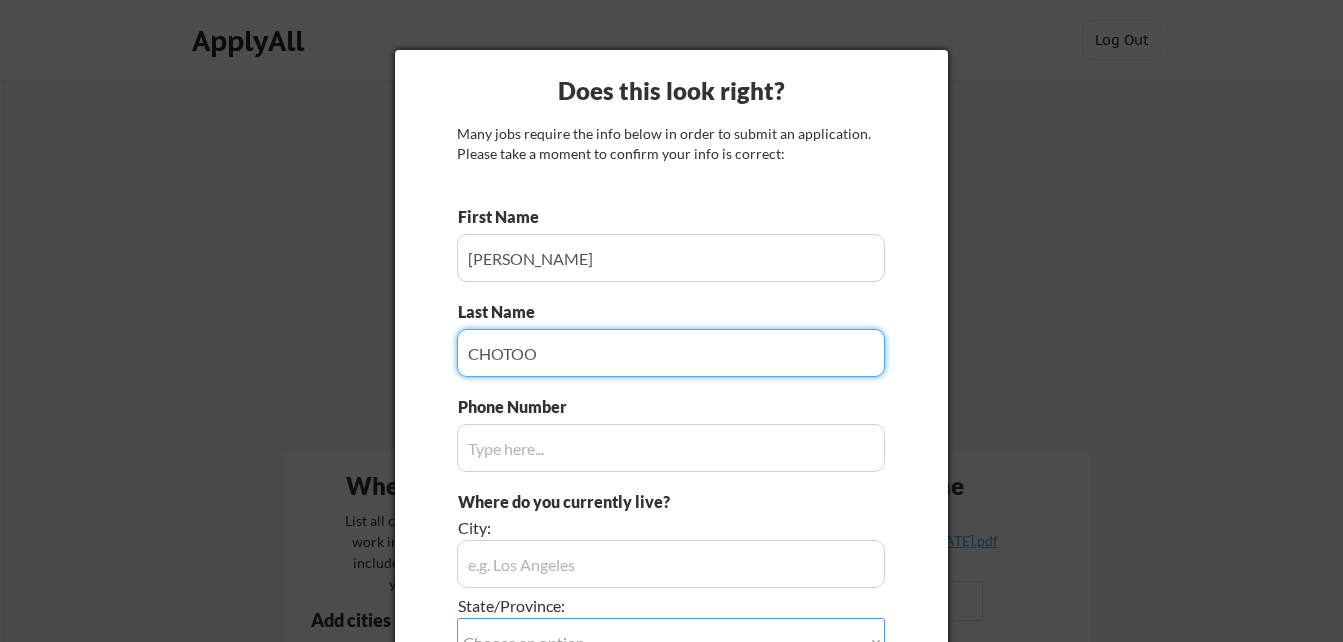 type on "CHOTOO" 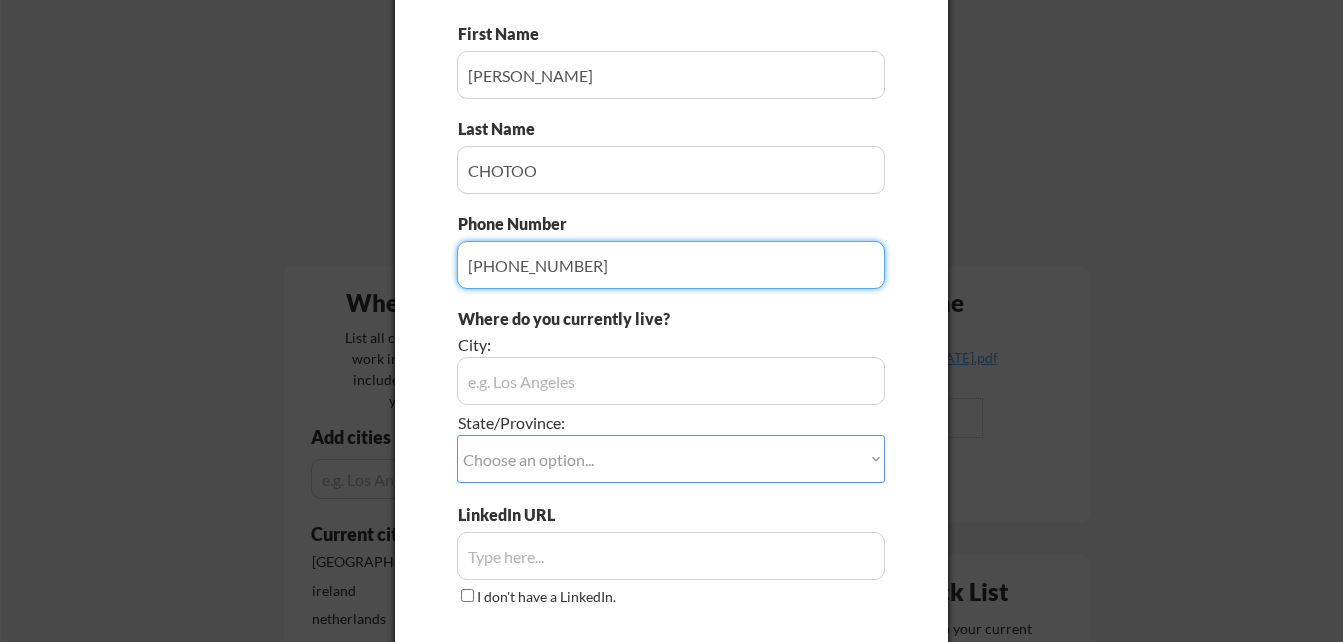 scroll, scrollTop: 200, scrollLeft: 0, axis: vertical 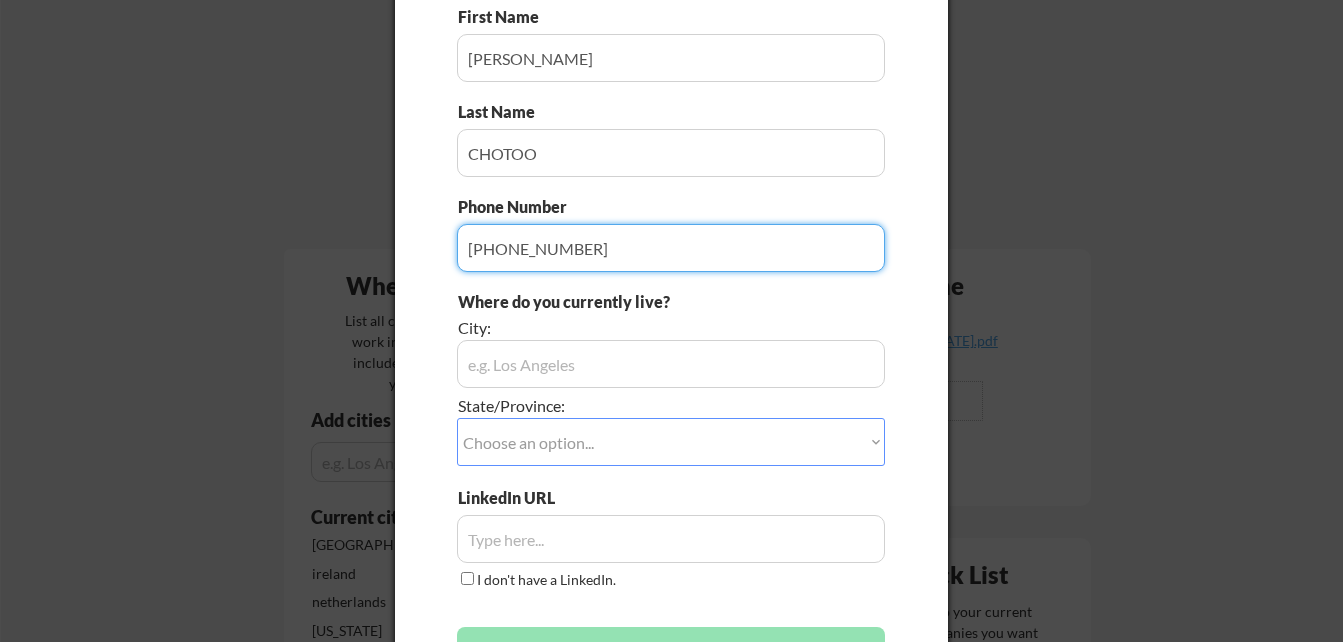 type on "+27676514412" 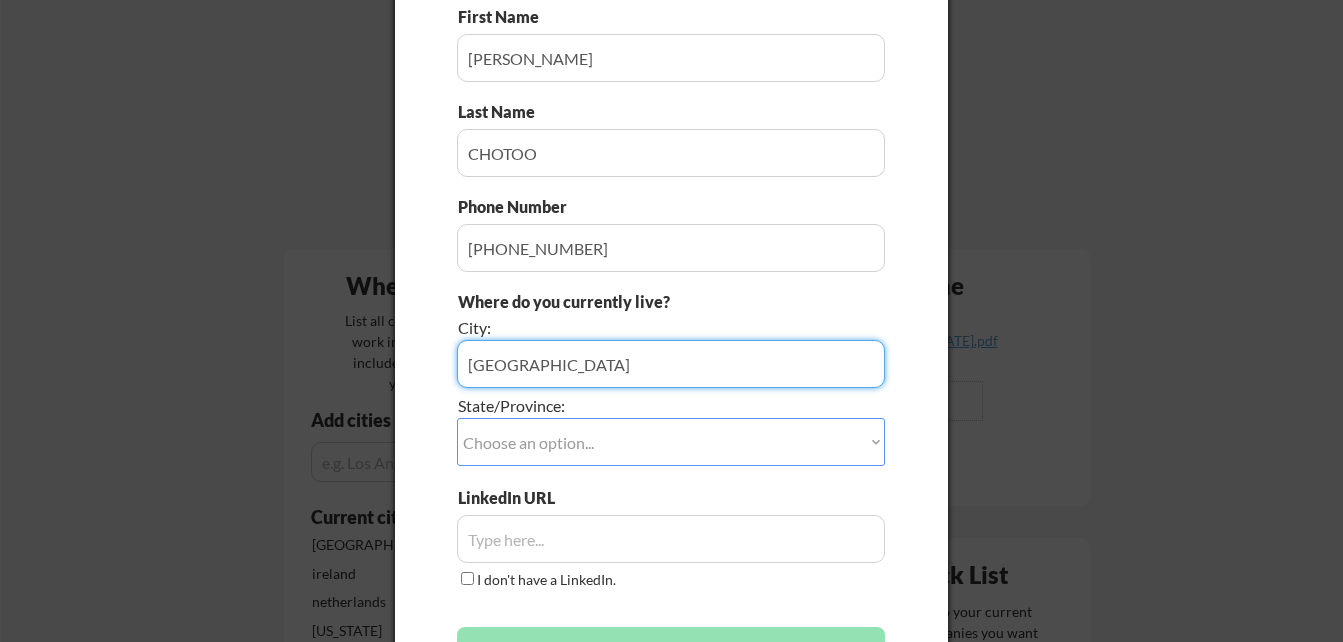 type on "SOUTH AFRICA" 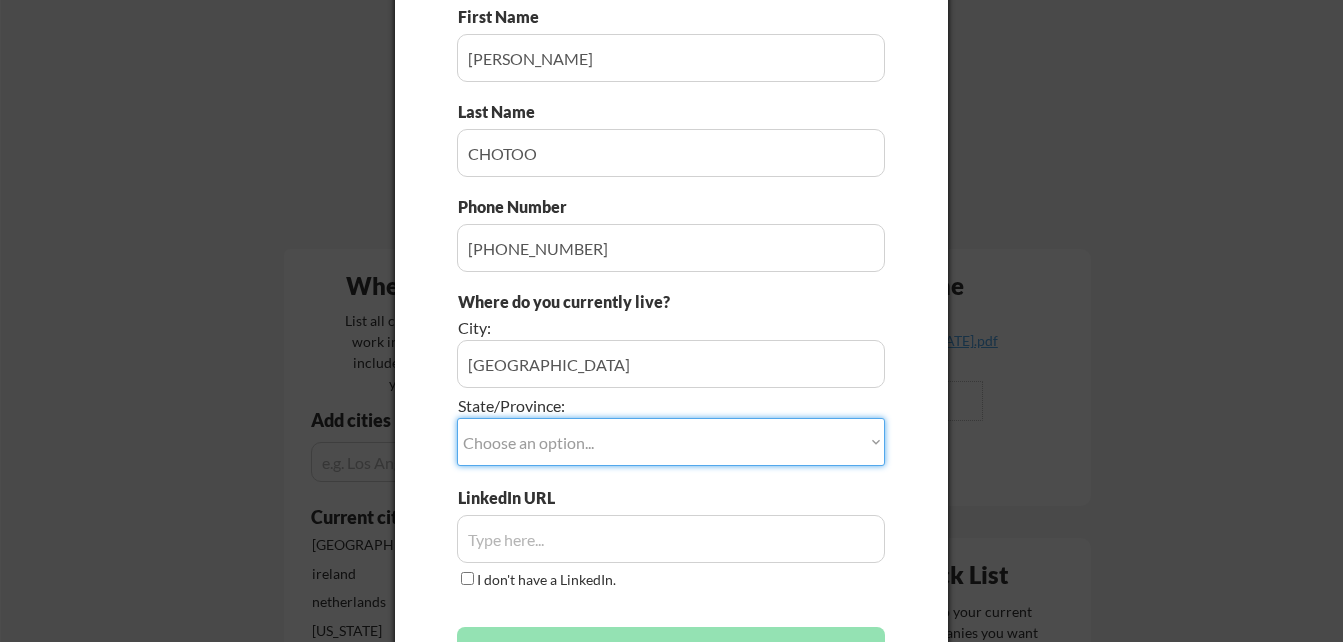 click on "Choose an option... Other/Not Applicable Alabama Alaska Alberta Arizona Arkansas British Columbia California Colorado Connecticut Delaware District of Columbia Florida Georgia Hawaii Idaho Illinois Indiana Iowa Kansas Kentucky Labrador Louisiana Maine Manitoba Maryland Massachusetts Michigan Minnesota Mississippi Missouri Montana Nebraska Nevada New Brunswick New Hampshire New Jersey New Mexico New York Newfoundland North Carolina North Dakota Northwest Territories Nova Scotia Nunavut Ohio Oklahoma Ontario Oregon Pennsylvania Prince Edward Island Quebec Rhode Island Saskatchewan South Carolina South Dakota Tennessee Texas Utah Vermont Virginia Washington West Virginia Wisconsin Wyoming Yukon" at bounding box center (671, 442) 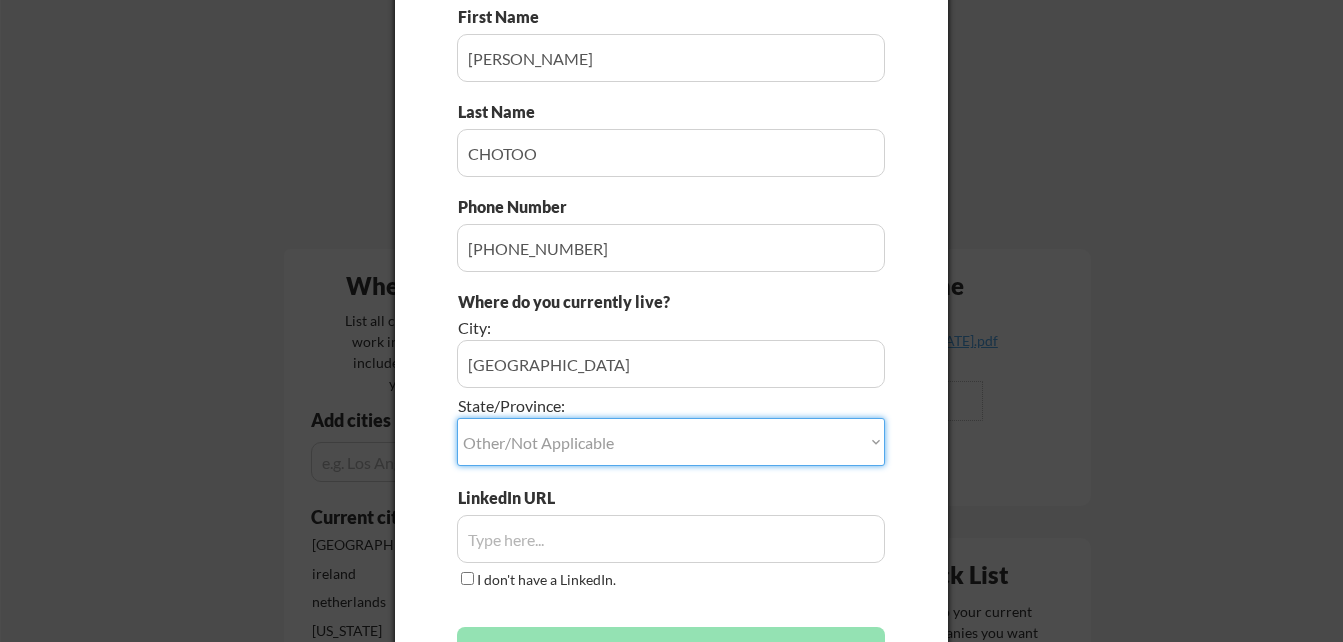 click on "Choose an option... Other/Not Applicable Alabama Alaska Alberta Arizona Arkansas British Columbia California Colorado Connecticut Delaware District of Columbia Florida Georgia Hawaii Idaho Illinois Indiana Iowa Kansas Kentucky Labrador Louisiana Maine Manitoba Maryland Massachusetts Michigan Minnesota Mississippi Missouri Montana Nebraska Nevada New Brunswick New Hampshire New Jersey New Mexico New York Newfoundland North Carolina North Dakota Northwest Territories Nova Scotia Nunavut Ohio Oklahoma Ontario Oregon Pennsylvania Prince Edward Island Quebec Rhode Island Saskatchewan South Carolina South Dakota Tennessee Texas Utah Vermont Virginia Washington West Virginia Wisconsin Wyoming Yukon" at bounding box center [671, 442] 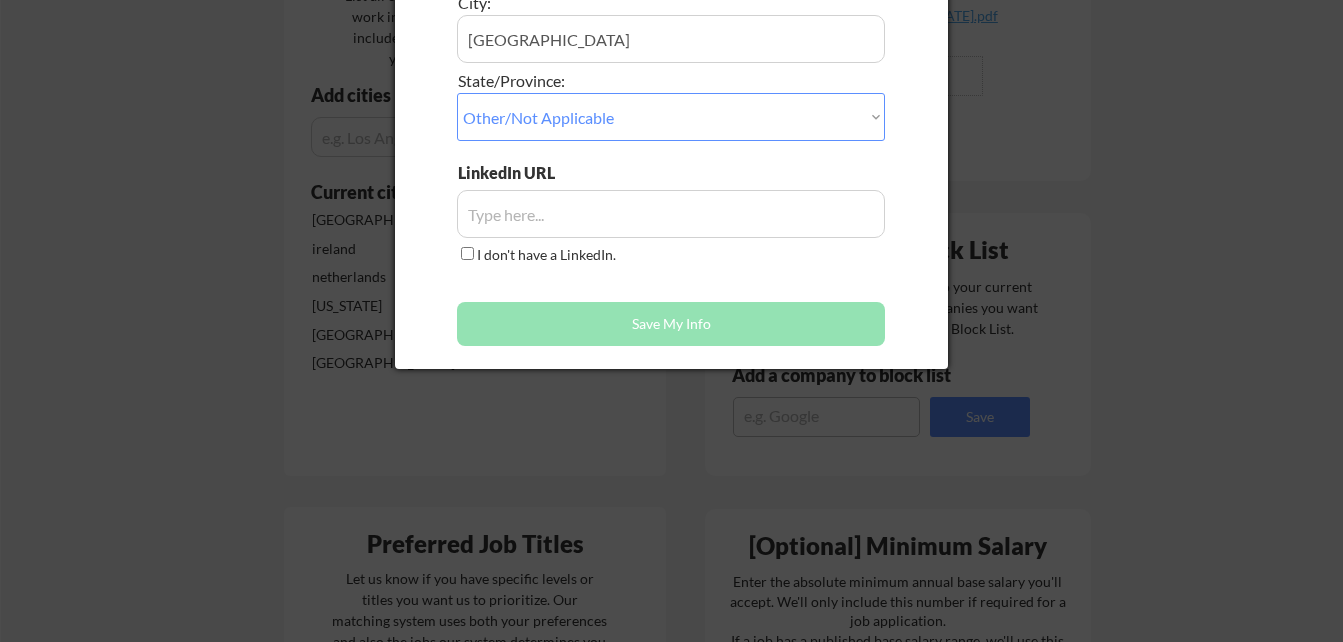 scroll, scrollTop: 600, scrollLeft: 0, axis: vertical 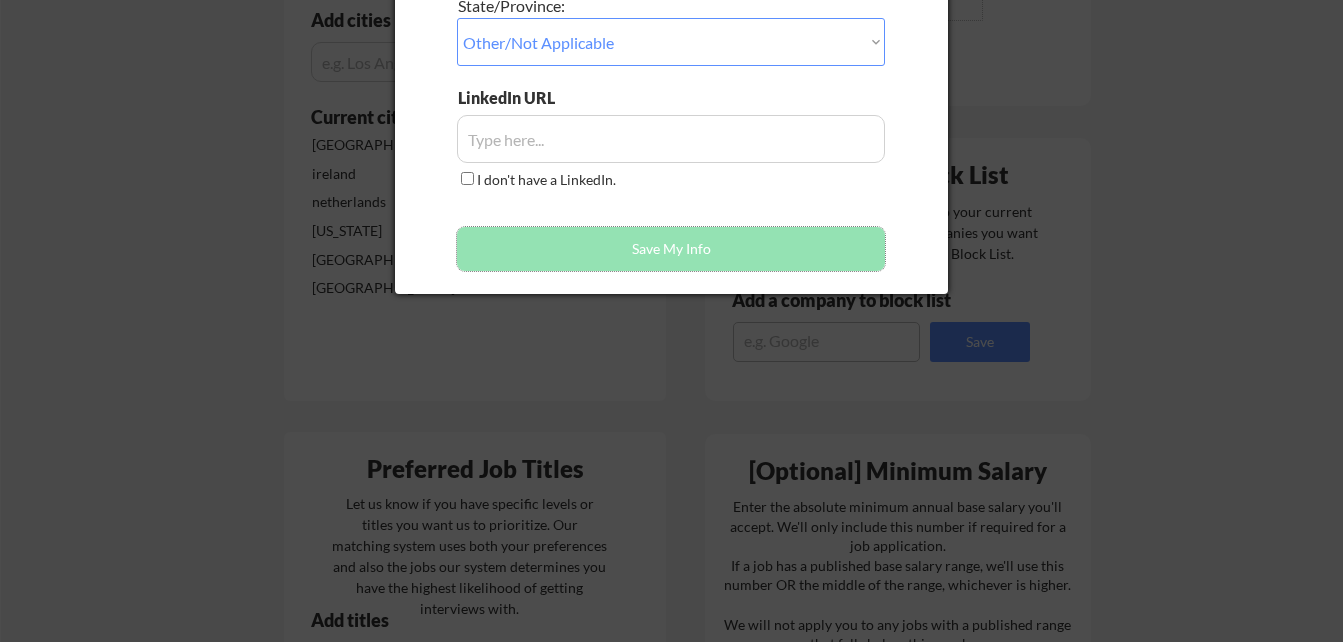 click on "Save My Info" at bounding box center (671, 249) 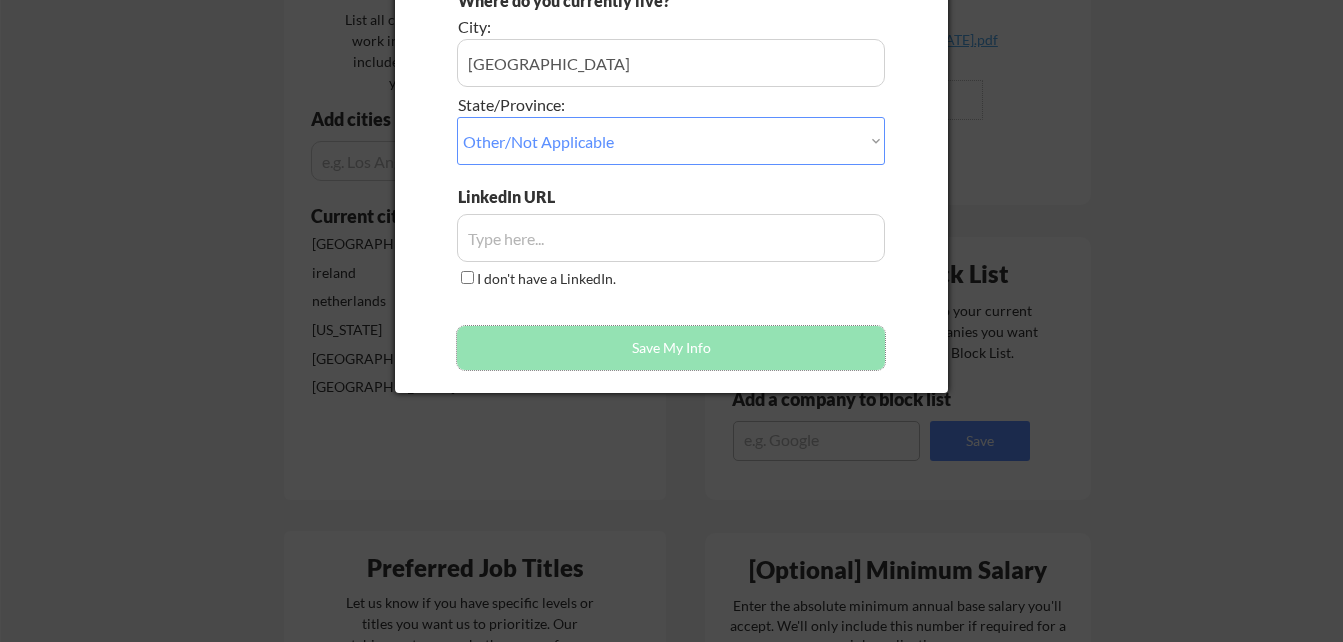 scroll, scrollTop: 500, scrollLeft: 0, axis: vertical 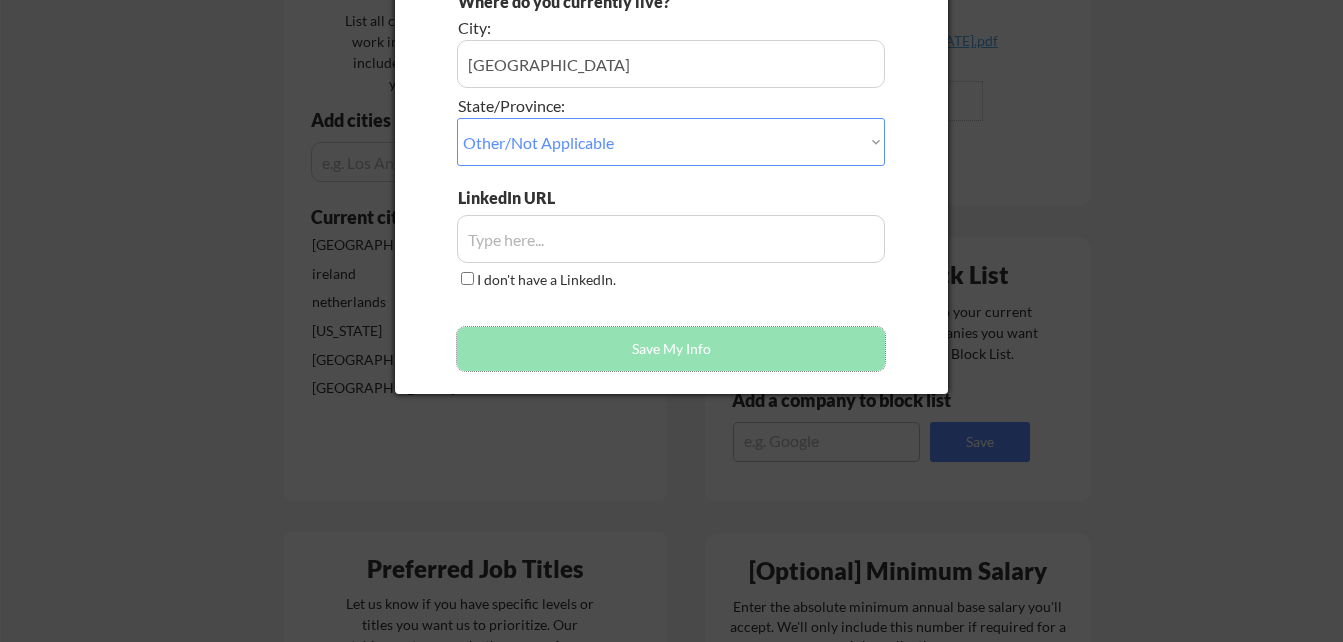 click on "LinkedIn URL I don't have a LinkedIn." at bounding box center (671, 239) 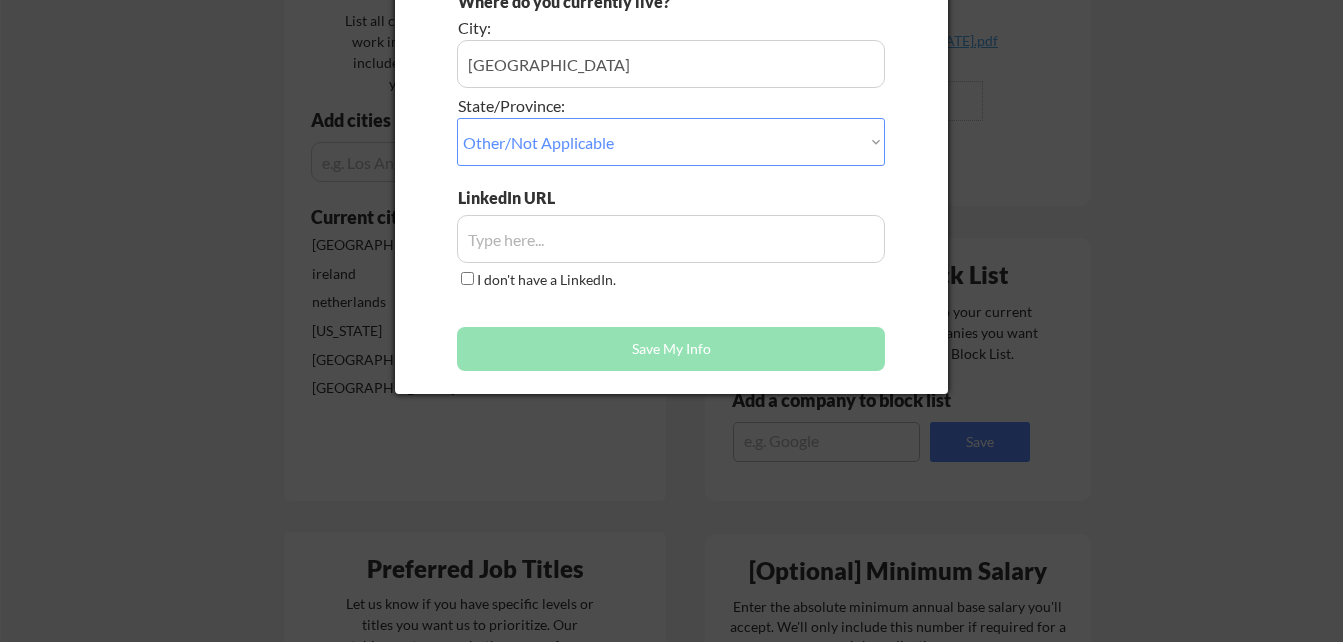 click at bounding box center (671, 239) 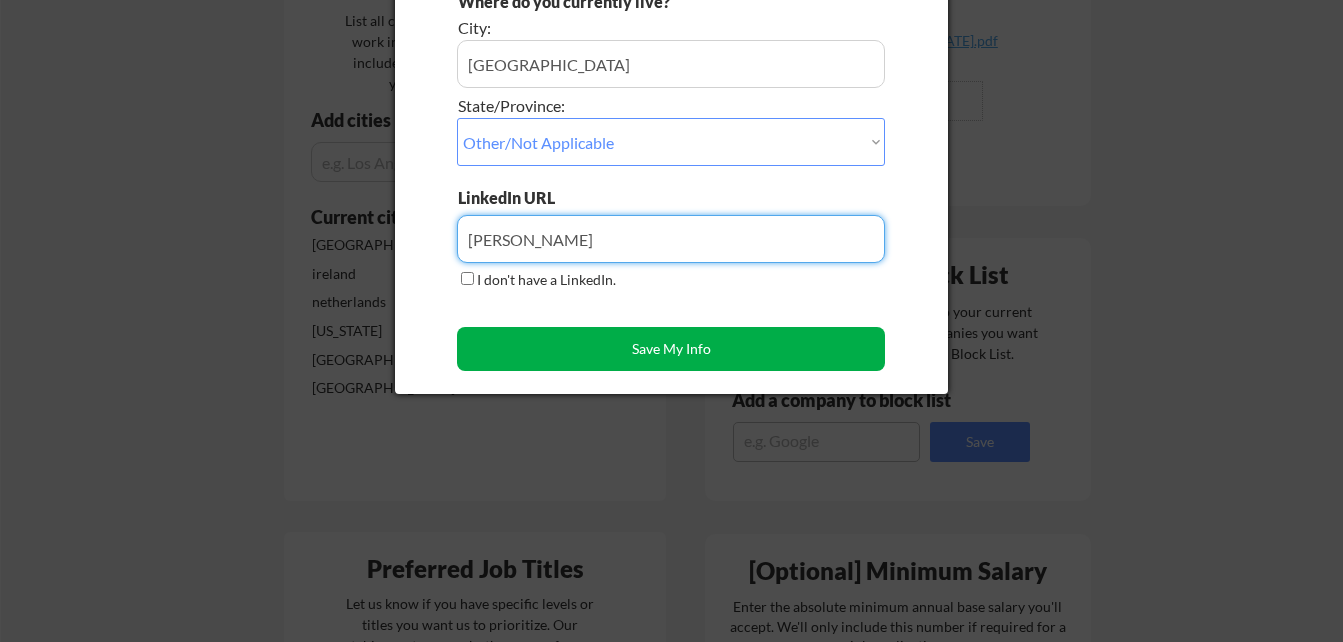 type on "JATIN CHOTOO" 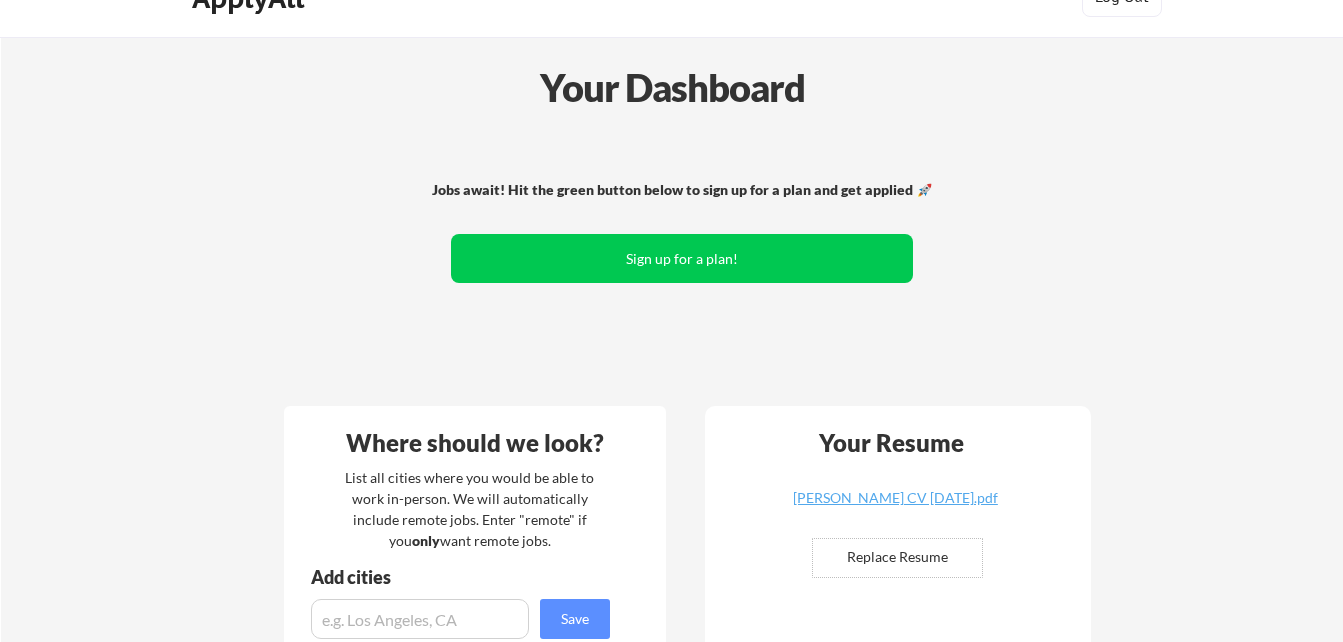 scroll, scrollTop: 0, scrollLeft: 0, axis: both 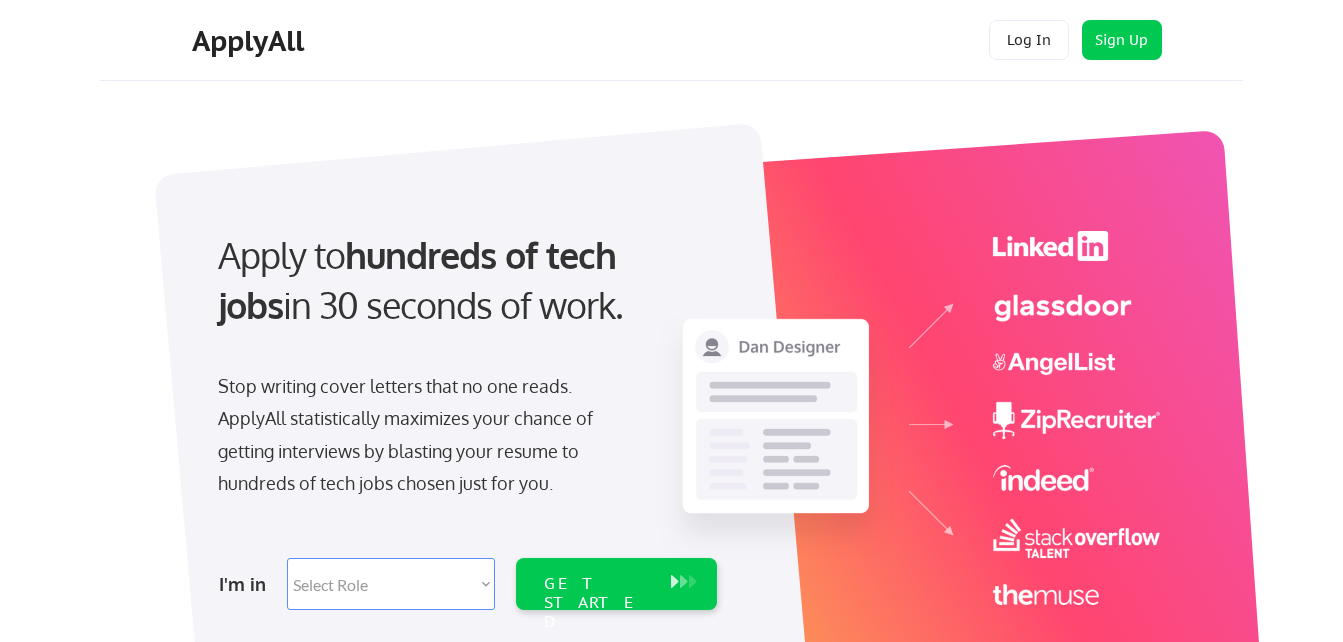 select on ""tech_finance_biz_ops_cos"" 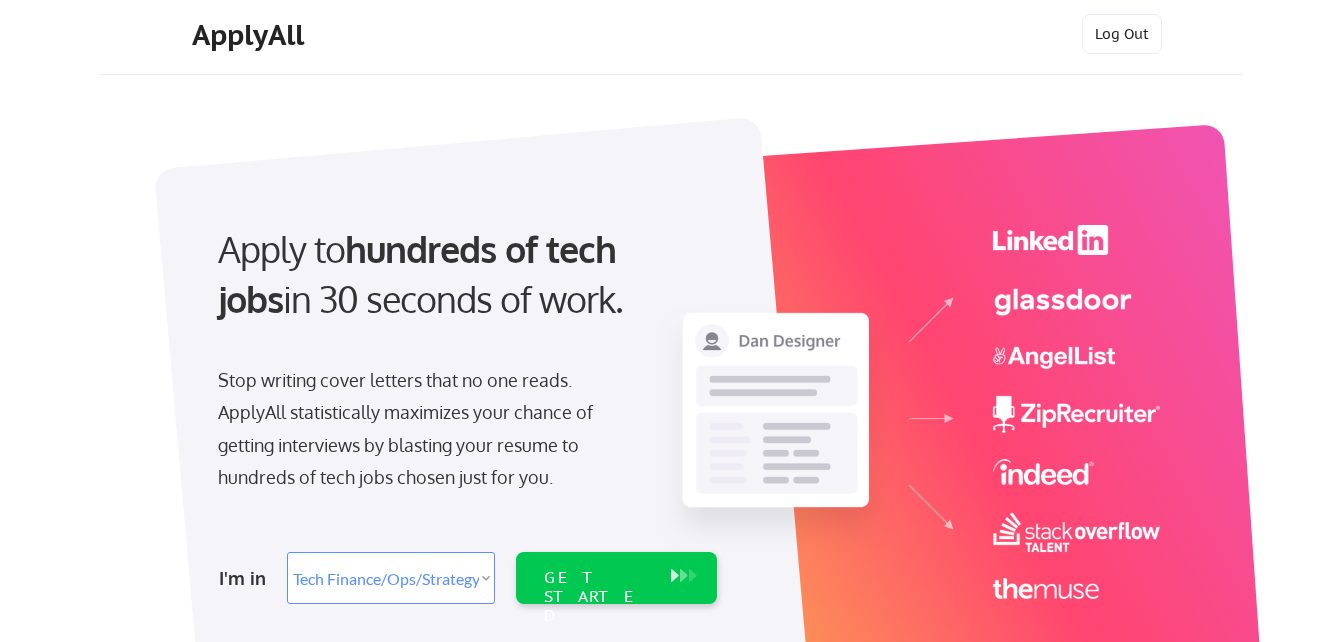 scroll, scrollTop: 152, scrollLeft: 0, axis: vertical 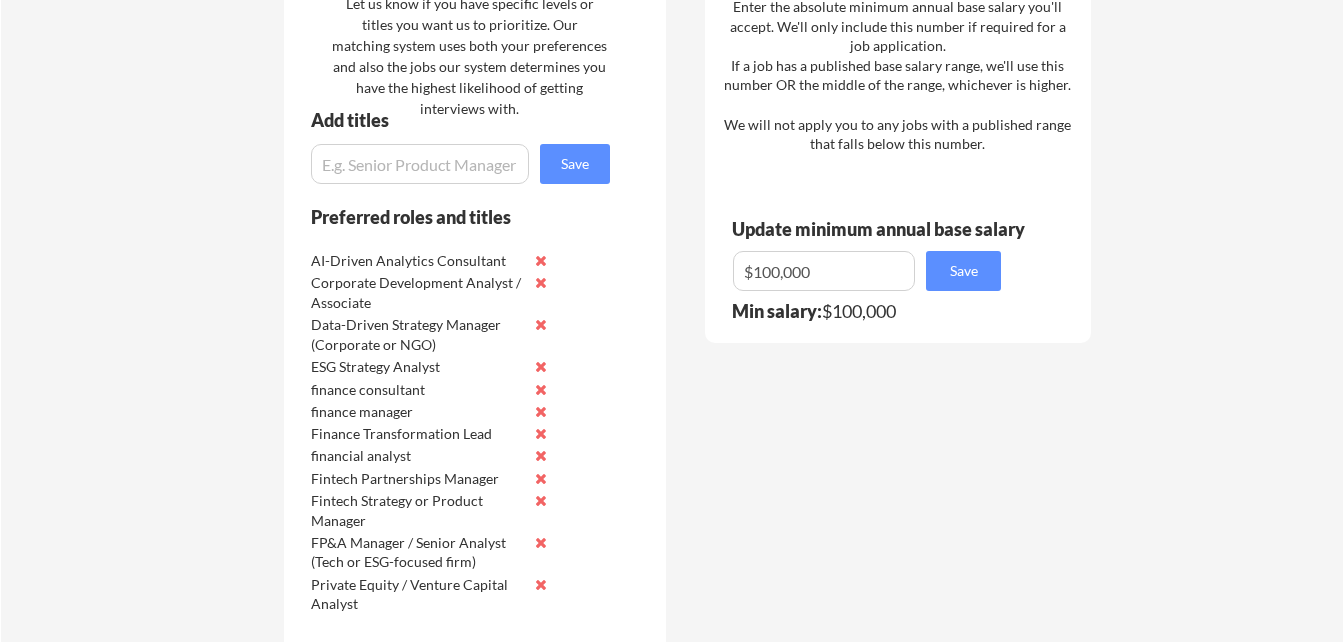 click at bounding box center [824, 271] 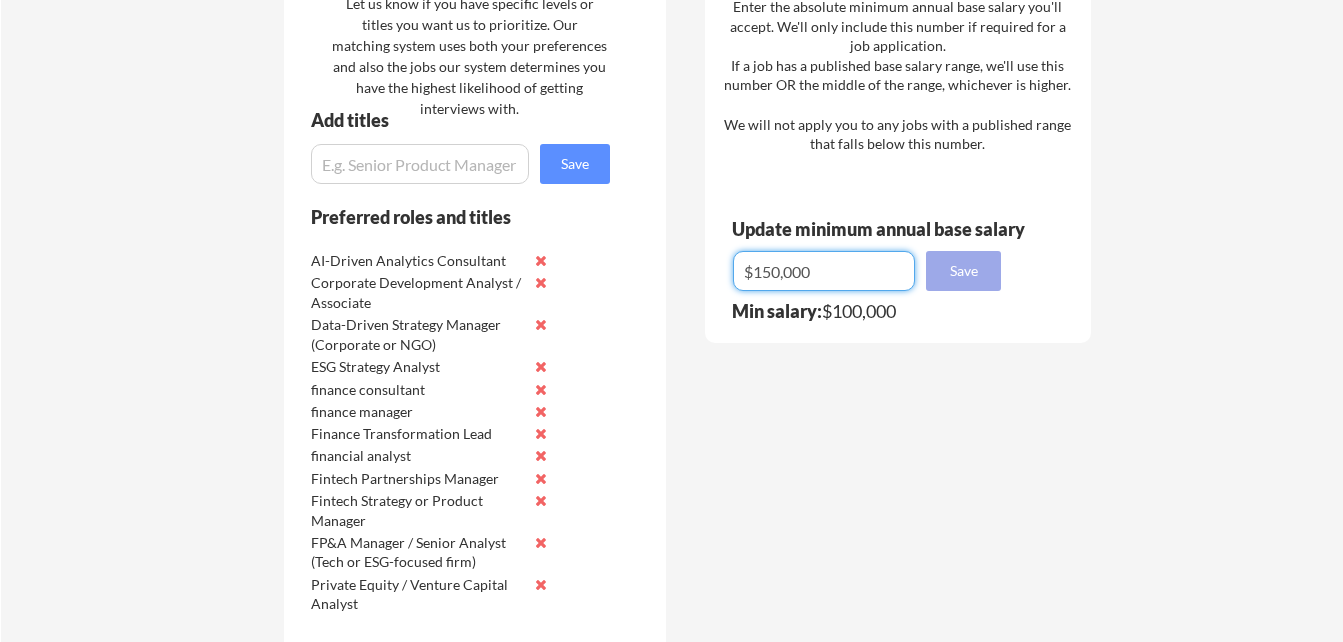 click on "Save" at bounding box center [963, 271] 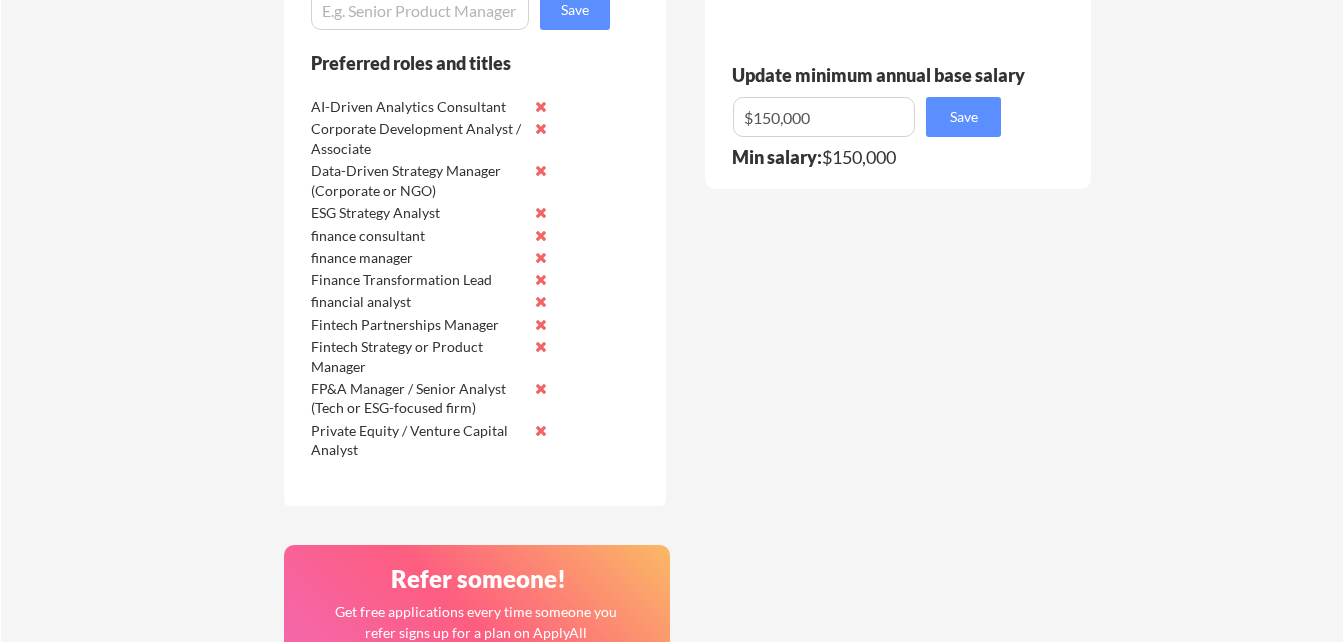 scroll, scrollTop: 1000, scrollLeft: 0, axis: vertical 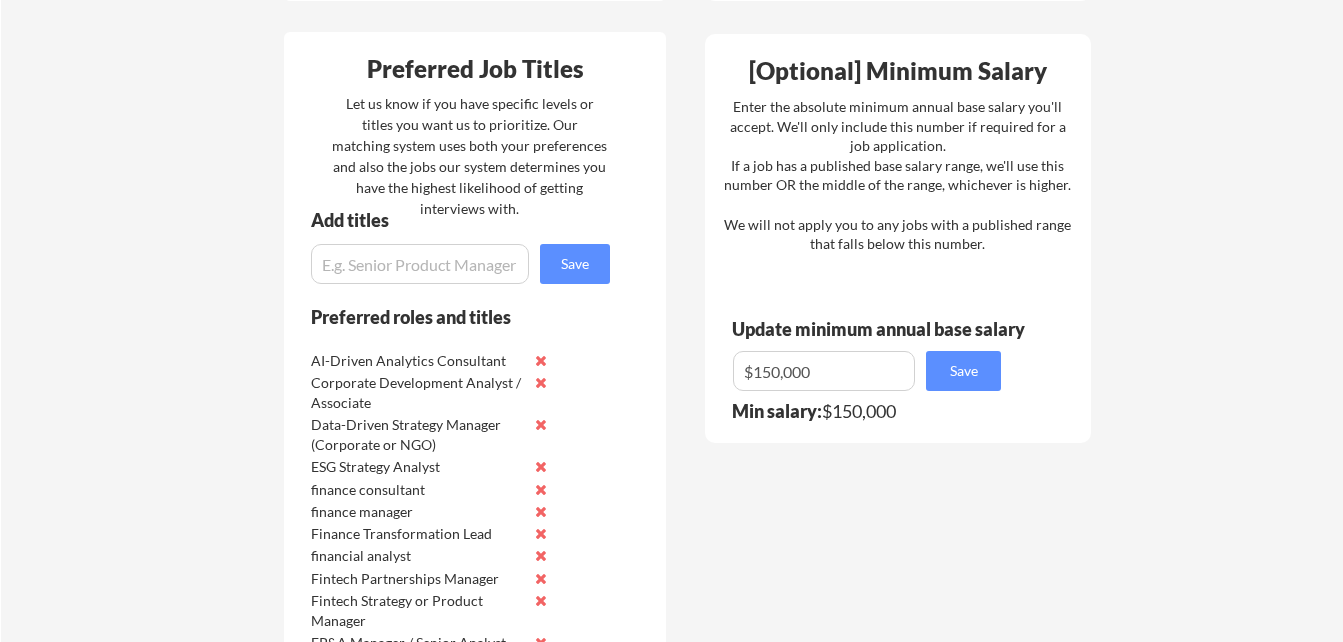 click at bounding box center (824, 371) 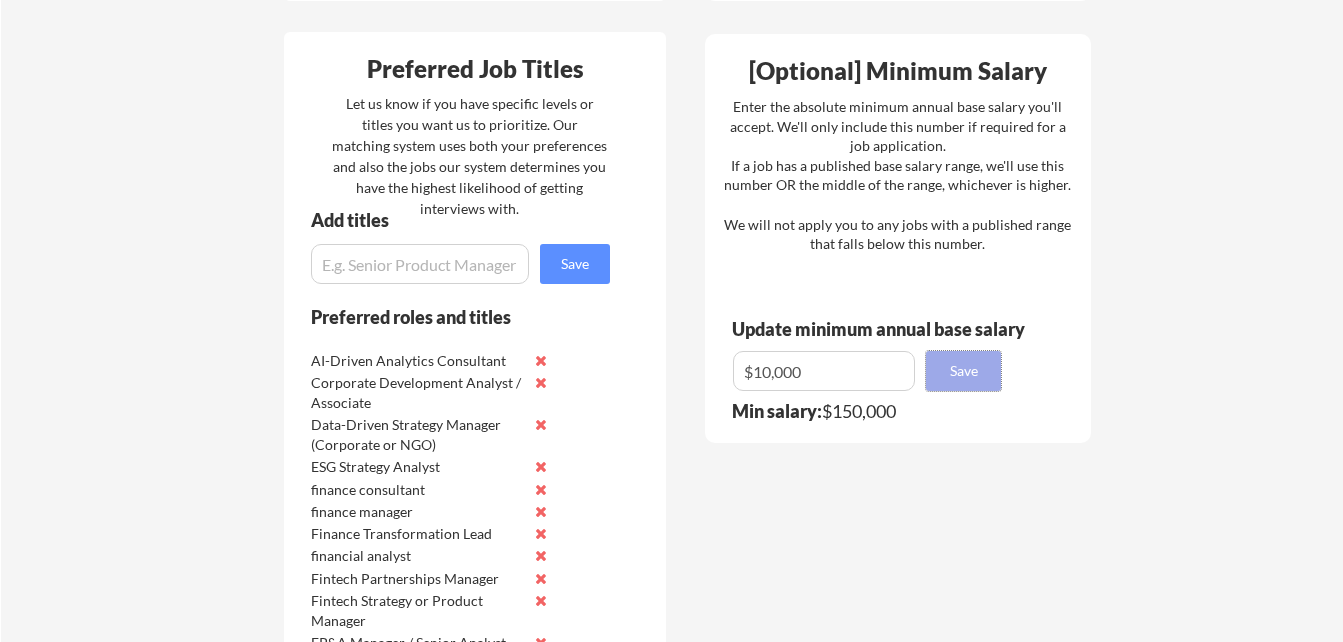 click on "Save" at bounding box center [963, 371] 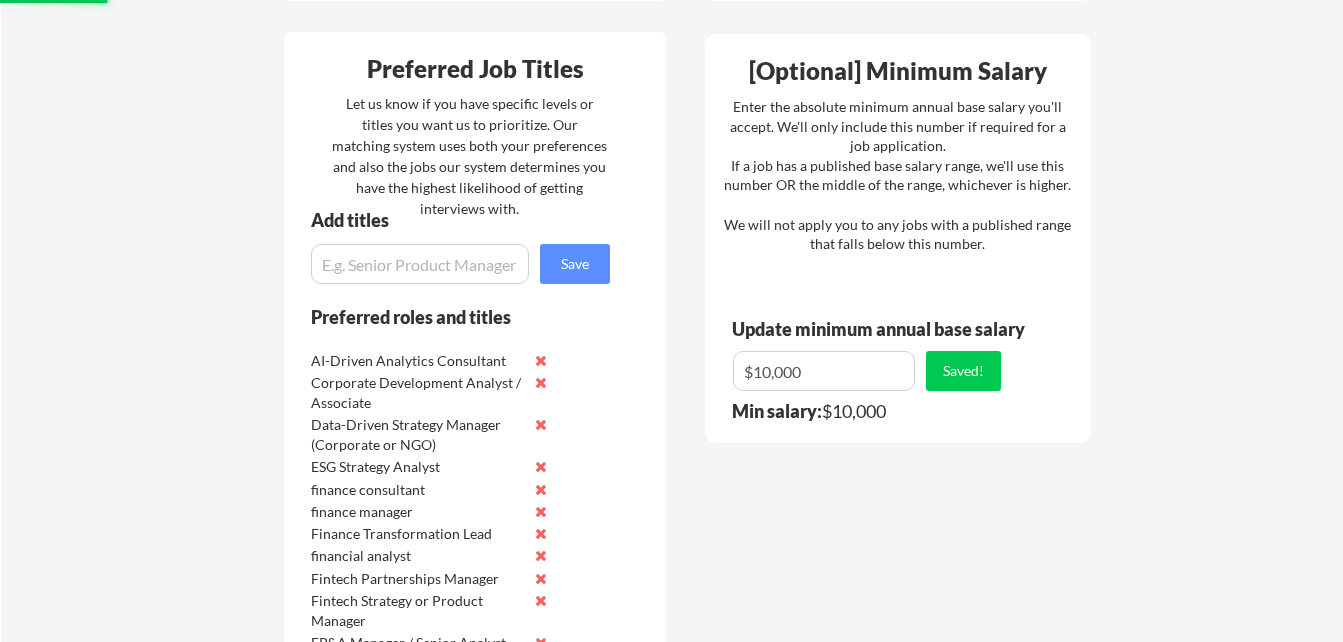 click at bounding box center (824, 371) 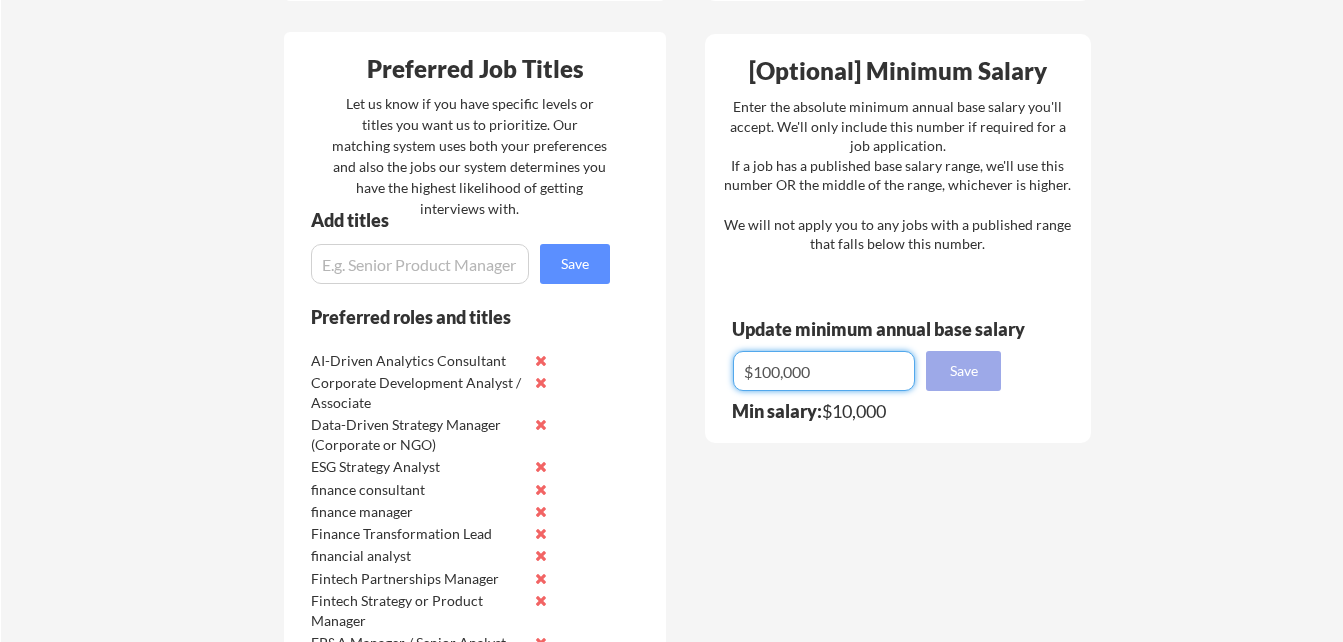 type on "$100,000" 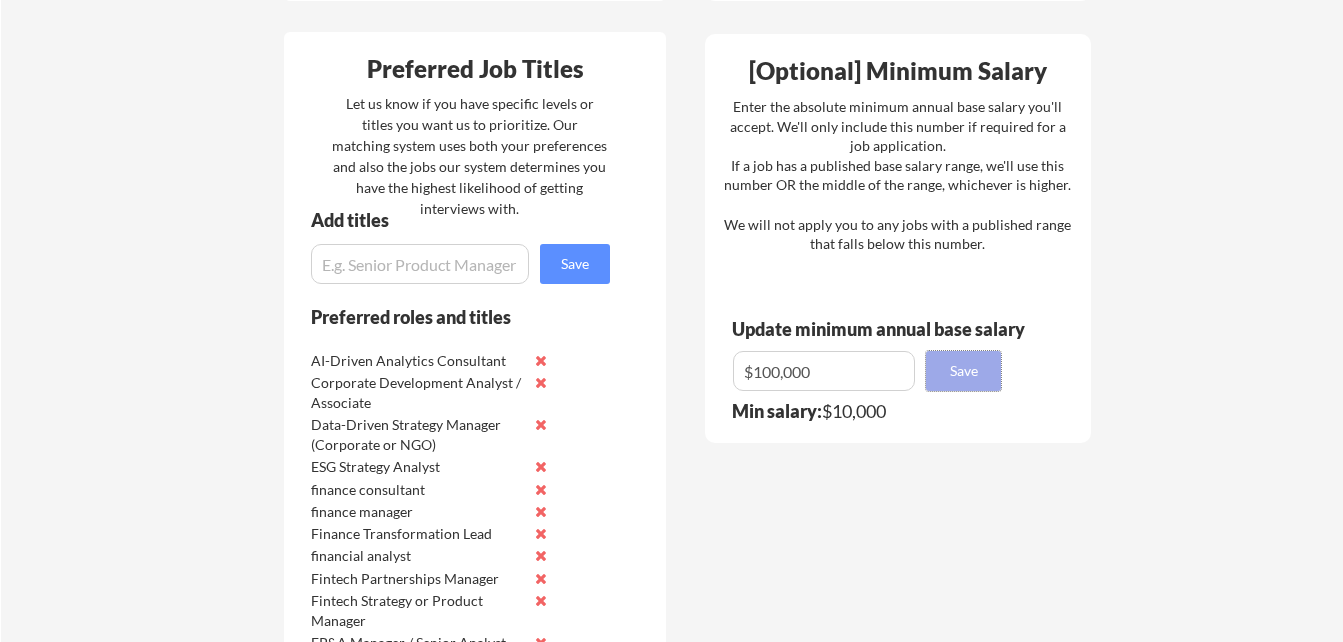 click on "Save" at bounding box center (963, 371) 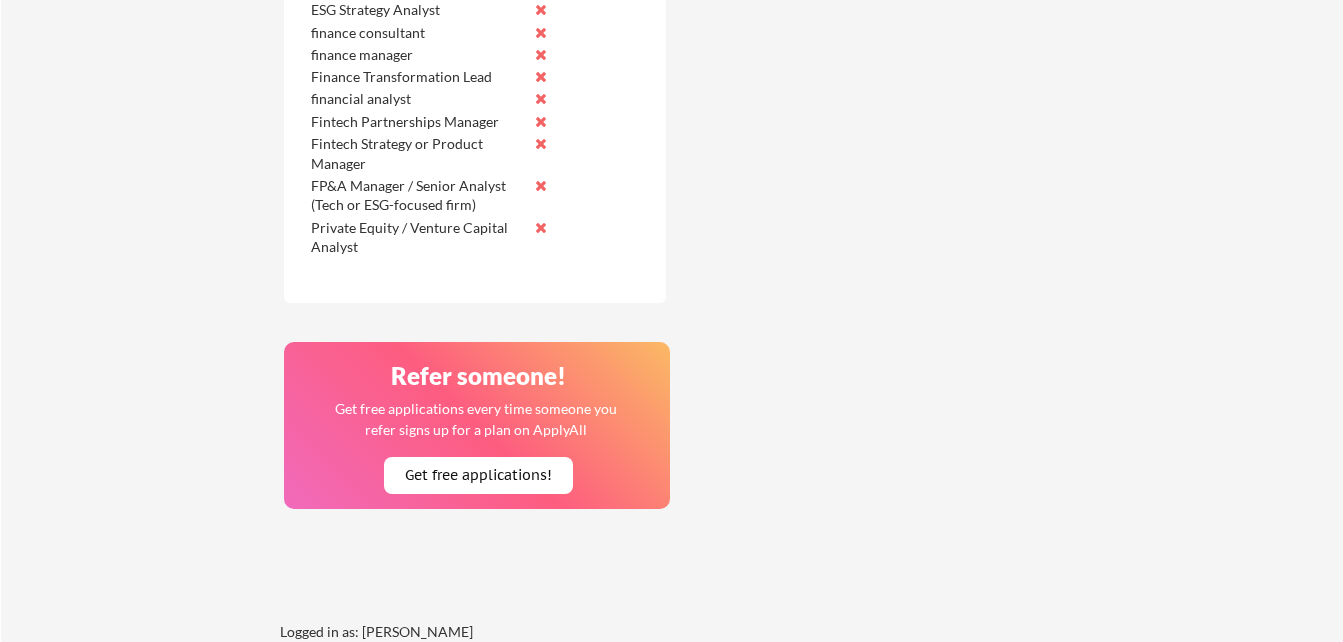 scroll, scrollTop: 1200, scrollLeft: 0, axis: vertical 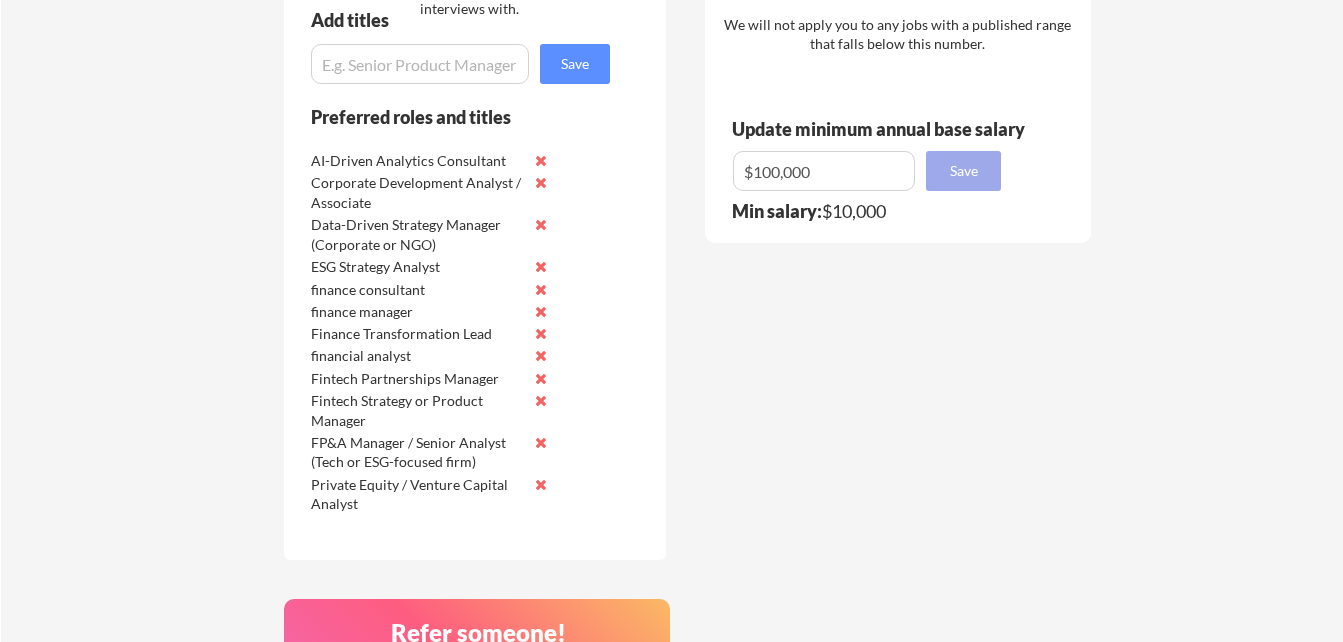 click on "Save" at bounding box center (963, 171) 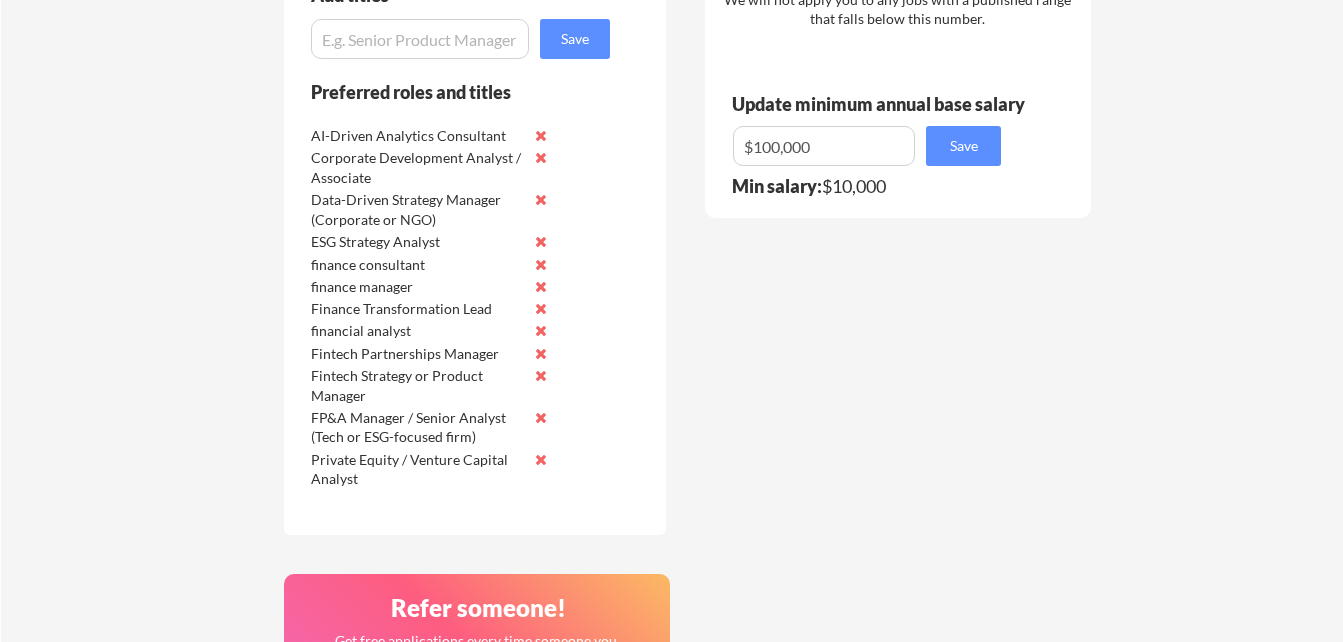 scroll, scrollTop: 1200, scrollLeft: 0, axis: vertical 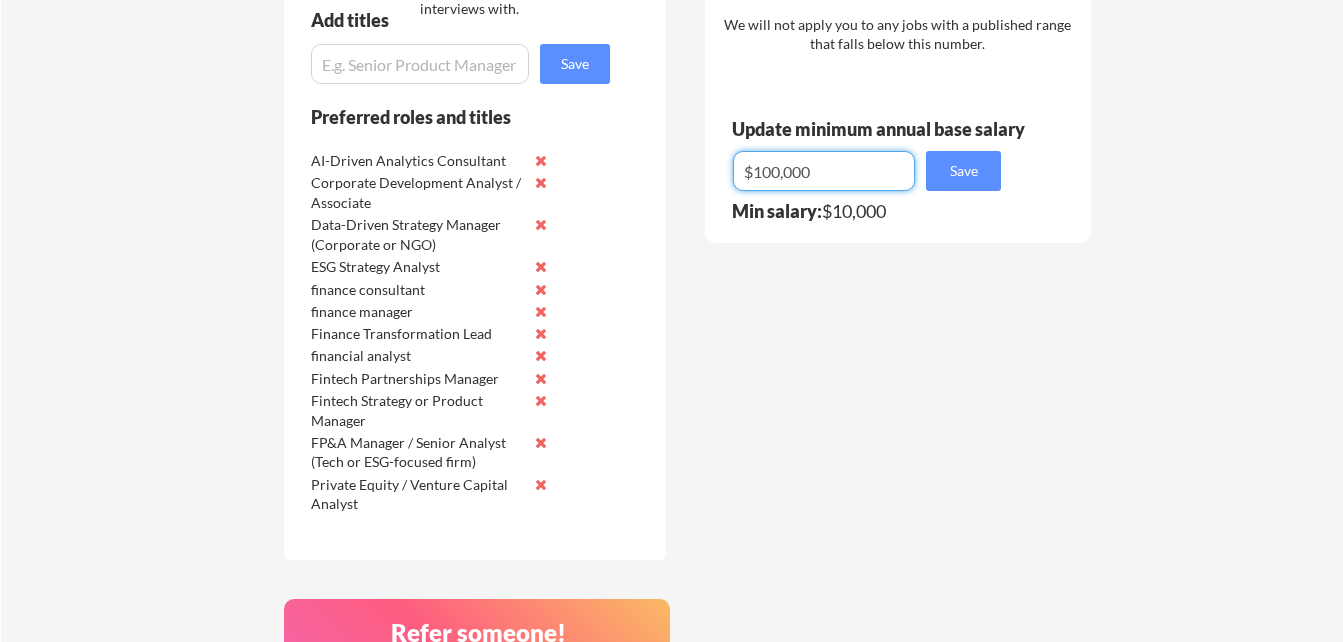 click at bounding box center (824, 171) 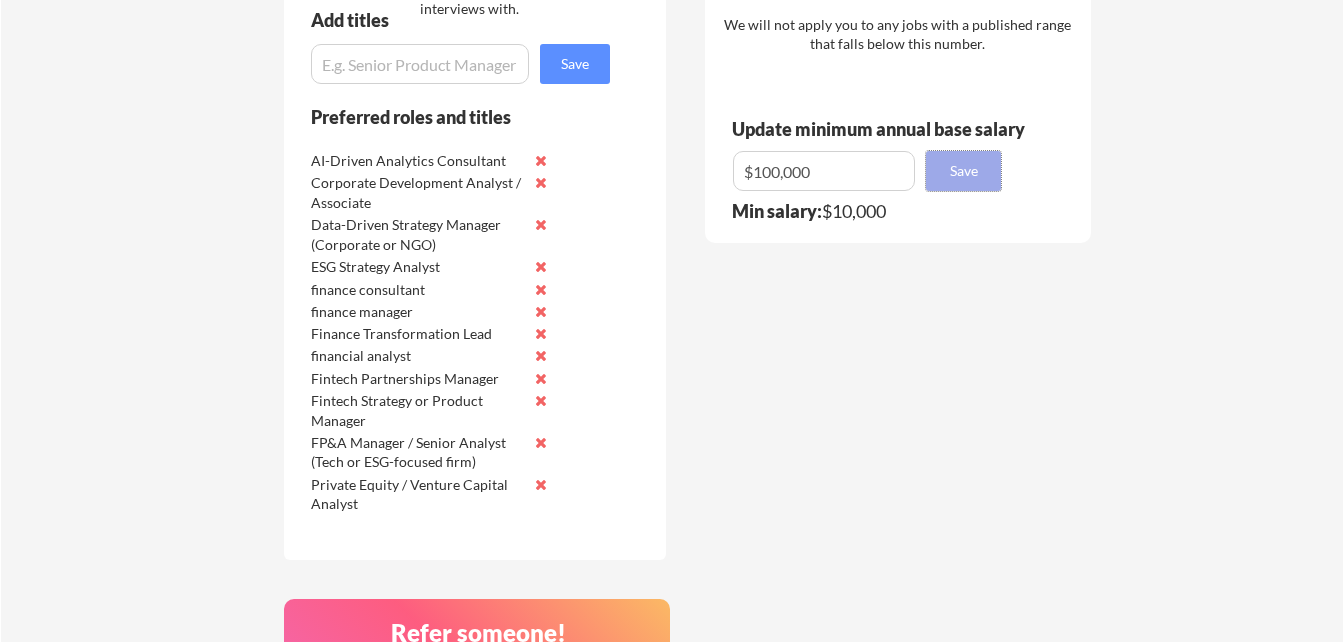 click on "Save" at bounding box center [963, 171] 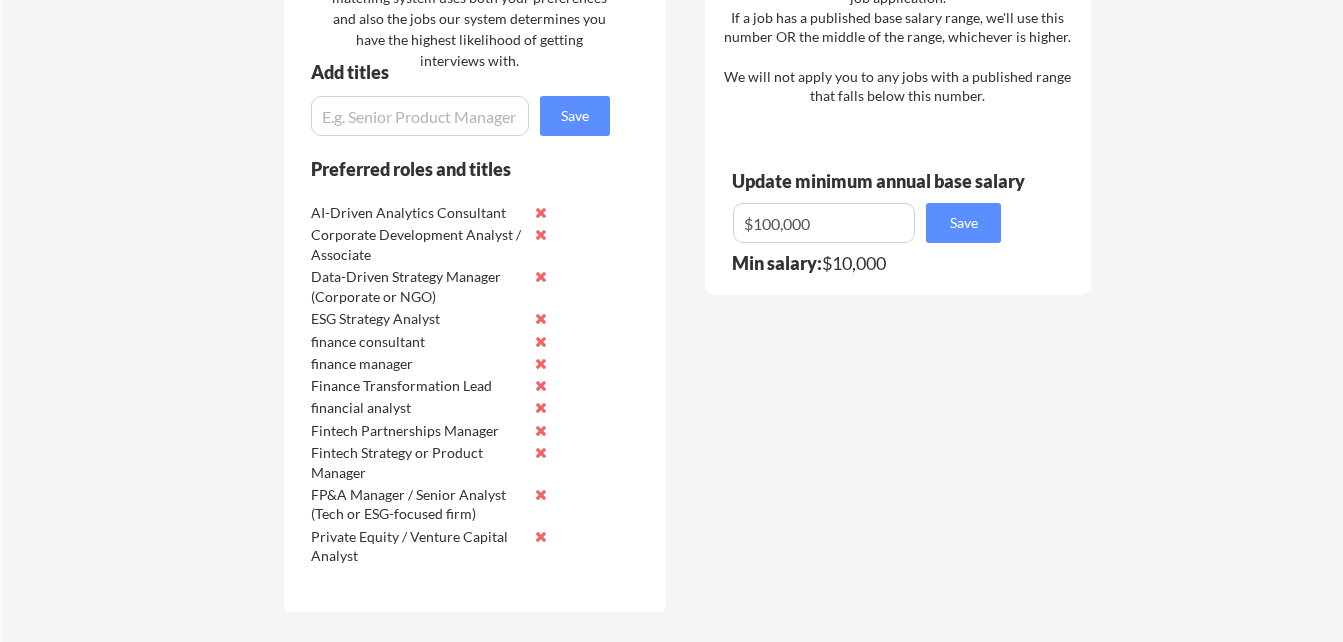 scroll, scrollTop: 1100, scrollLeft: 0, axis: vertical 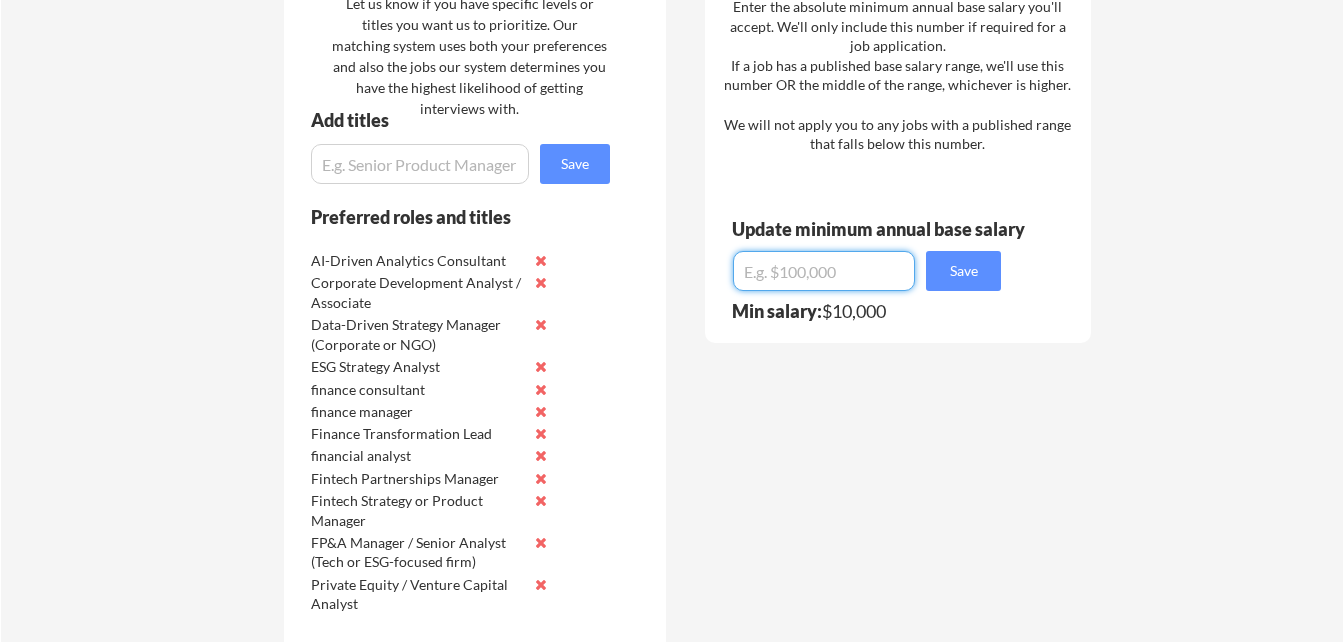 click at bounding box center [824, 271] 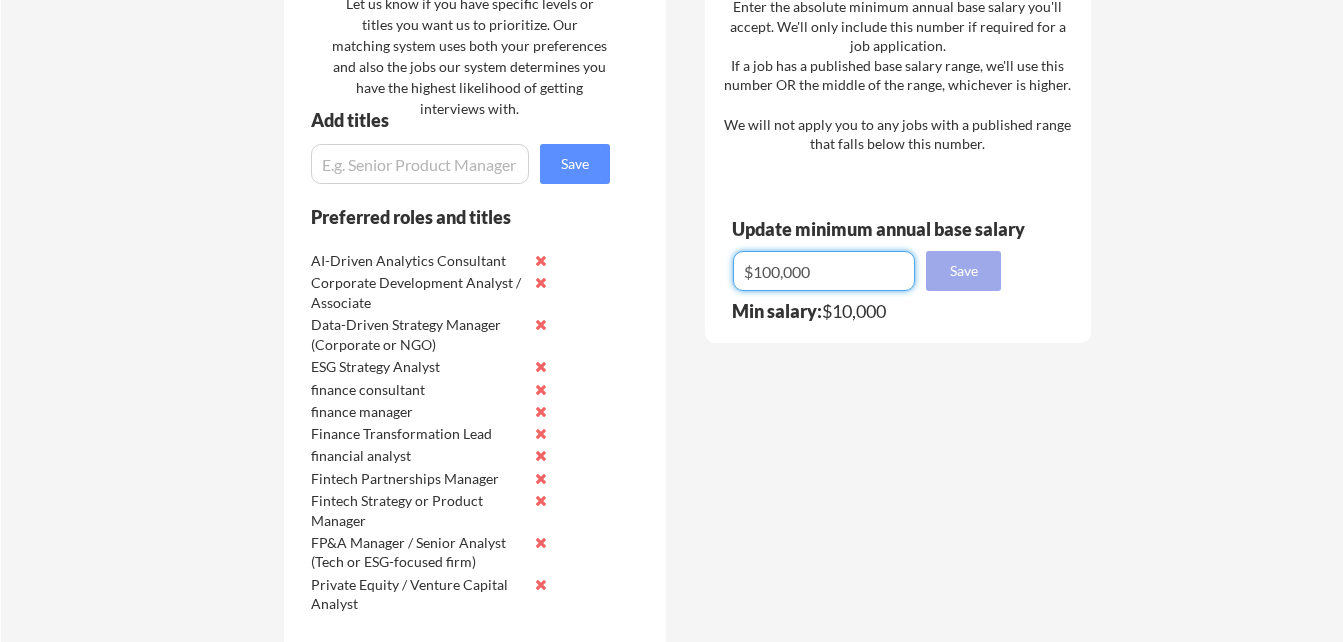type on "$100,000" 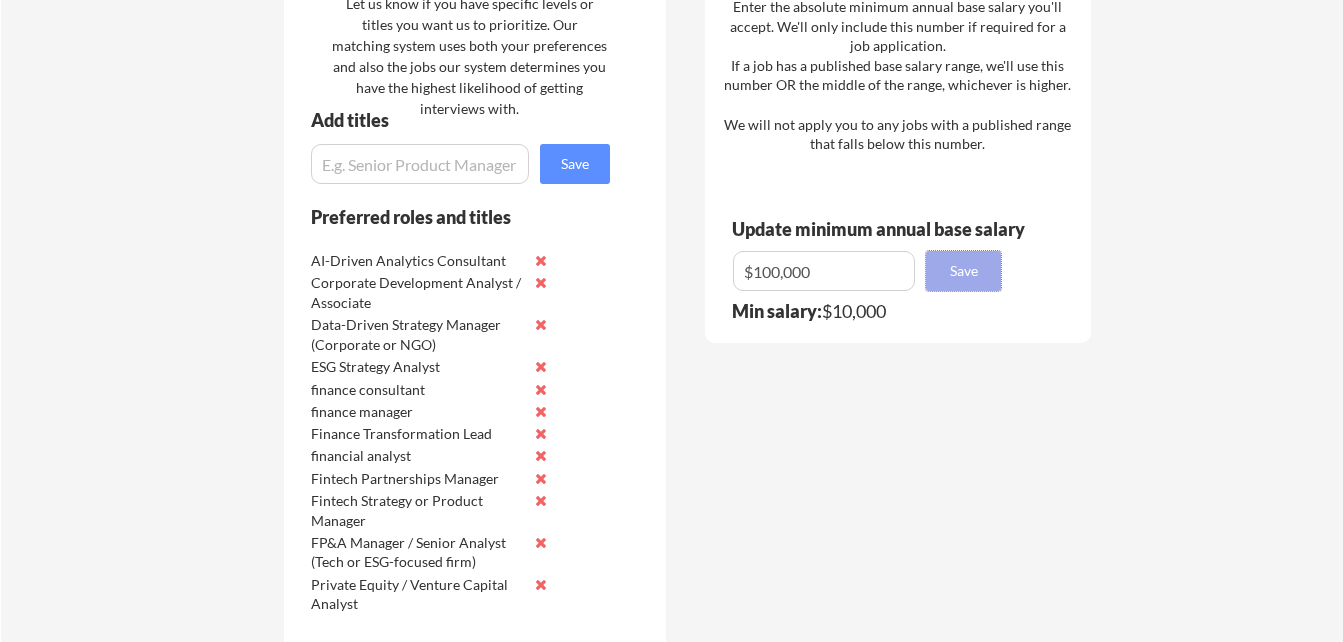 click on "Save" at bounding box center [963, 271] 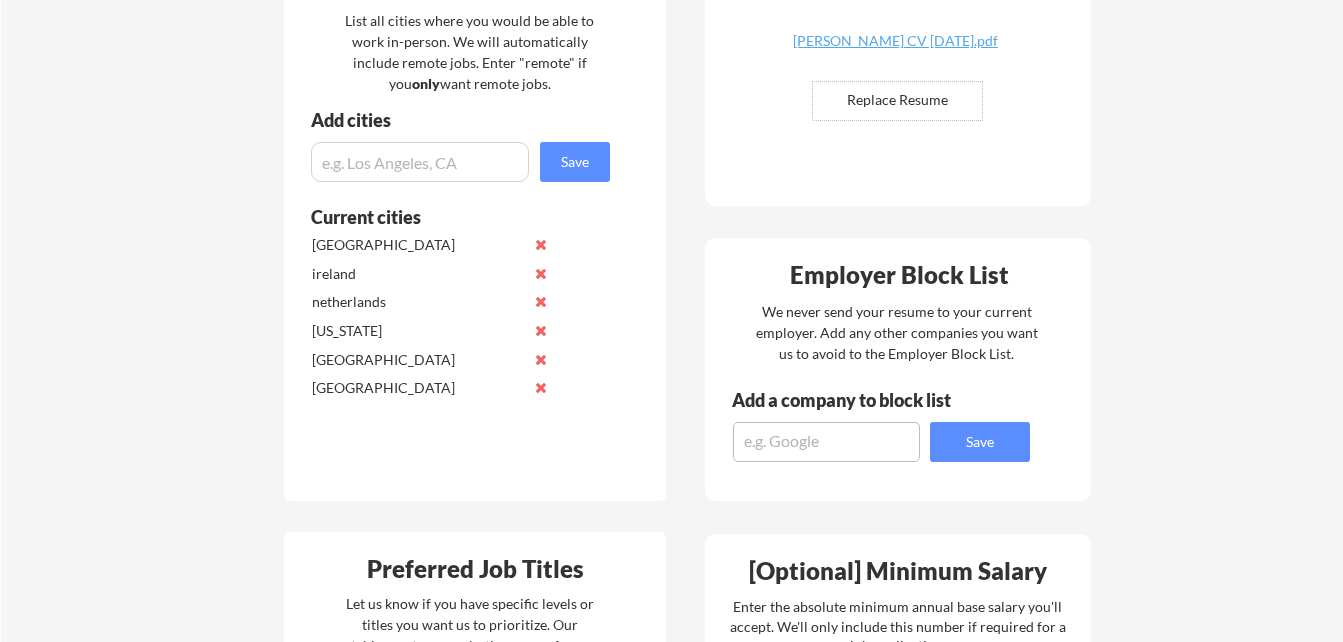 scroll, scrollTop: 0, scrollLeft: 0, axis: both 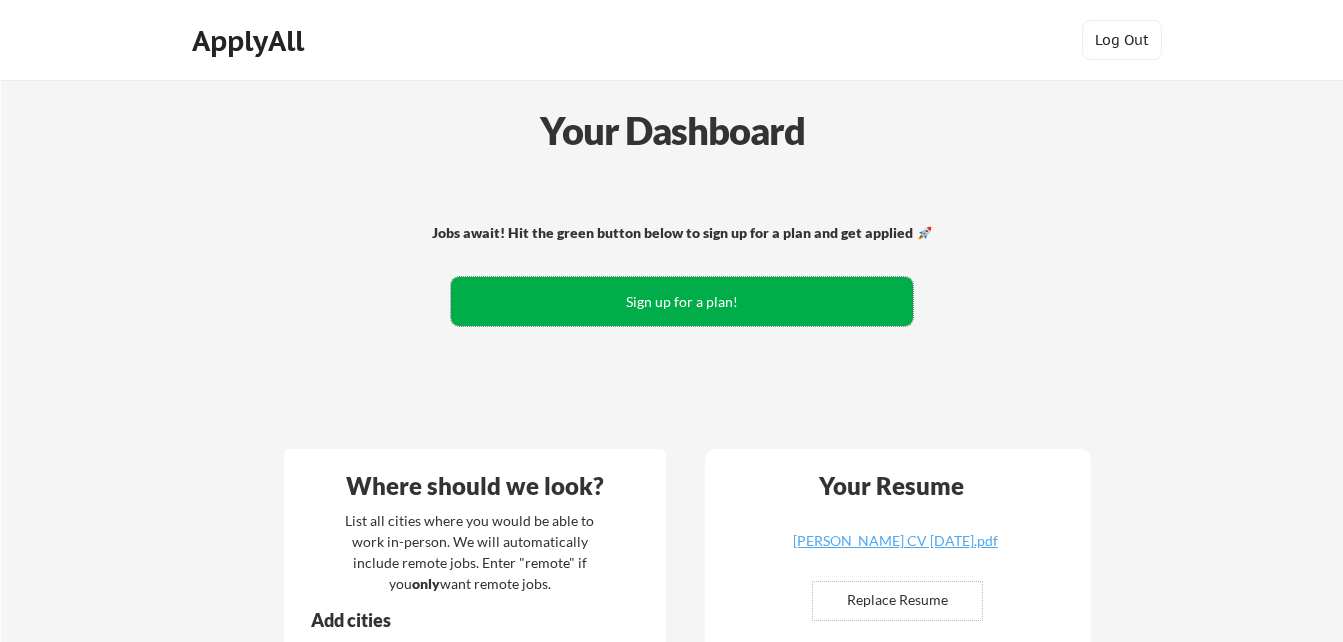 click on "Sign up for a plan!" at bounding box center (682, 301) 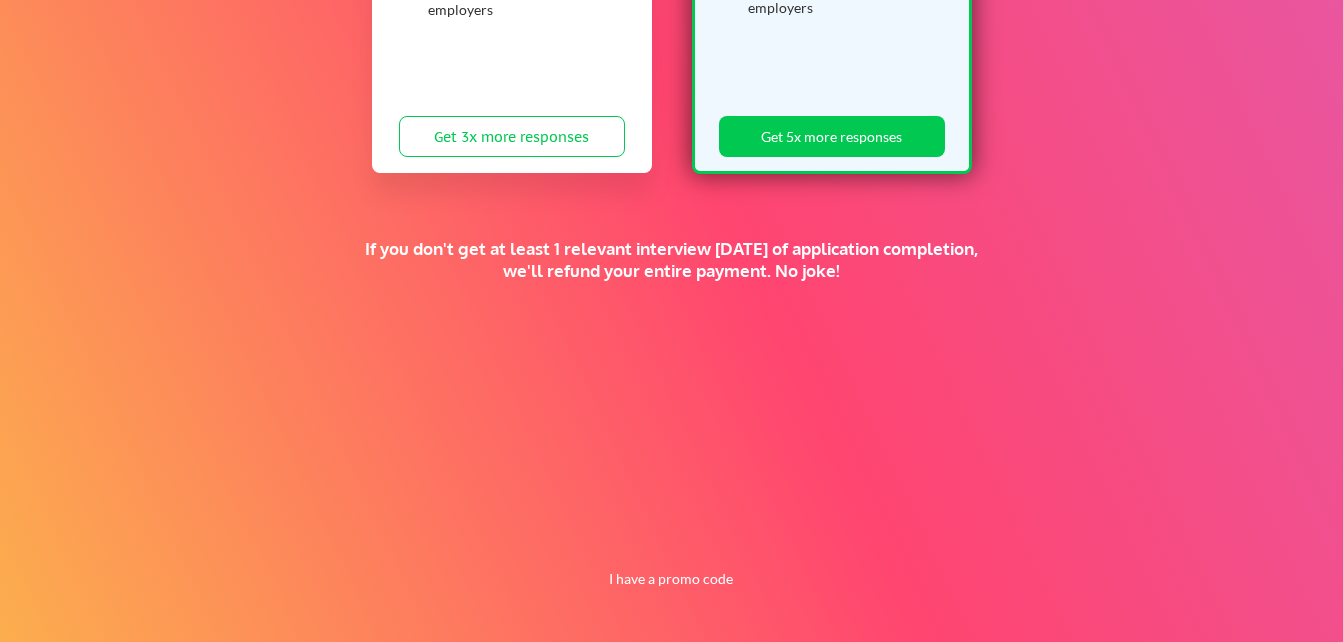 scroll, scrollTop: 0, scrollLeft: 0, axis: both 